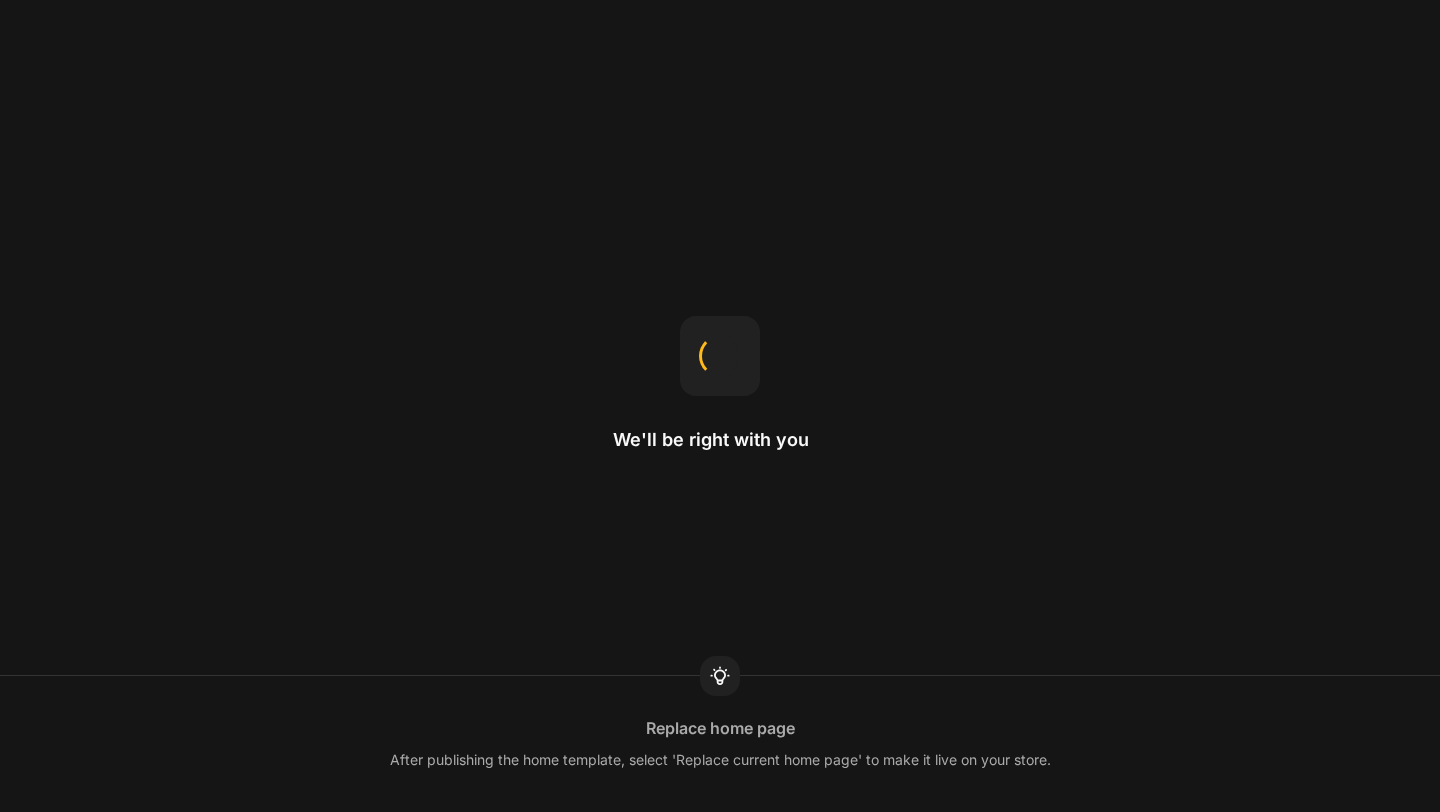 scroll, scrollTop: 0, scrollLeft: 0, axis: both 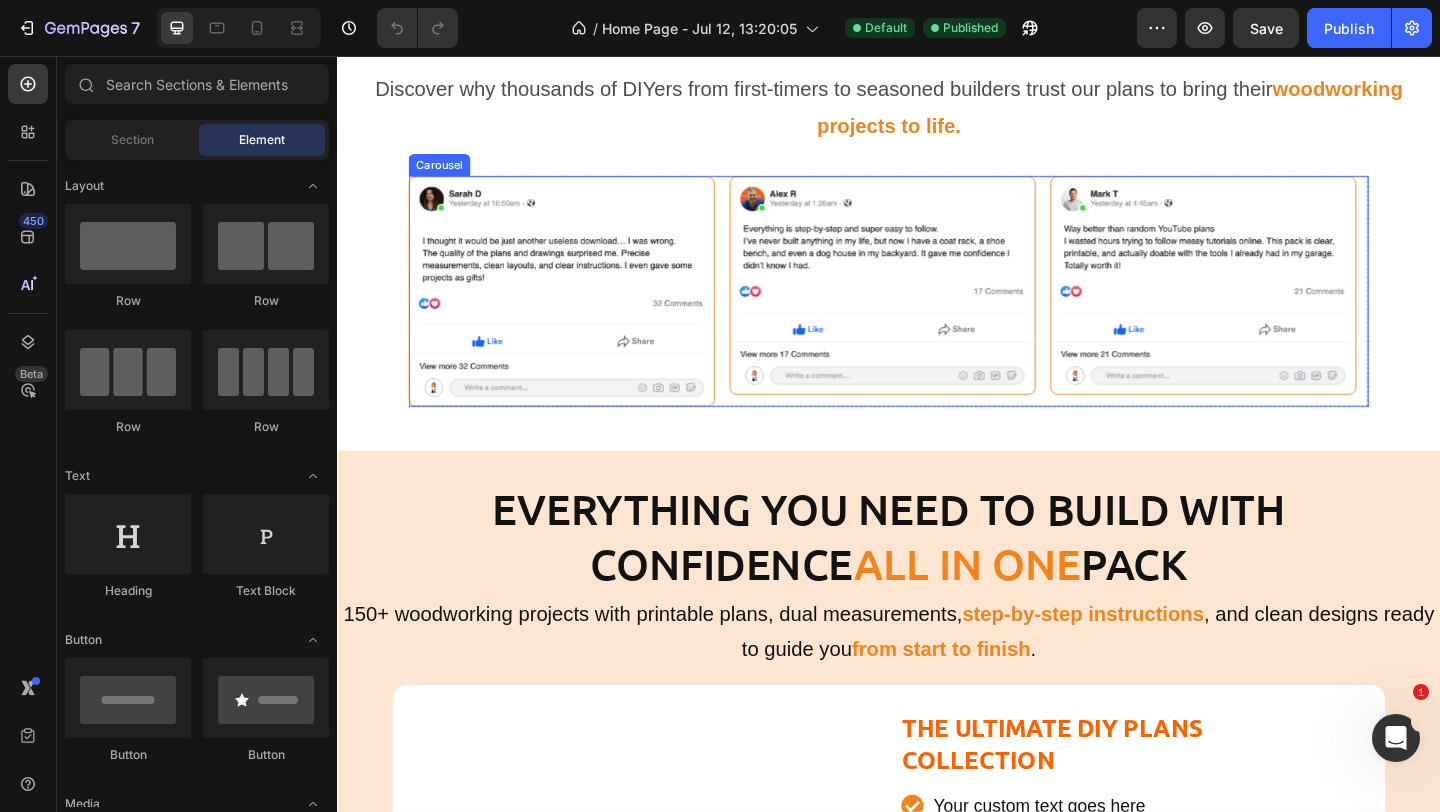 click on "Image Row" at bounding box center [930, 312] 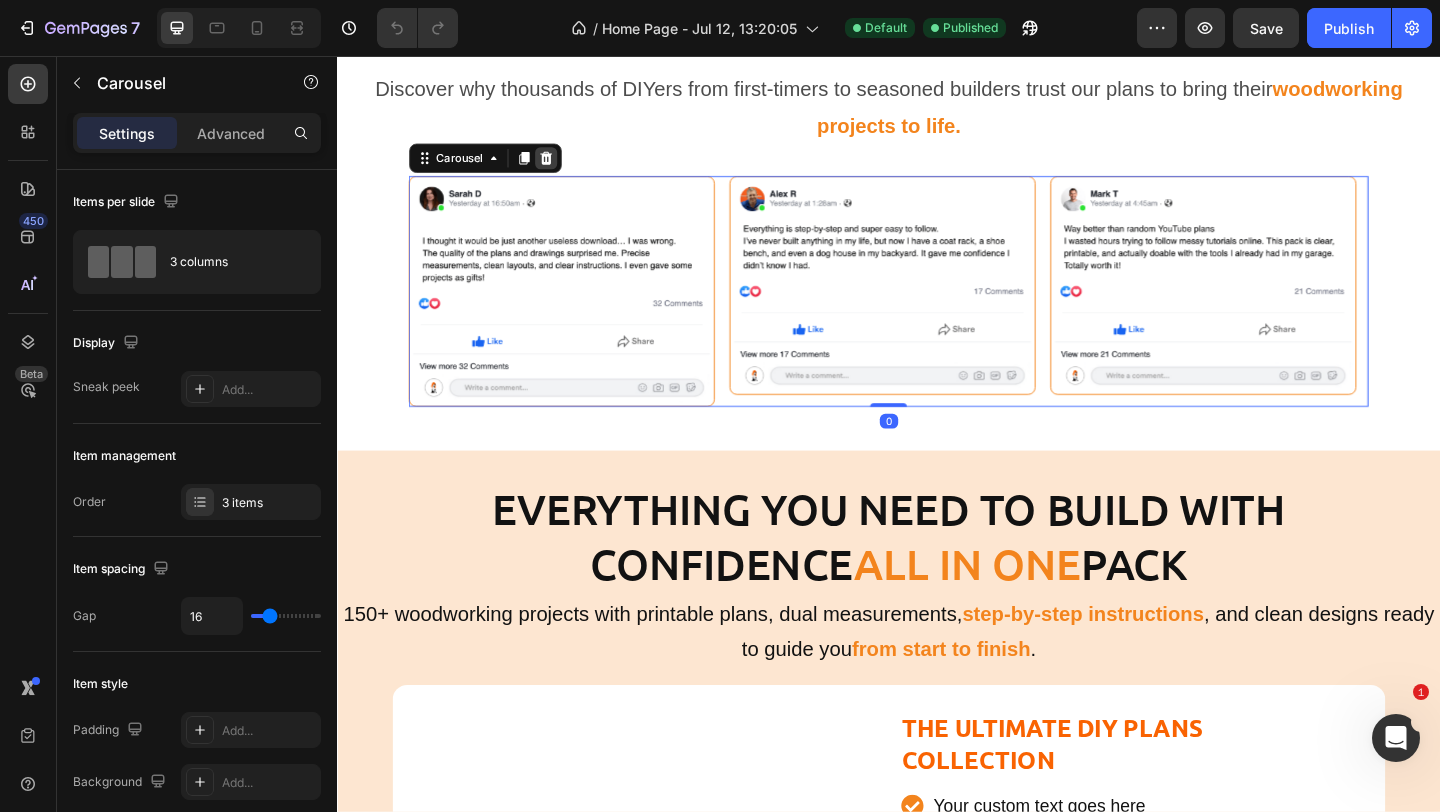 click 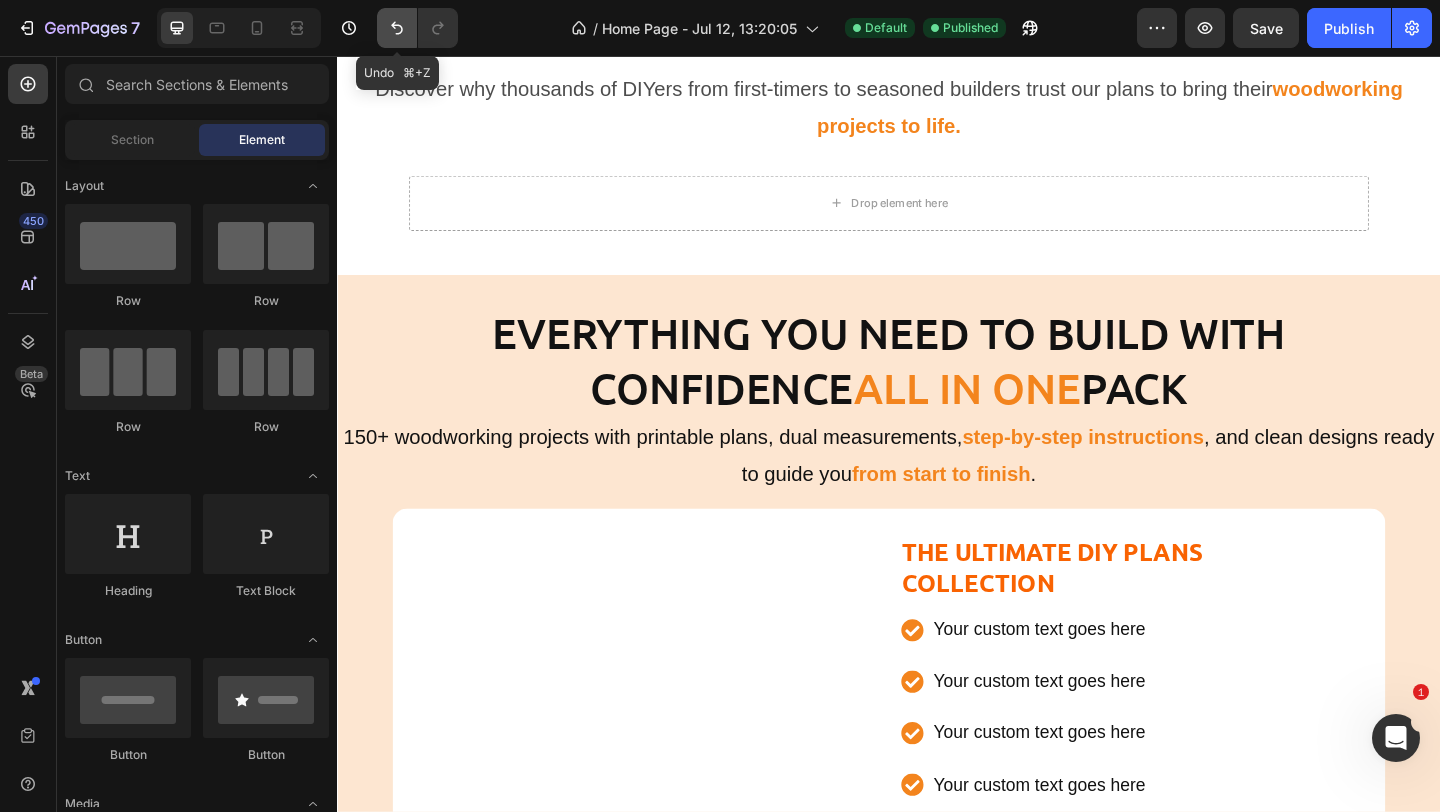 click 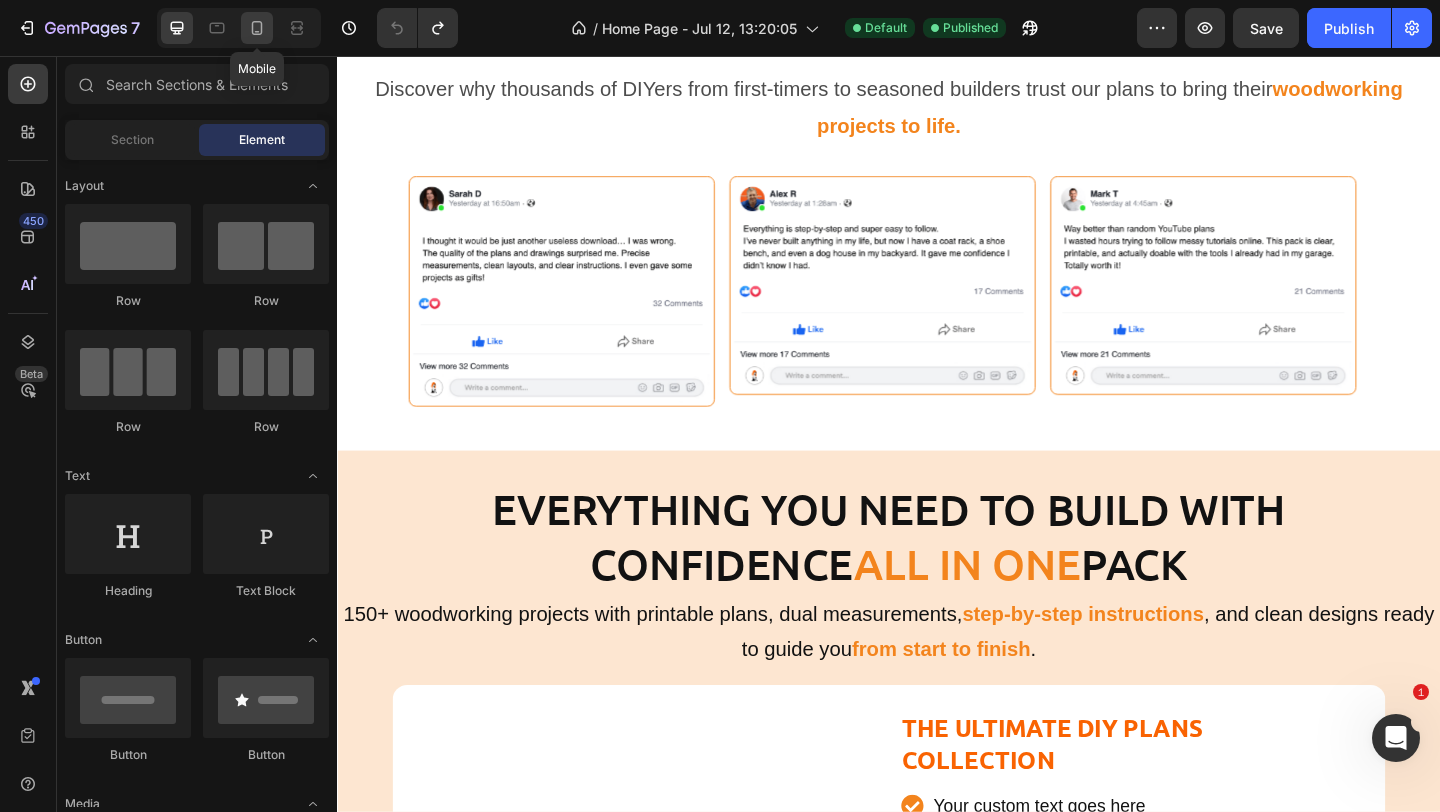 click 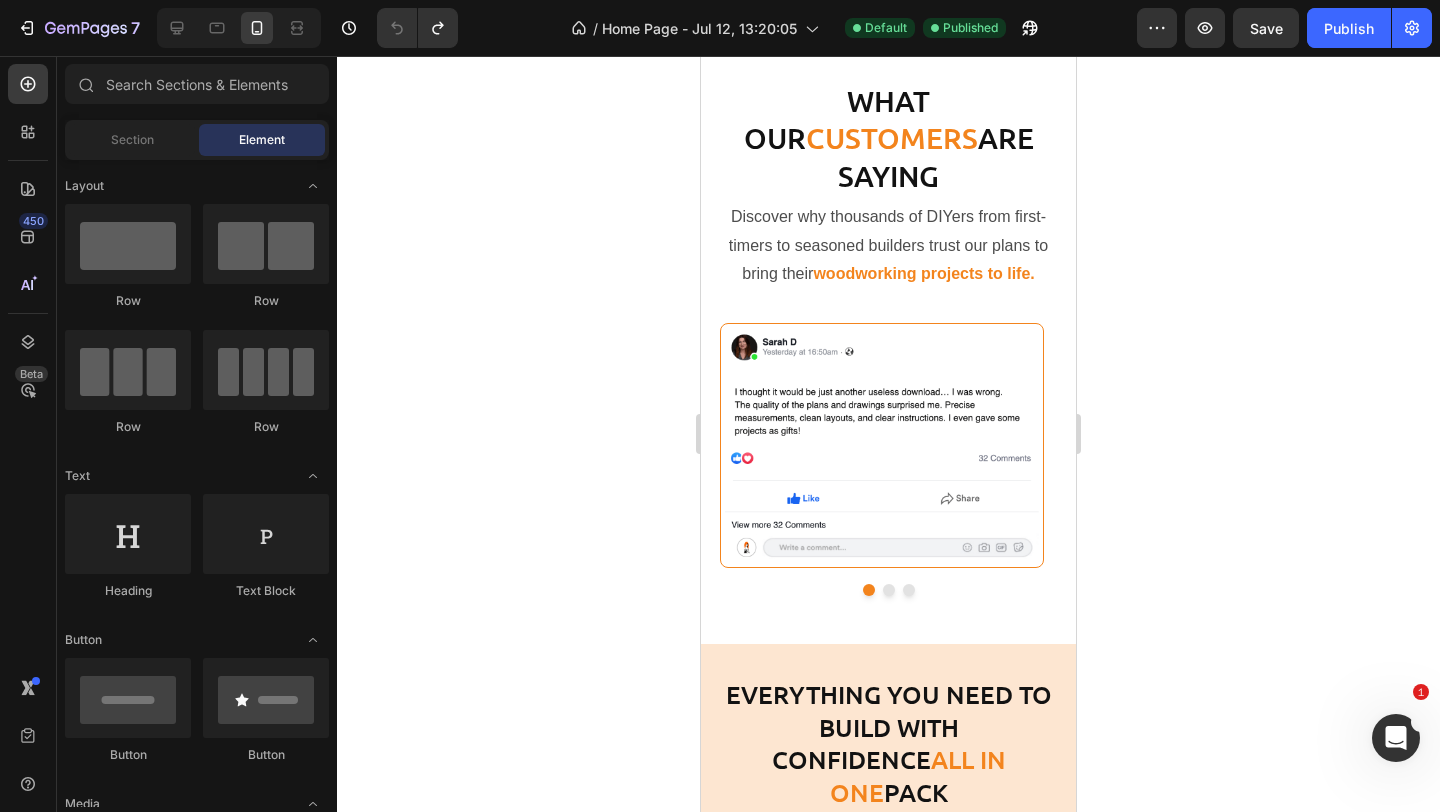 scroll, scrollTop: 948, scrollLeft: 0, axis: vertical 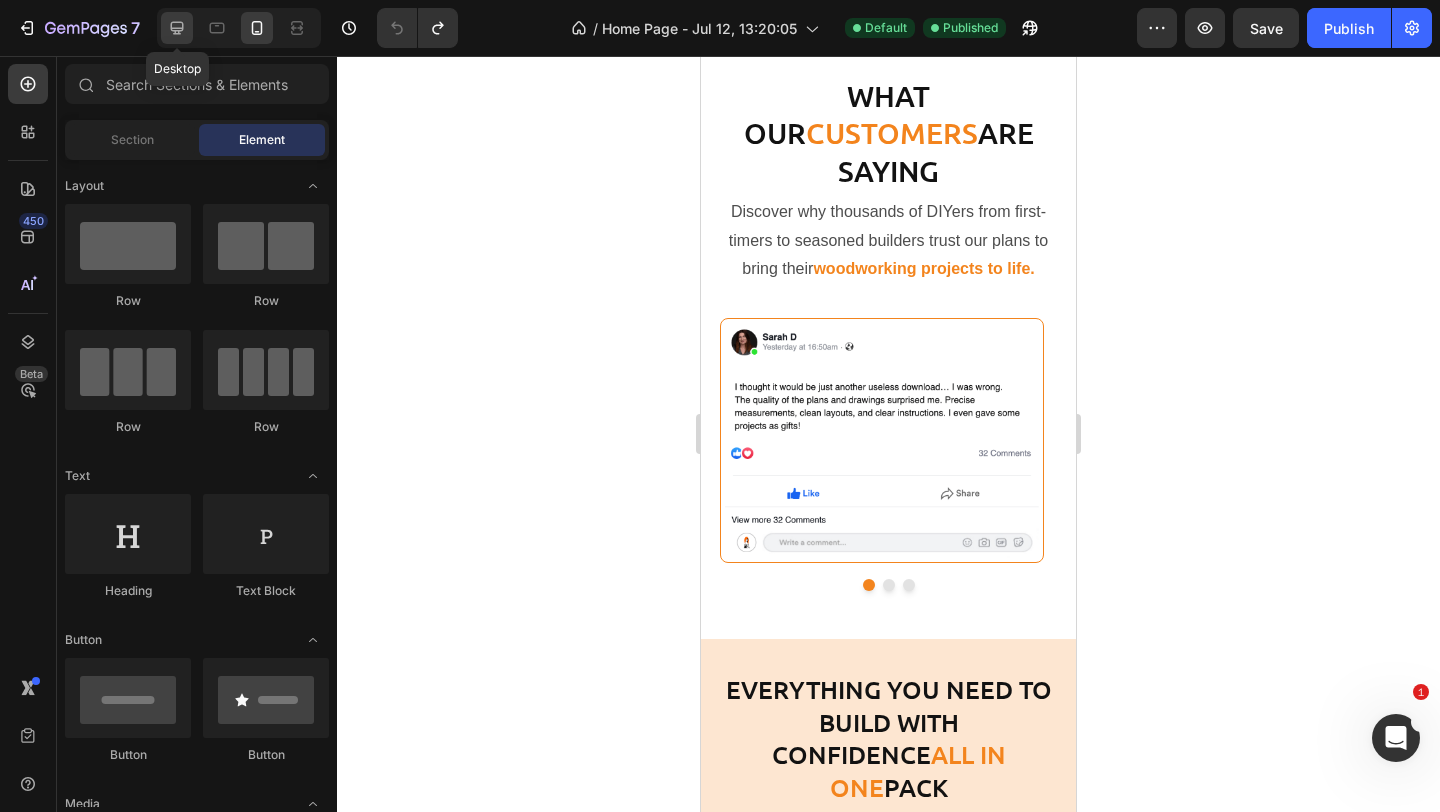 click 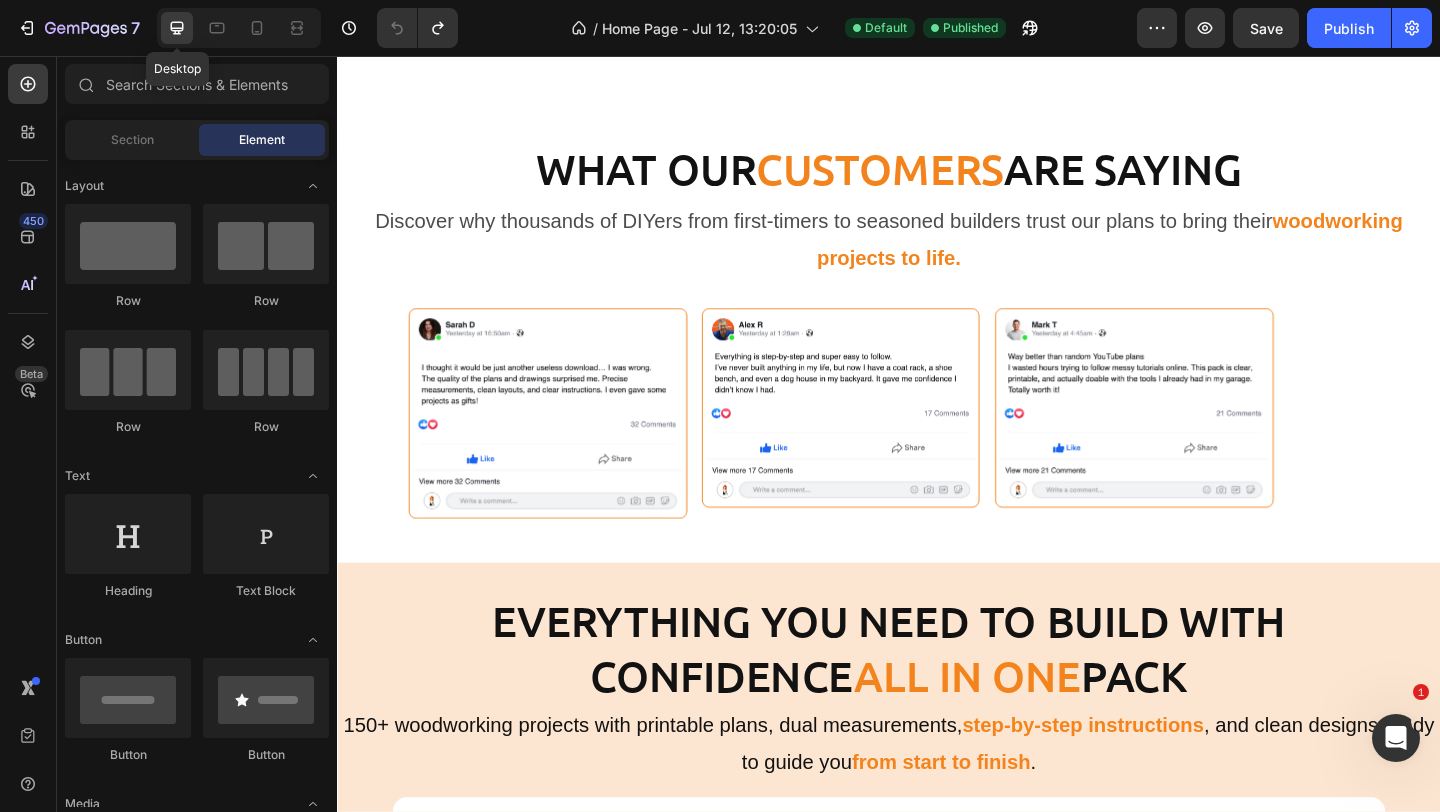 scroll, scrollTop: 1004, scrollLeft: 0, axis: vertical 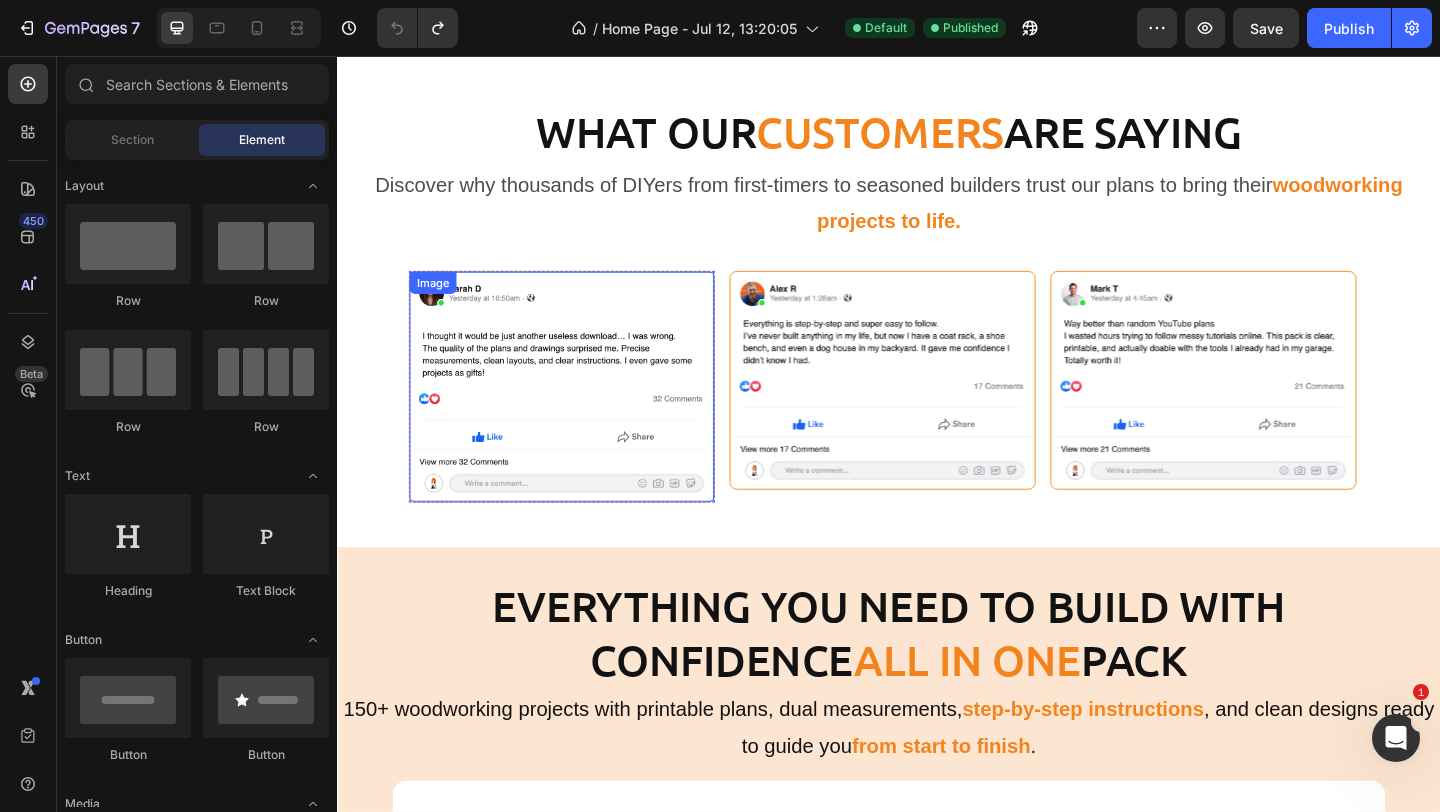 click at bounding box center (581, 416) 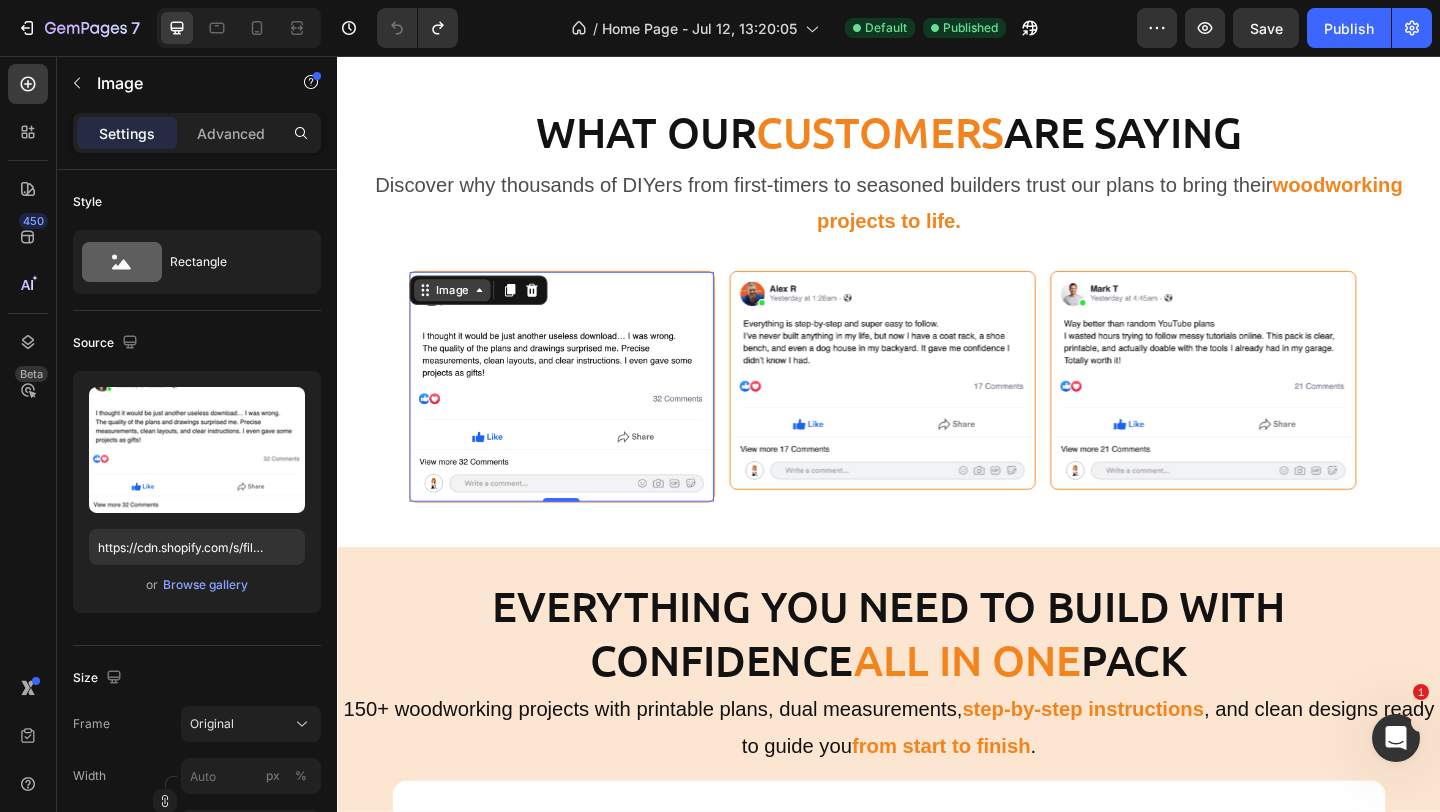 click on "Image" at bounding box center (462, 311) 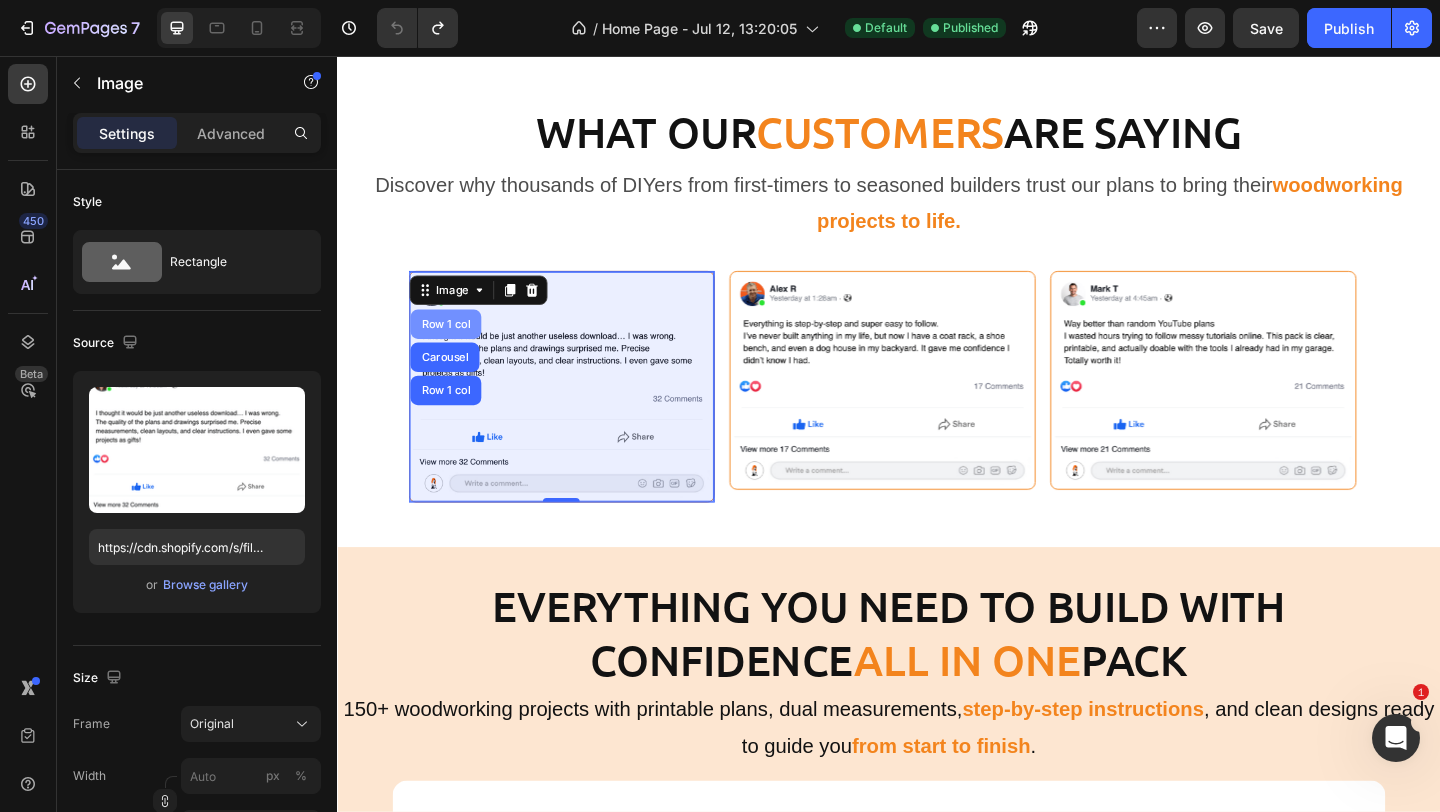 click on "Row 1 col" at bounding box center (455, 348) 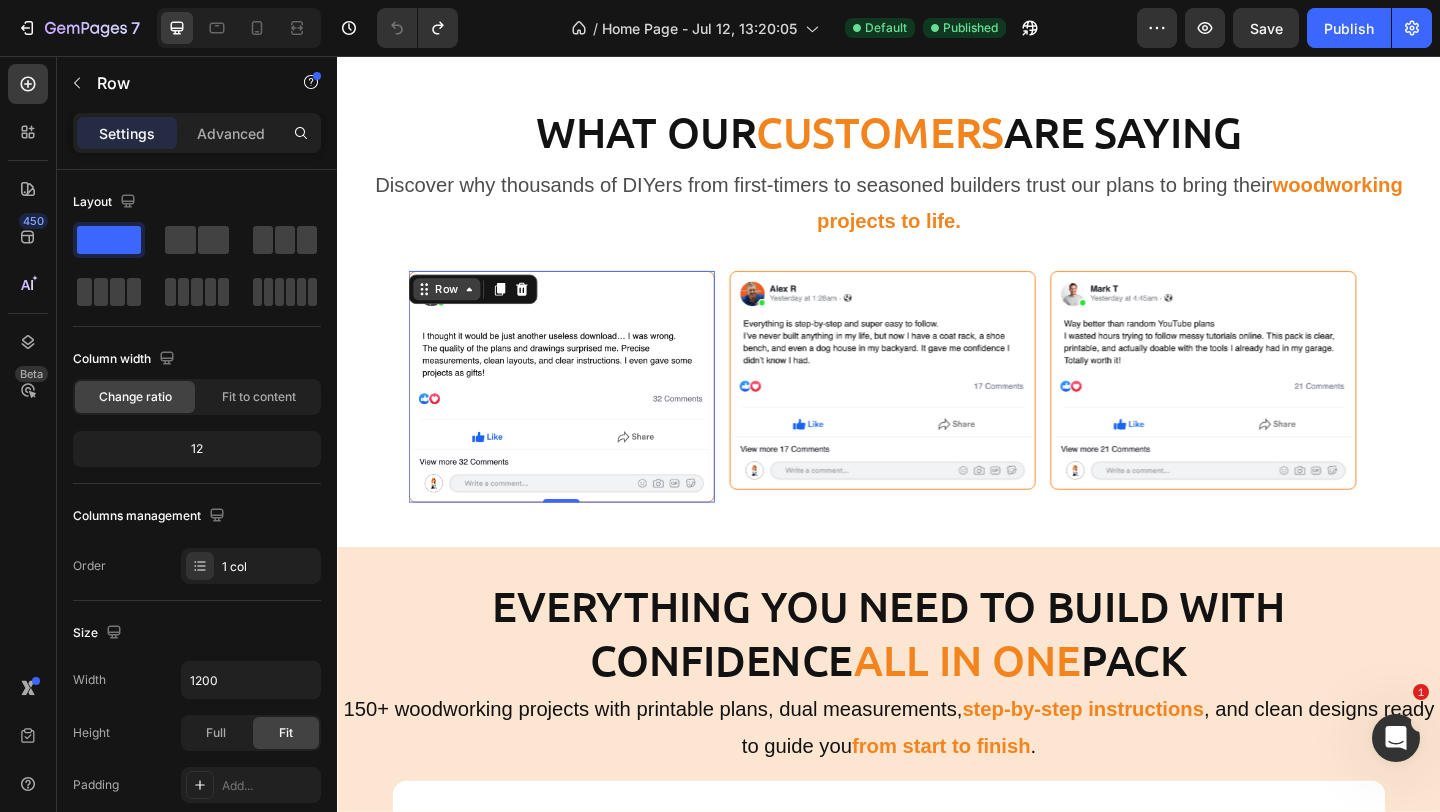 click on "Row" at bounding box center (456, 310) 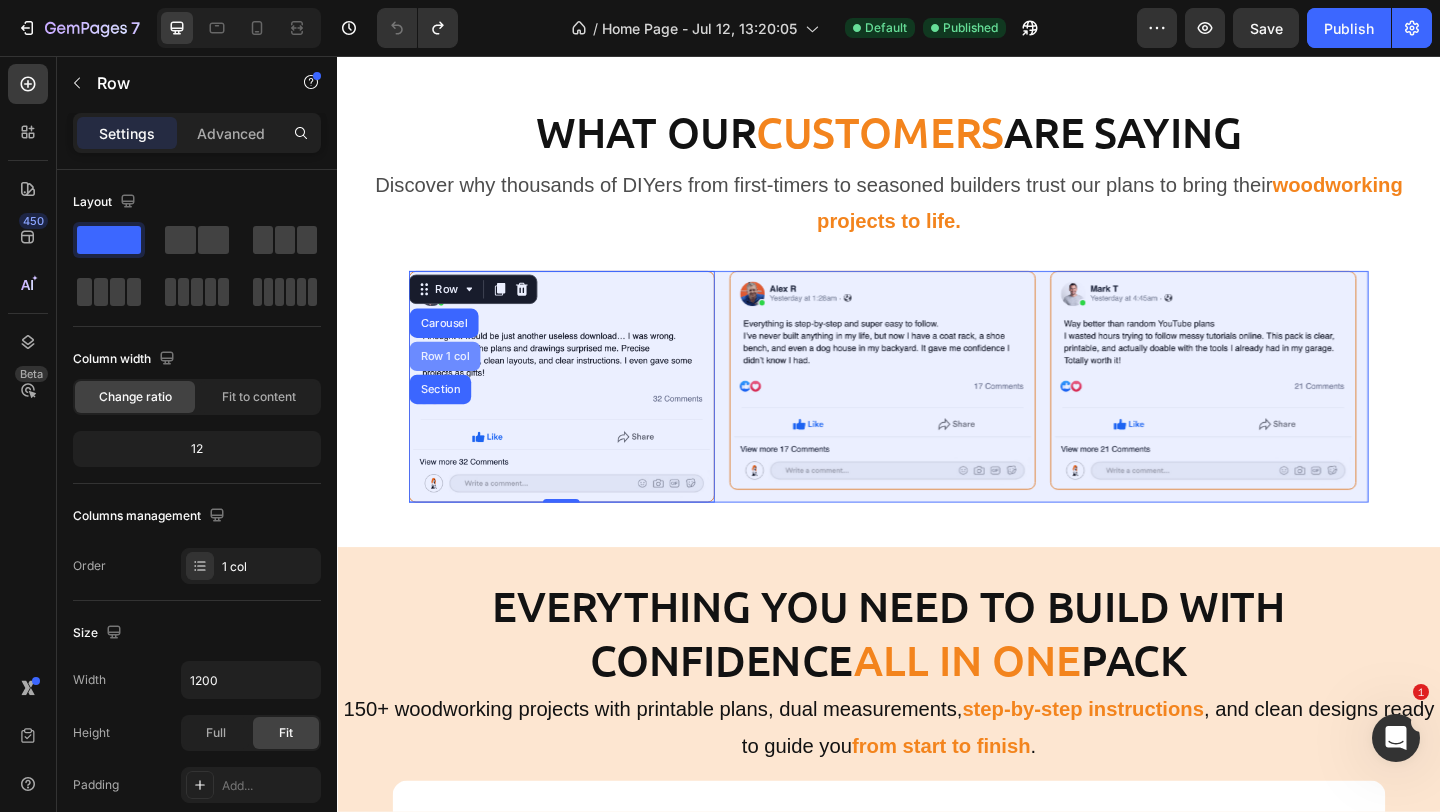 click on "Row 1 col" at bounding box center [454, 383] 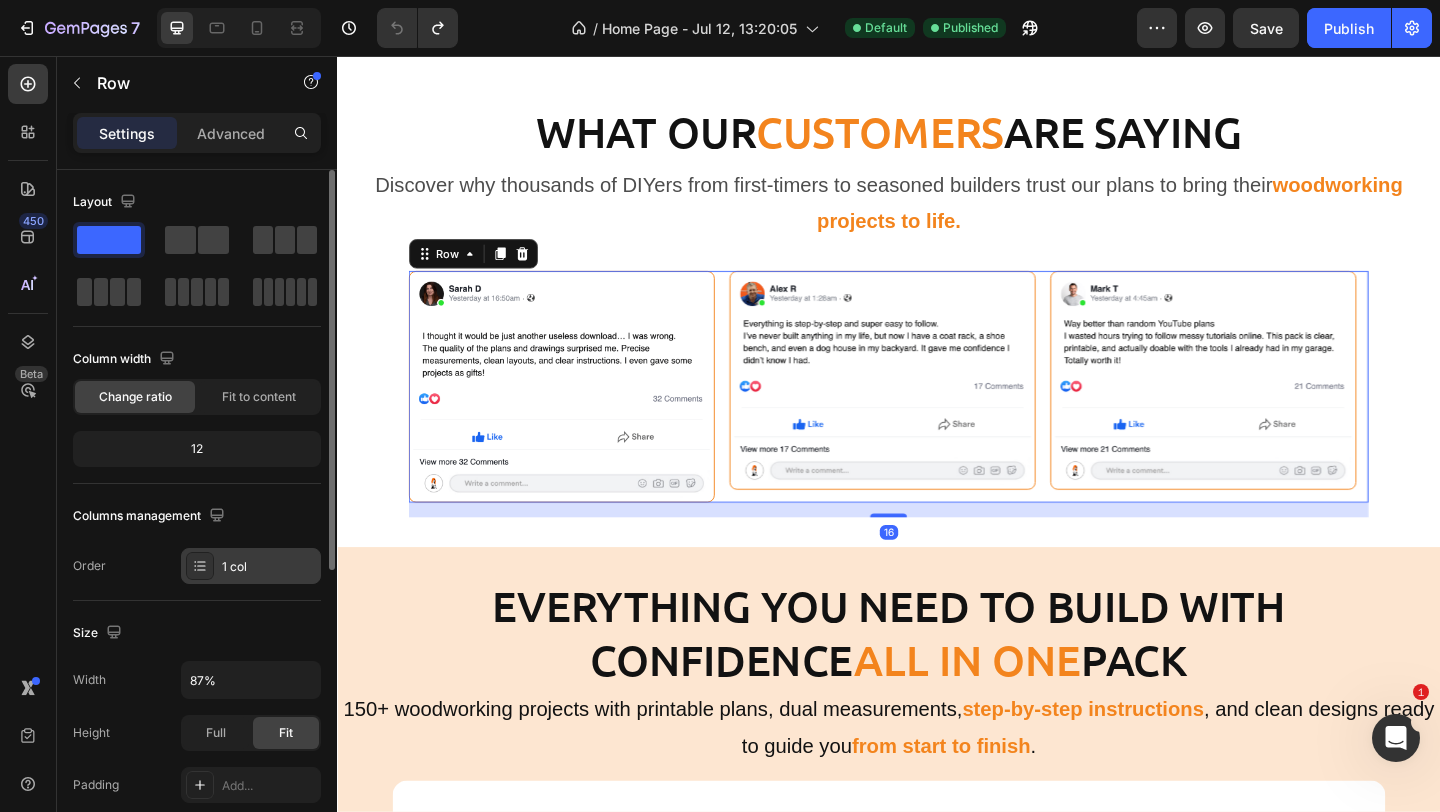 scroll, scrollTop: 31, scrollLeft: 0, axis: vertical 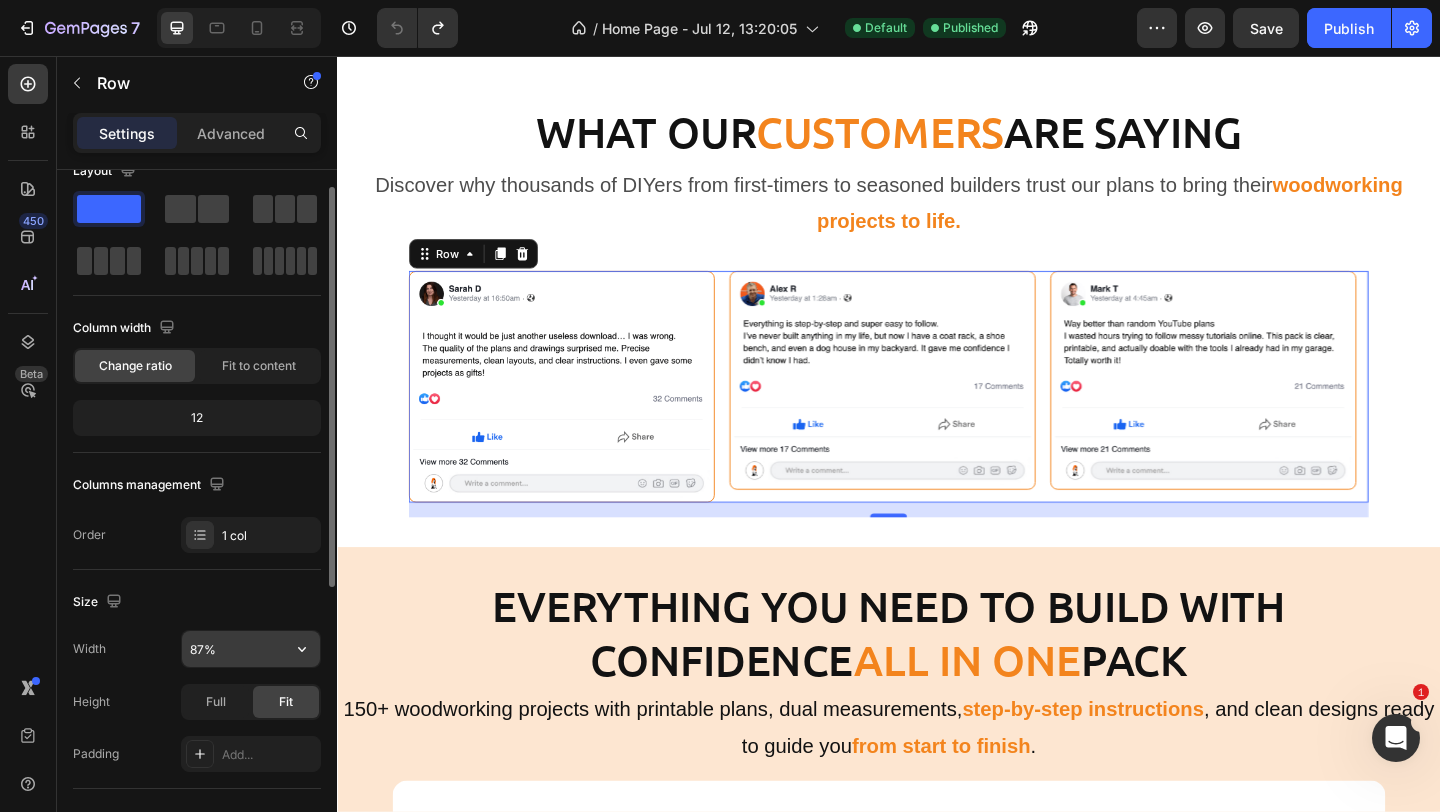 click on "87%" at bounding box center [251, 649] 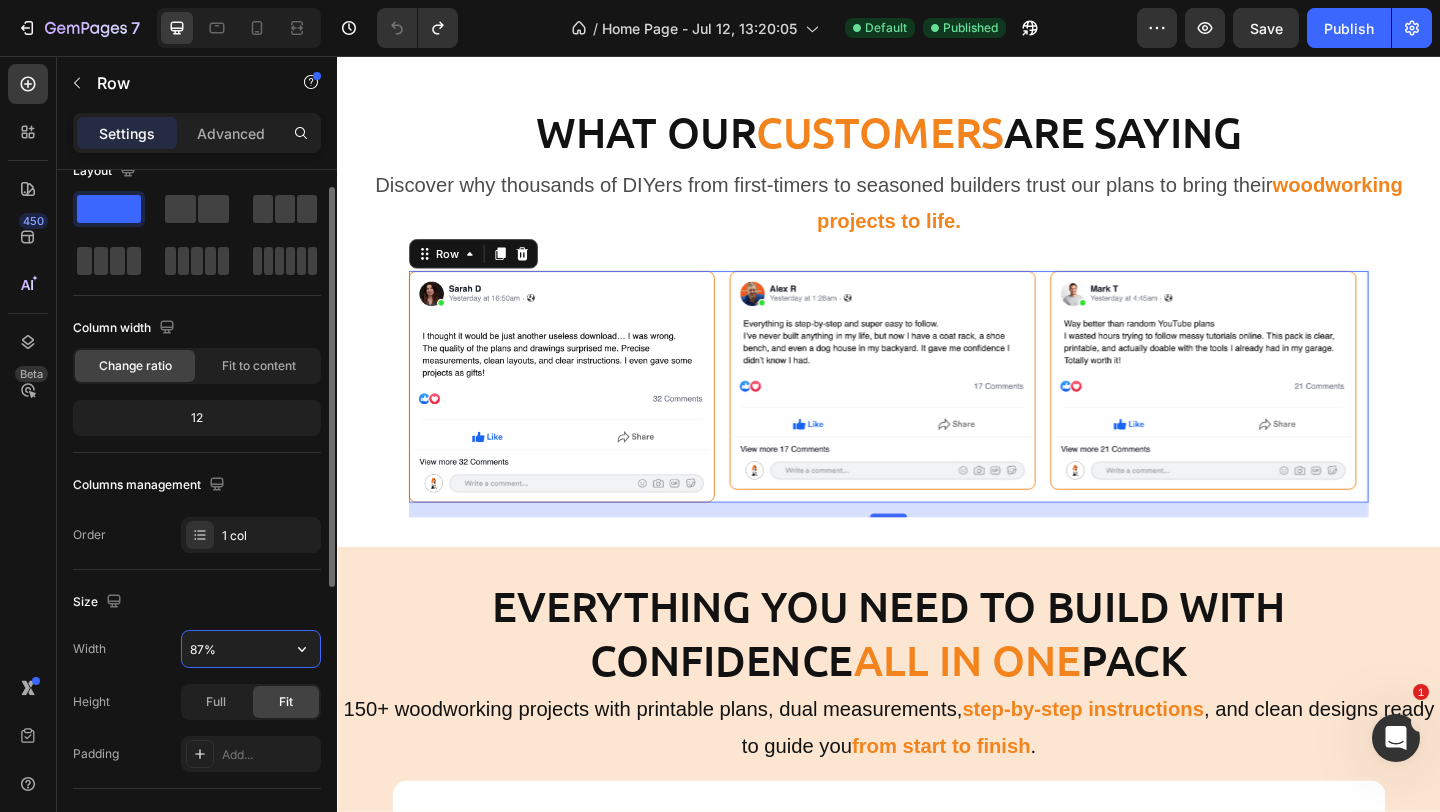 click on "87%" at bounding box center [251, 649] 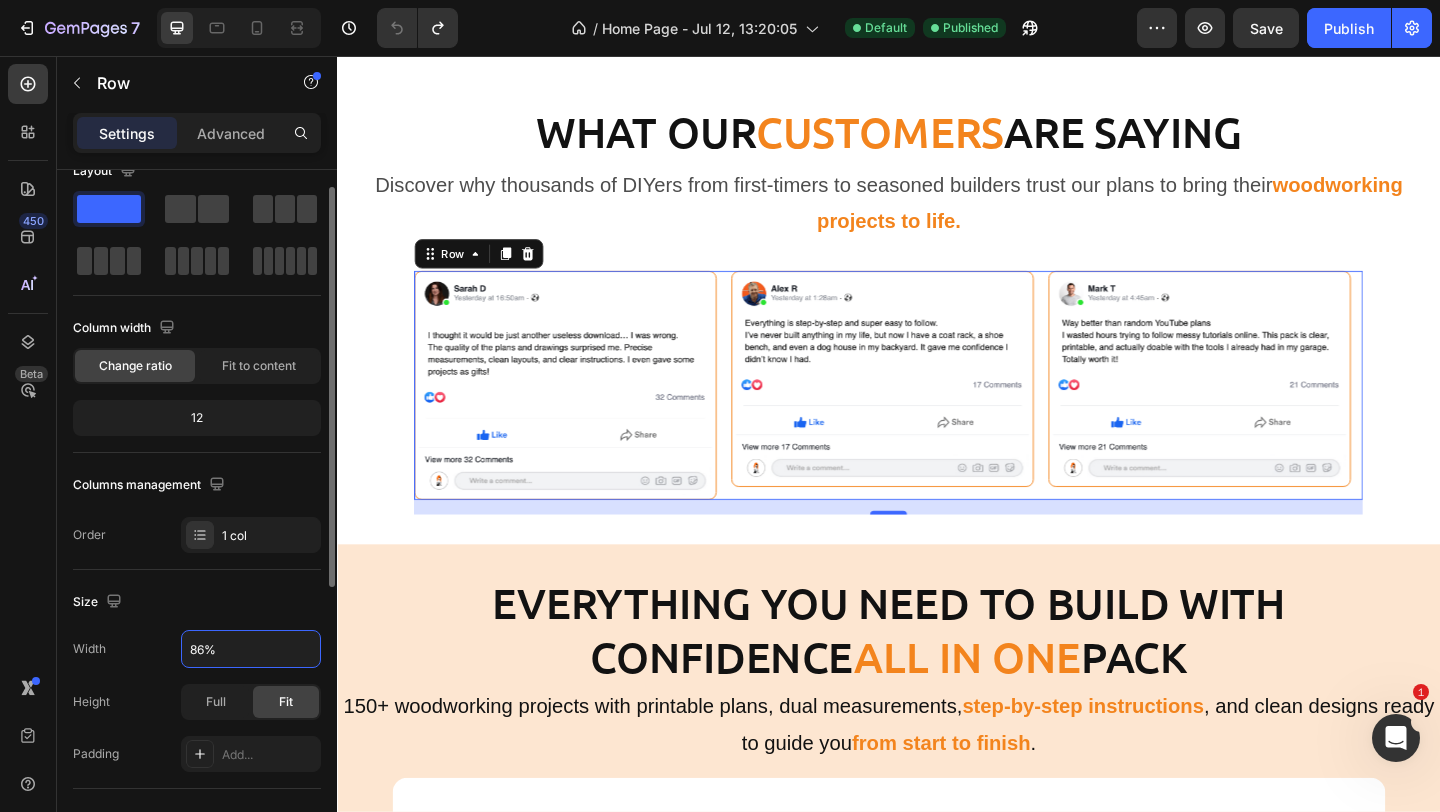 type on "86%" 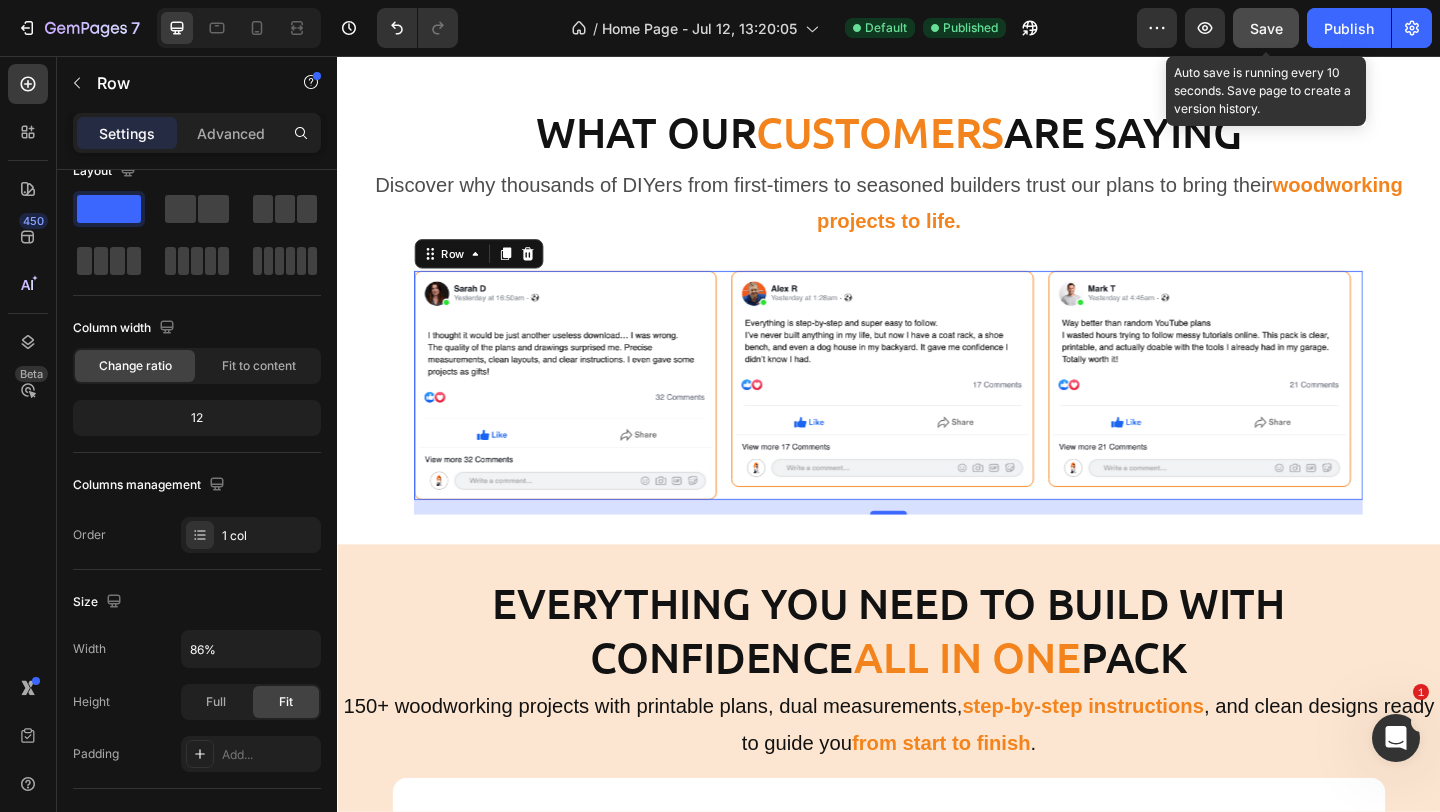 click on "Save" at bounding box center (1266, 28) 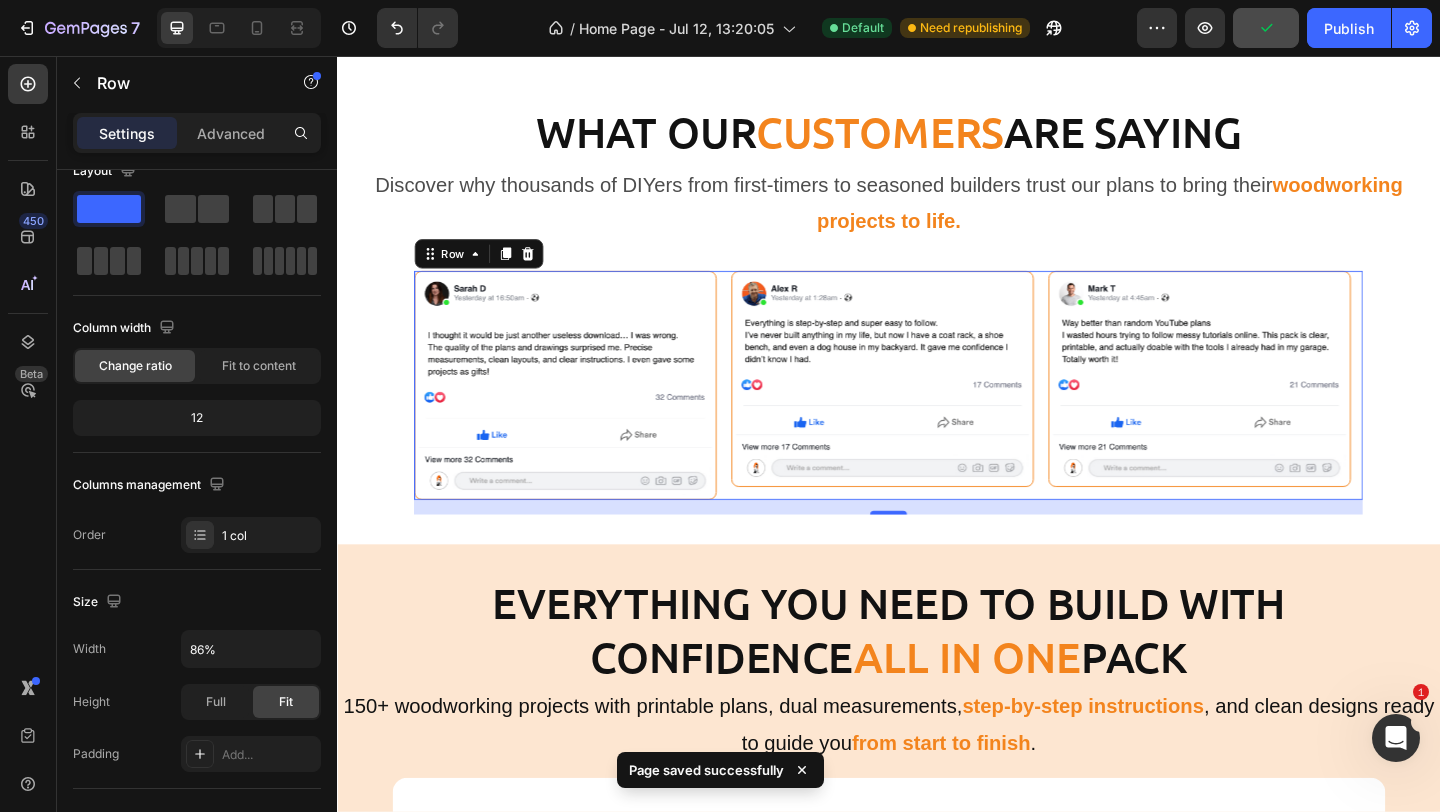 click on "7   /  Home Page - Jul 12, 13:20:05 Default Need republishing Preview  Publish" 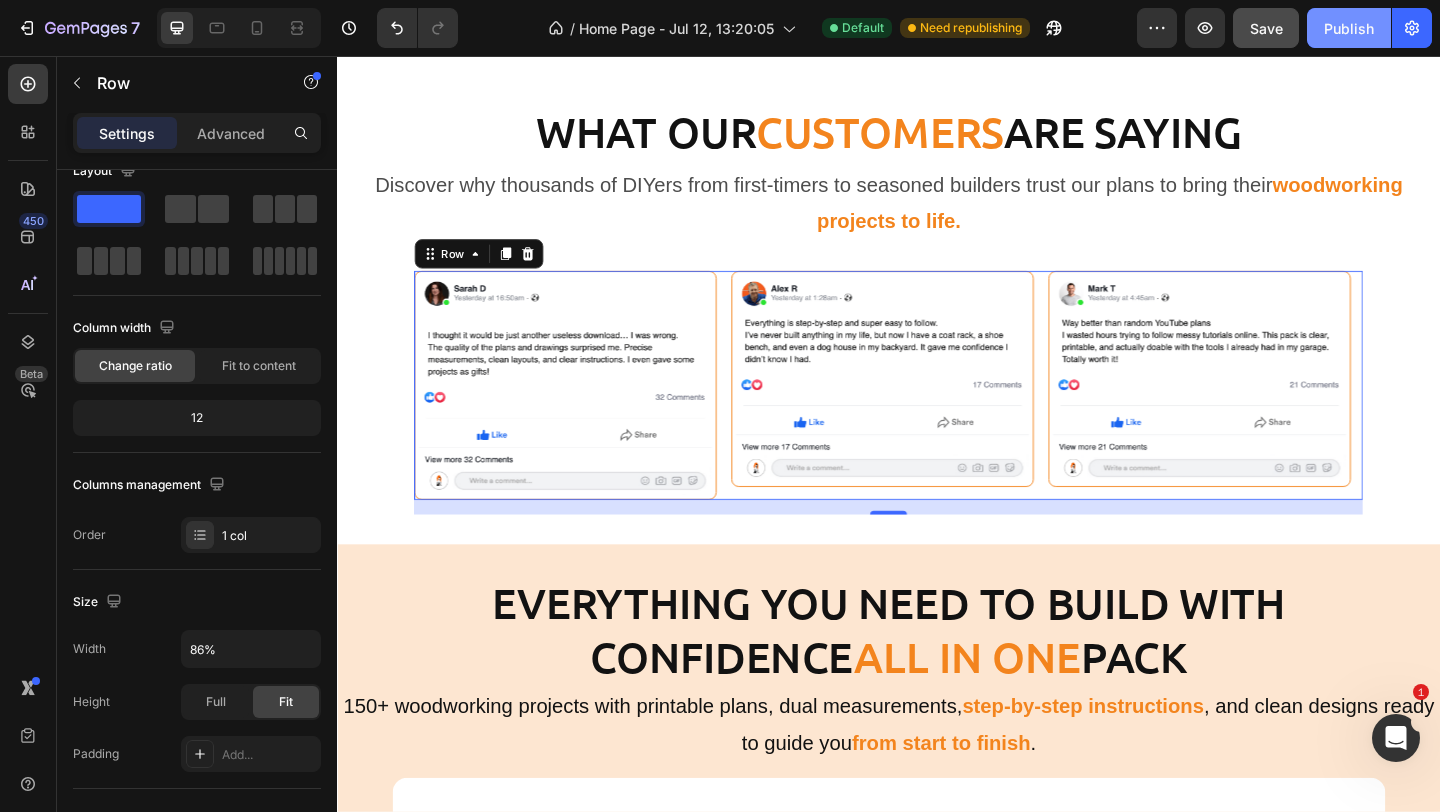 click on "Publish" at bounding box center (1349, 28) 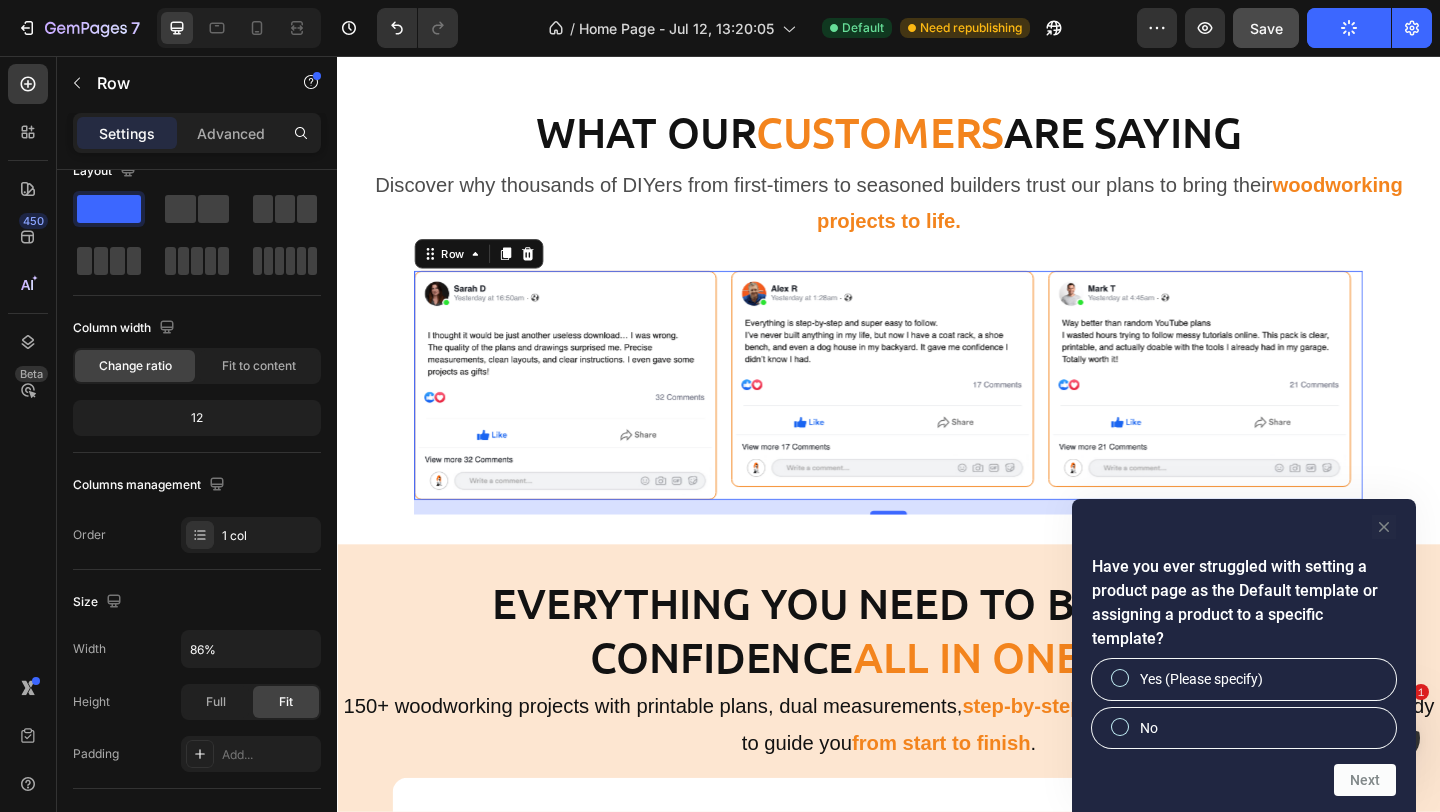 click 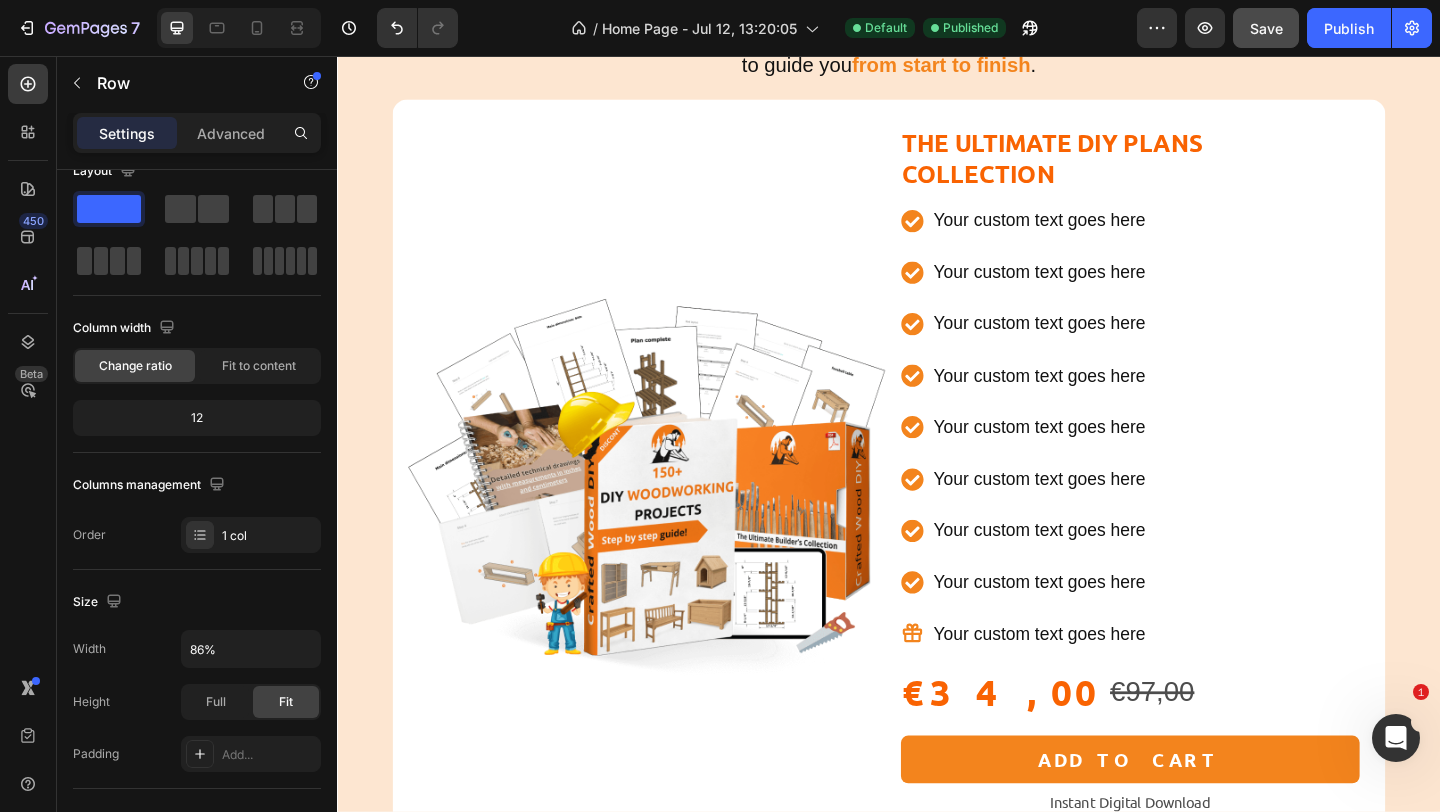 scroll, scrollTop: 1791, scrollLeft: 0, axis: vertical 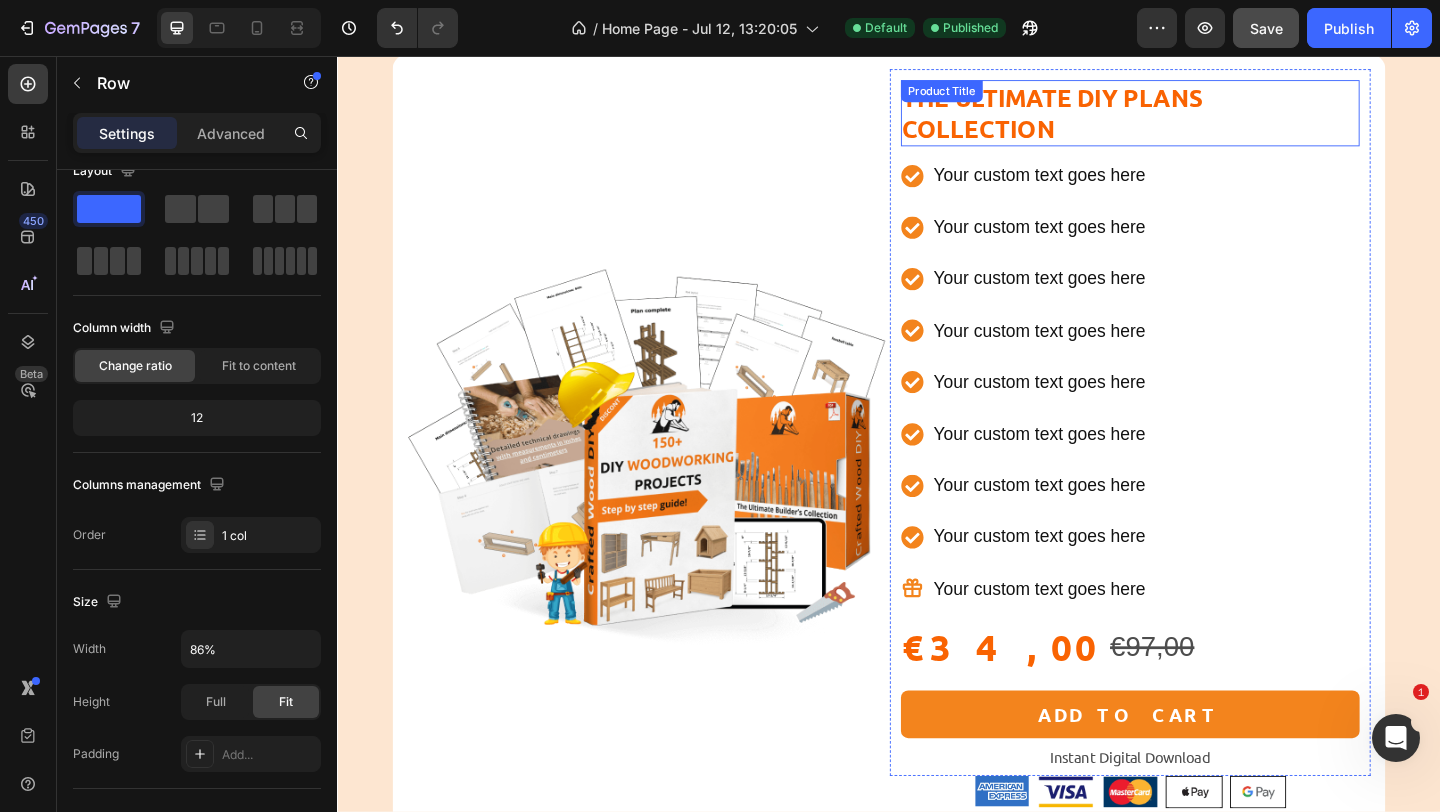 click on "The Ultimate DIY Plans Collection" at bounding box center [1200, 118] 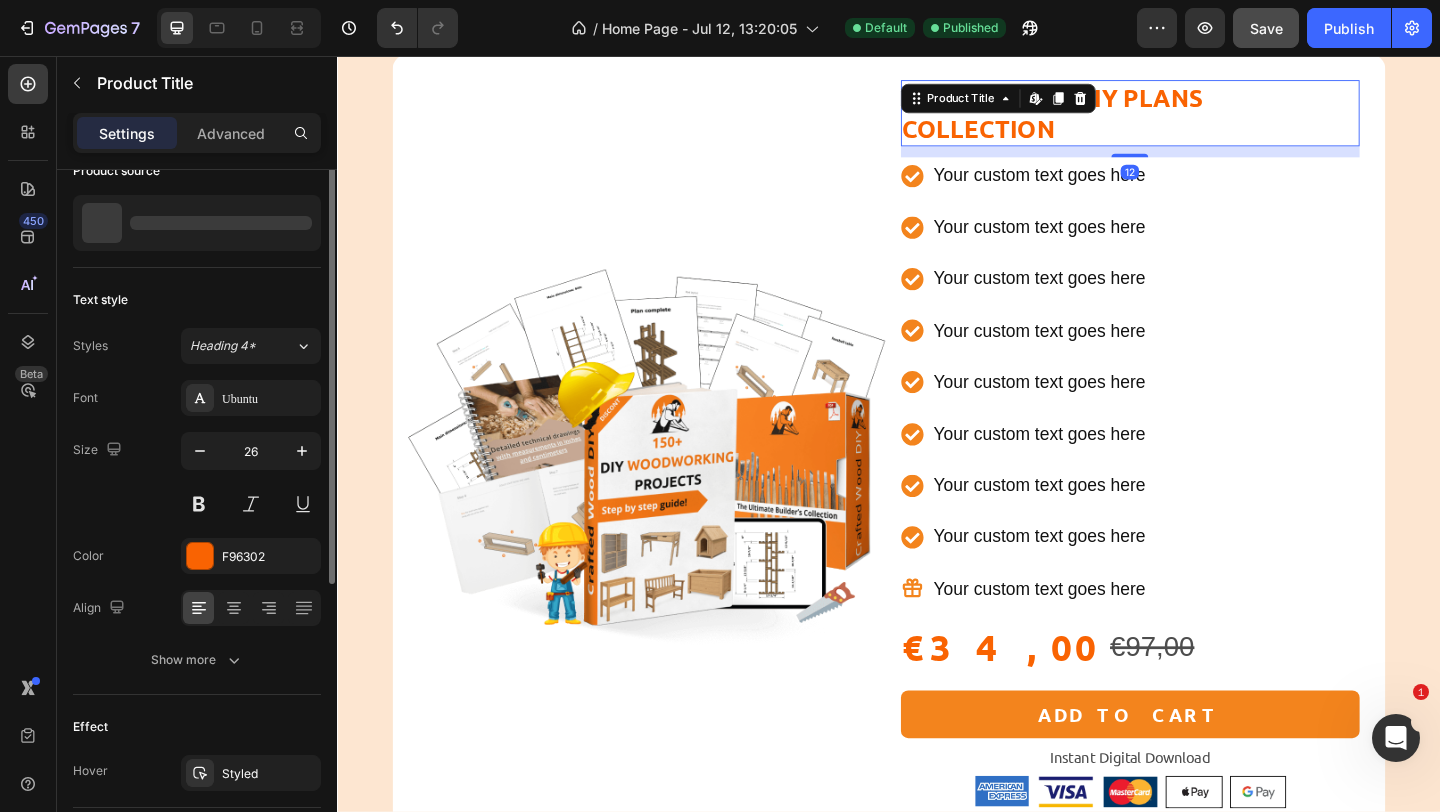 scroll, scrollTop: 0, scrollLeft: 0, axis: both 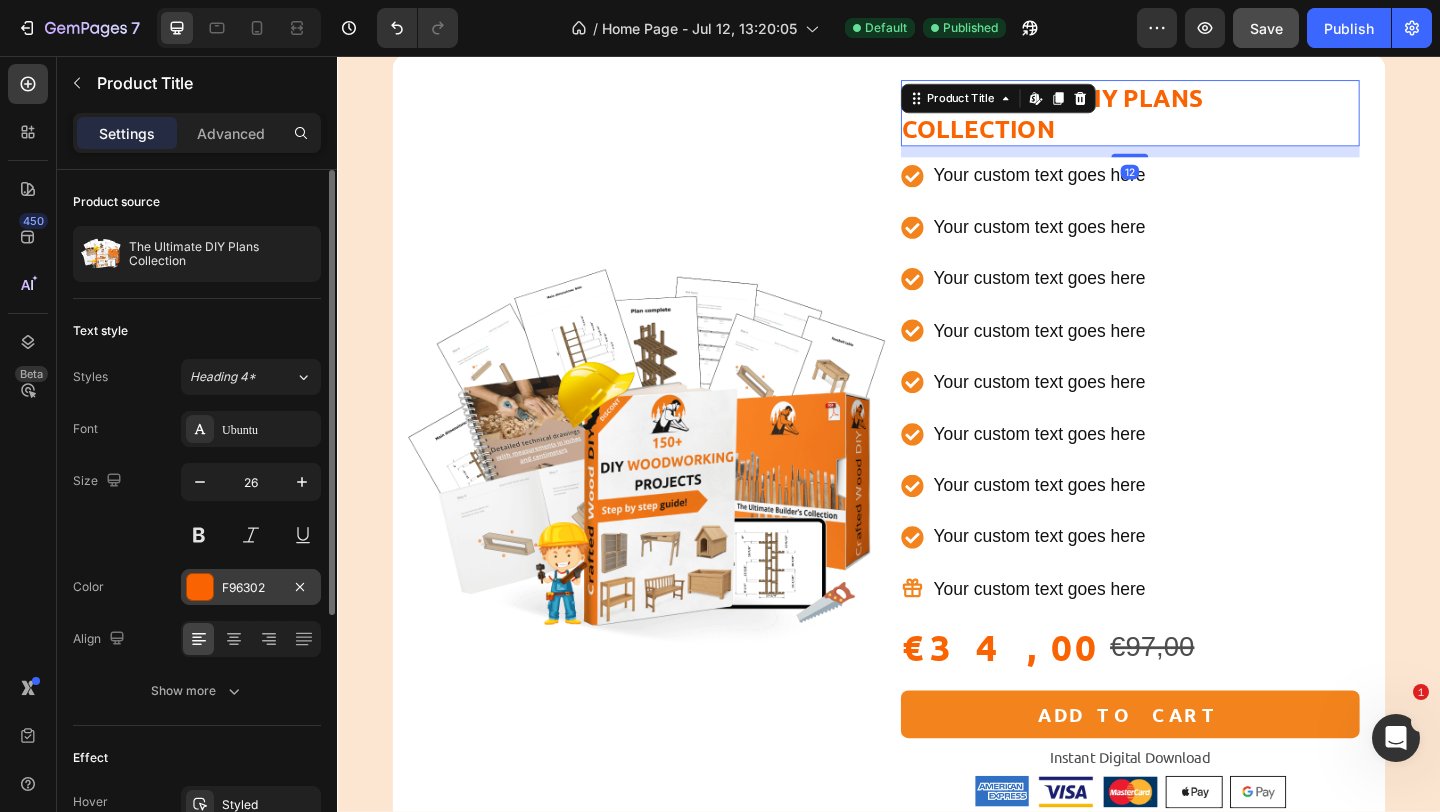 click at bounding box center (200, 587) 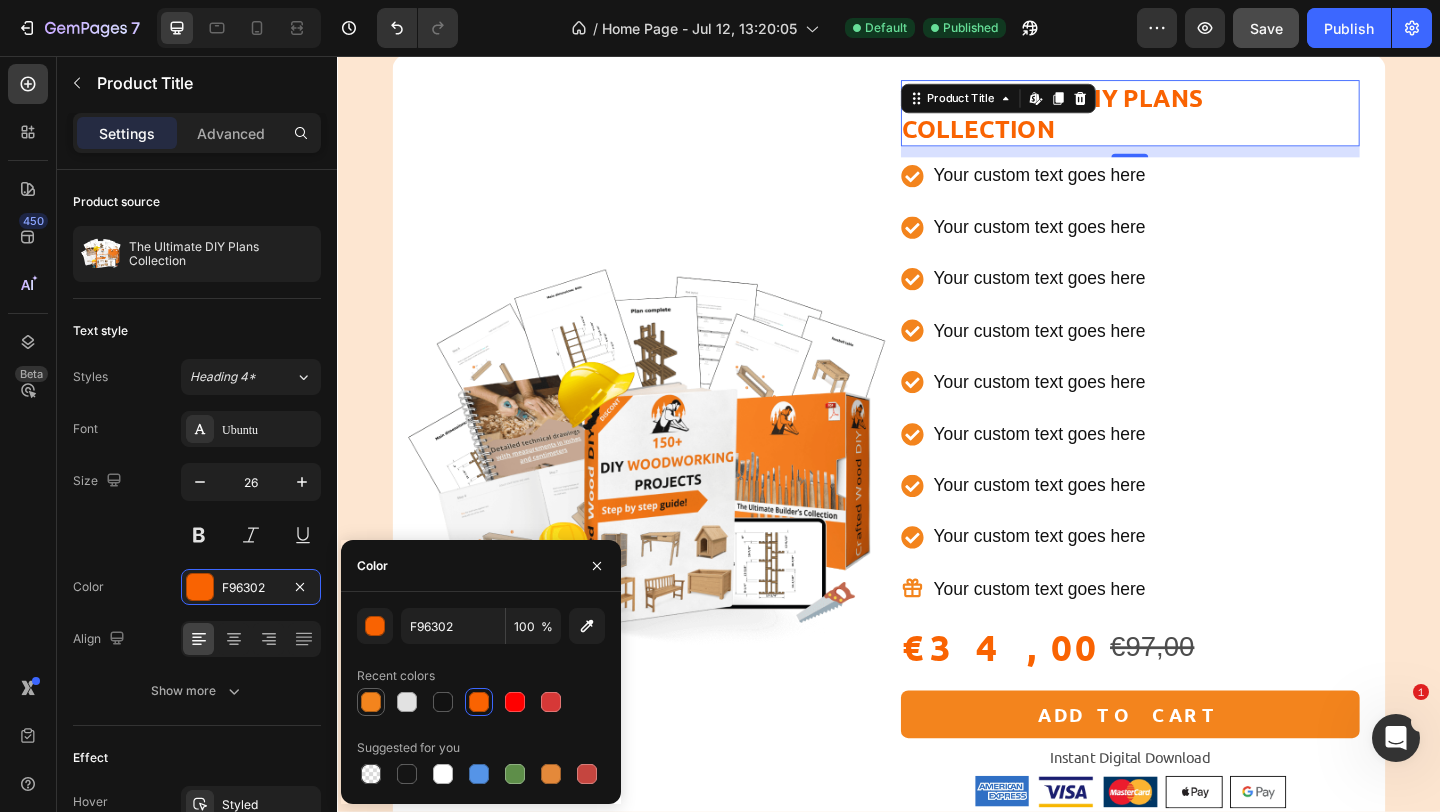 click at bounding box center (371, 702) 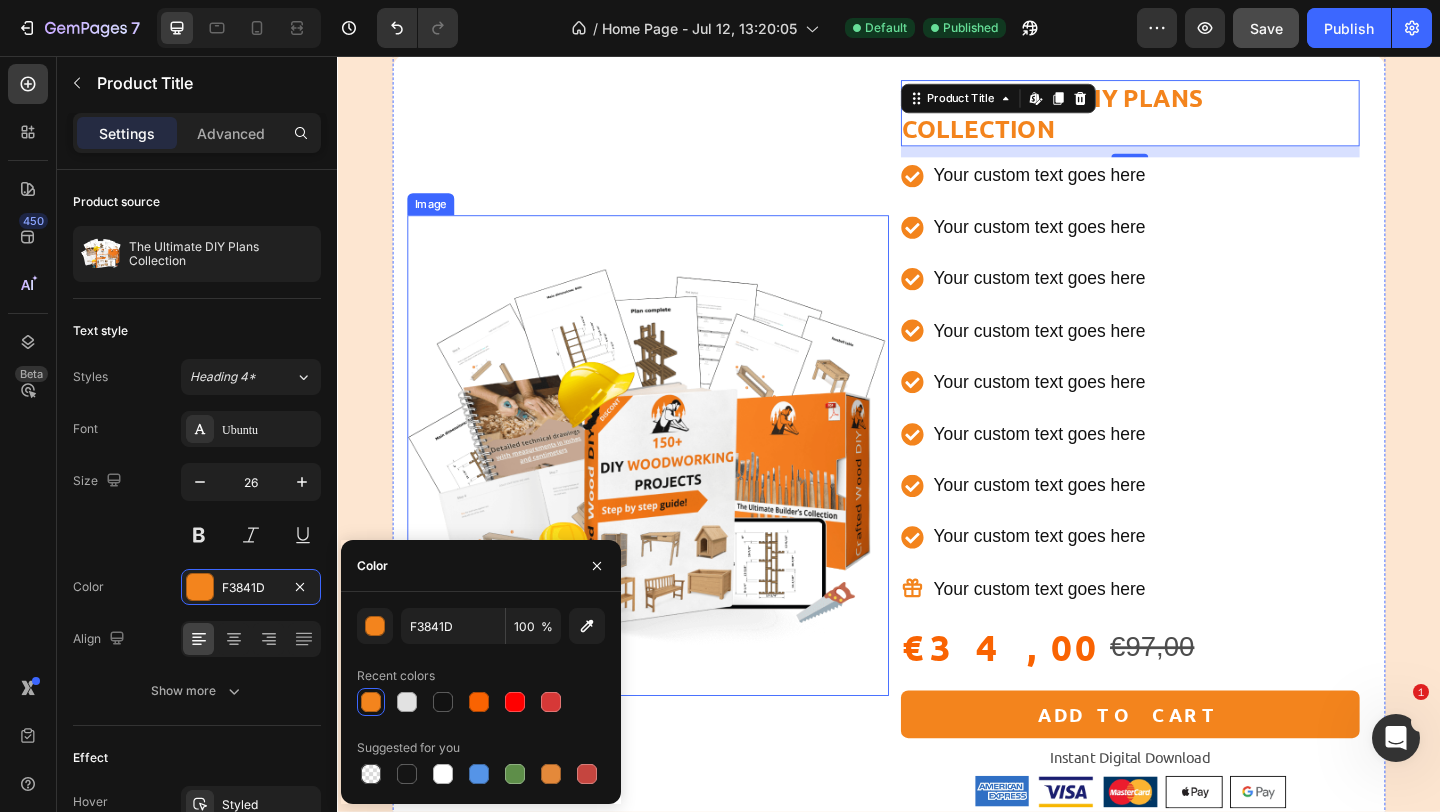 click at bounding box center [675, 491] 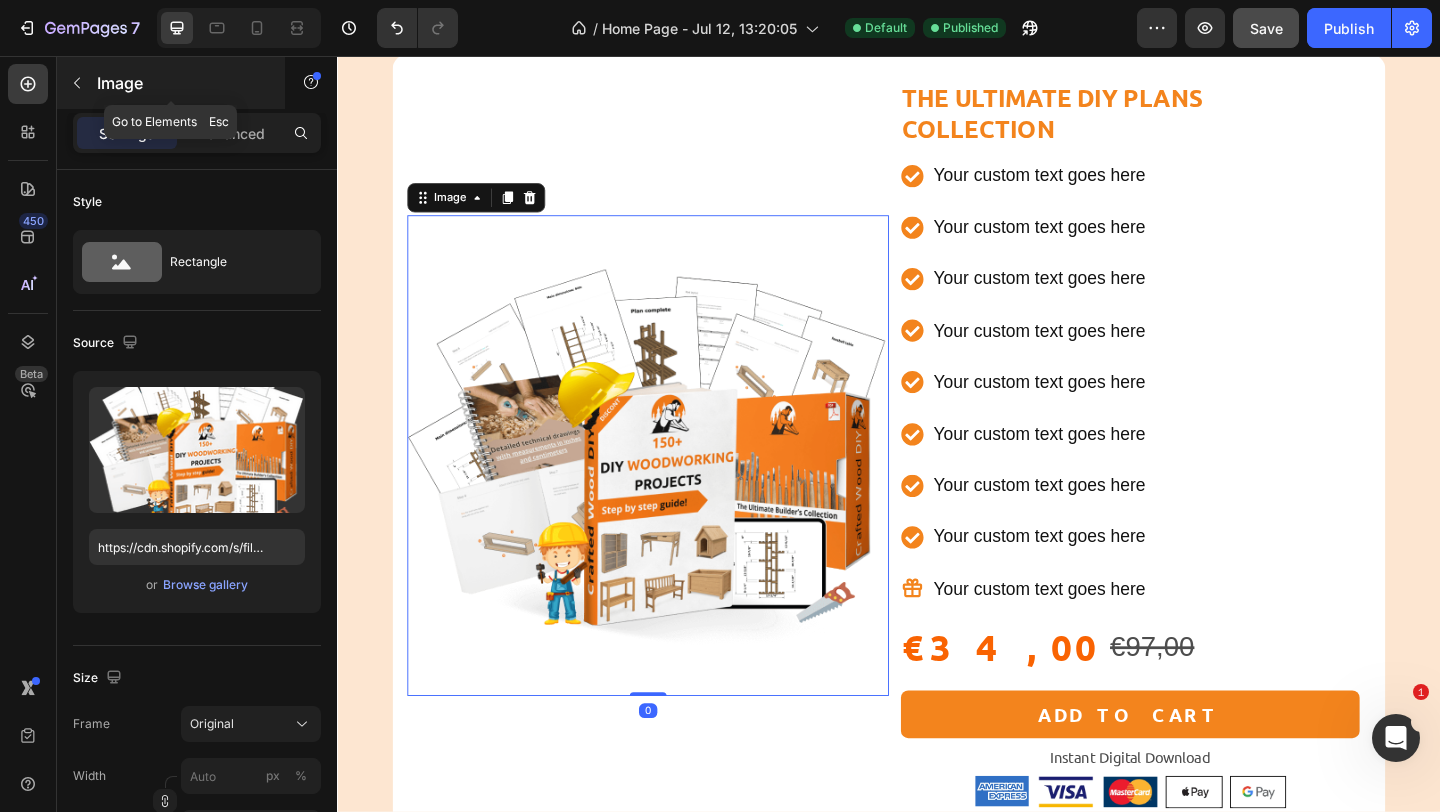 click on "Image" at bounding box center [171, 83] 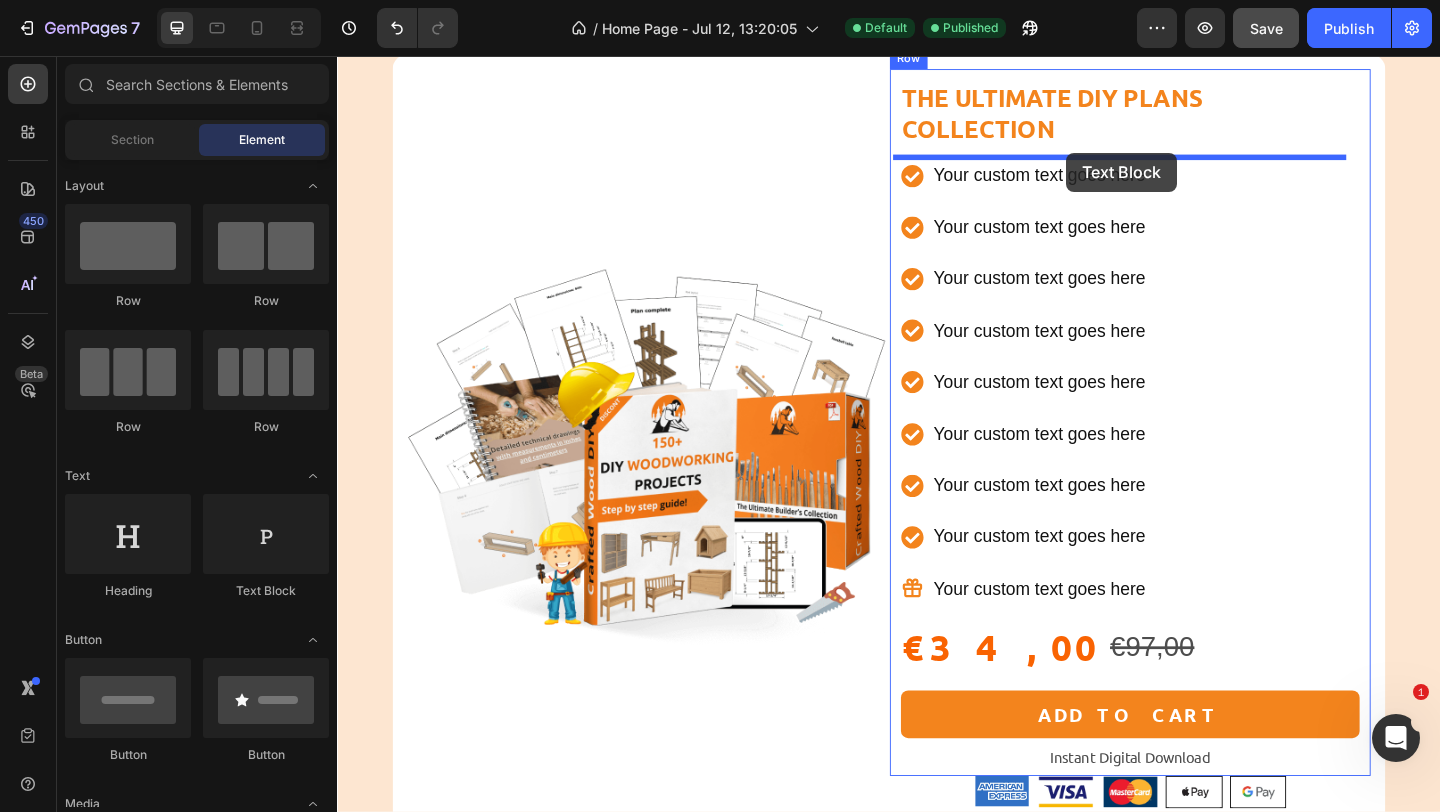 drag, startPoint x: 514, startPoint y: 400, endPoint x: 1130, endPoint y: 161, distance: 660.73975 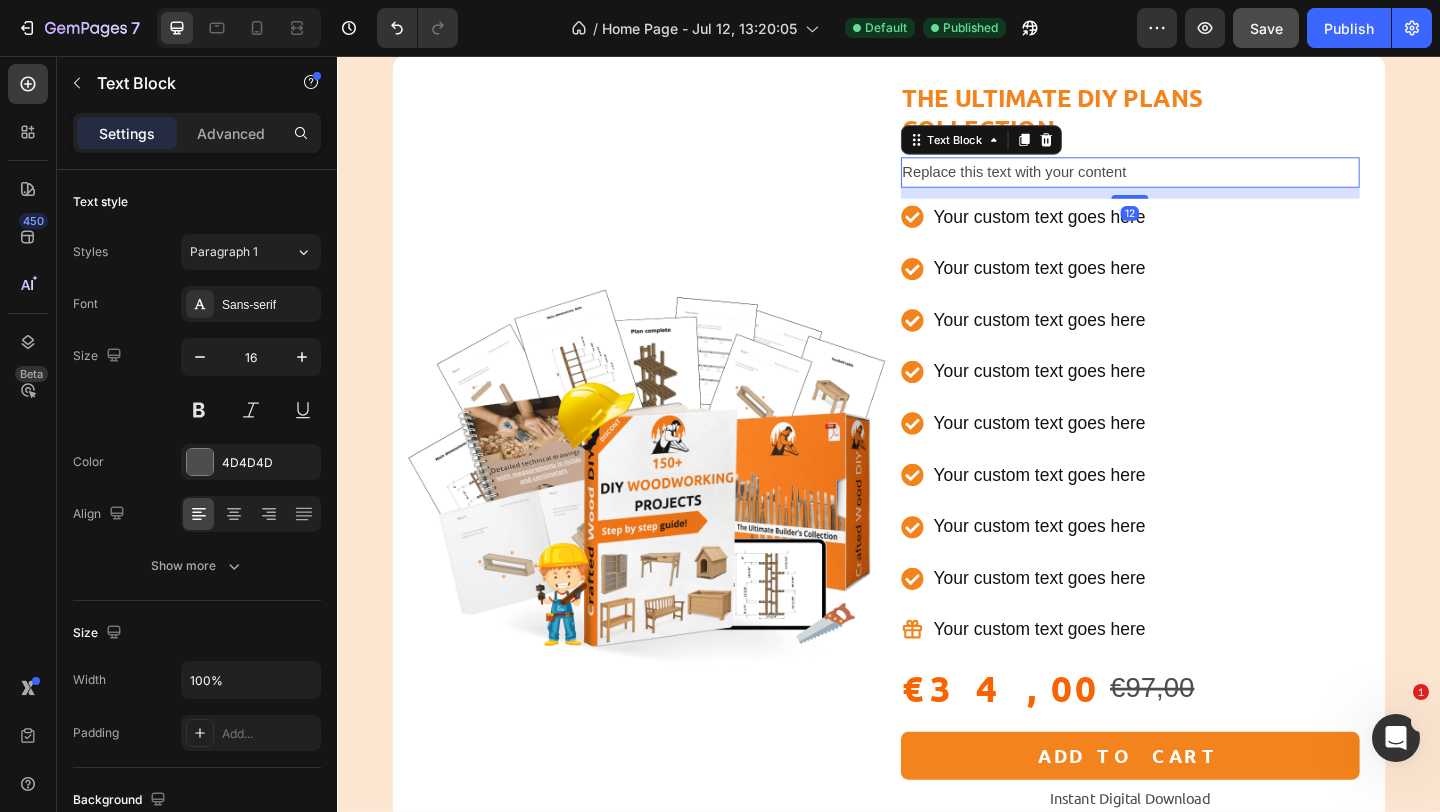 scroll, scrollTop: 1813, scrollLeft: 0, axis: vertical 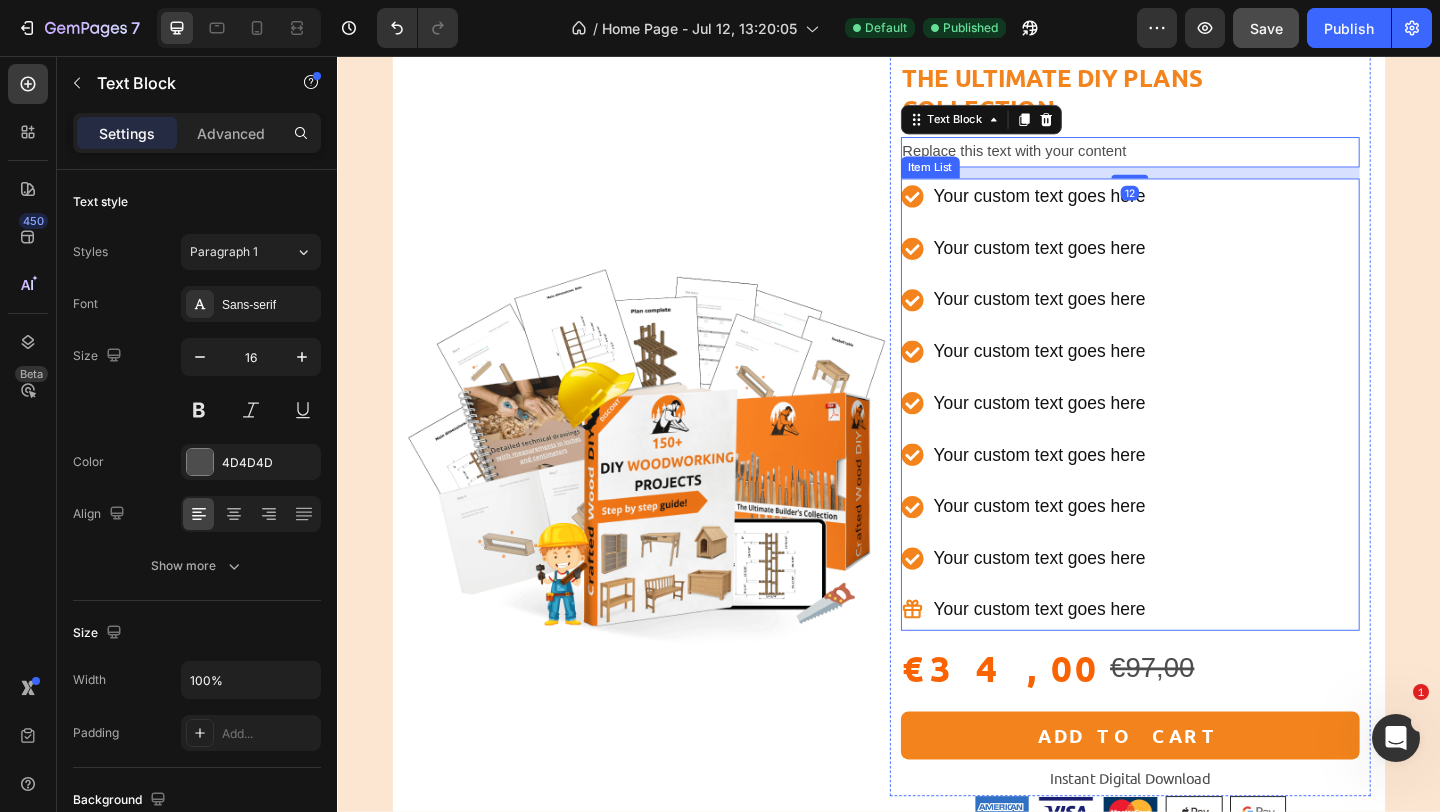 click on "Your custom text goes here  Your custom text goes here  Your custom text goes here  Your custom text goes here  Your custom text goes here  Your custom text goes here  Your custom text goes here  Your custom text goes here
Your custom text goes here" at bounding box center (1085, 434) 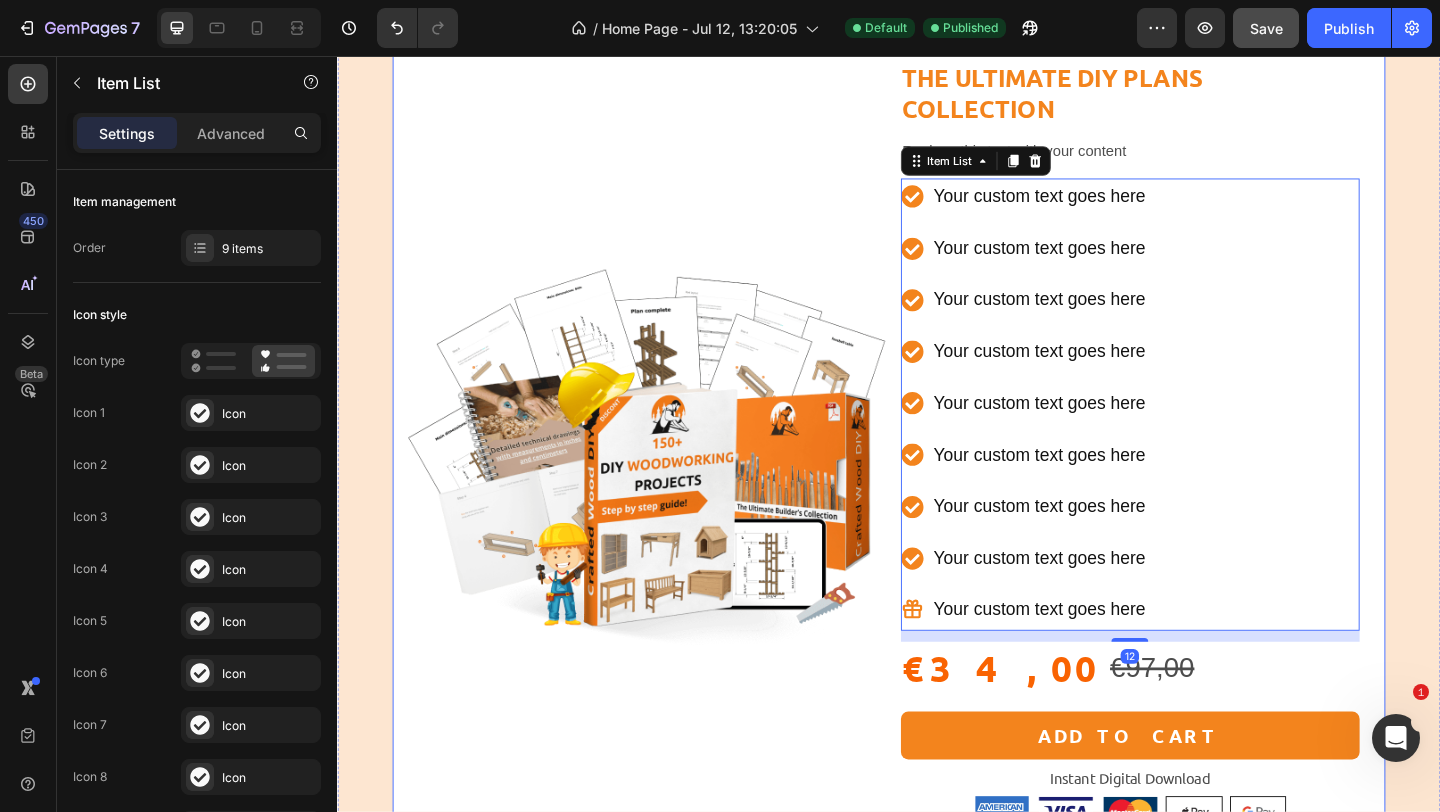 click on "Image" at bounding box center (675, 490) 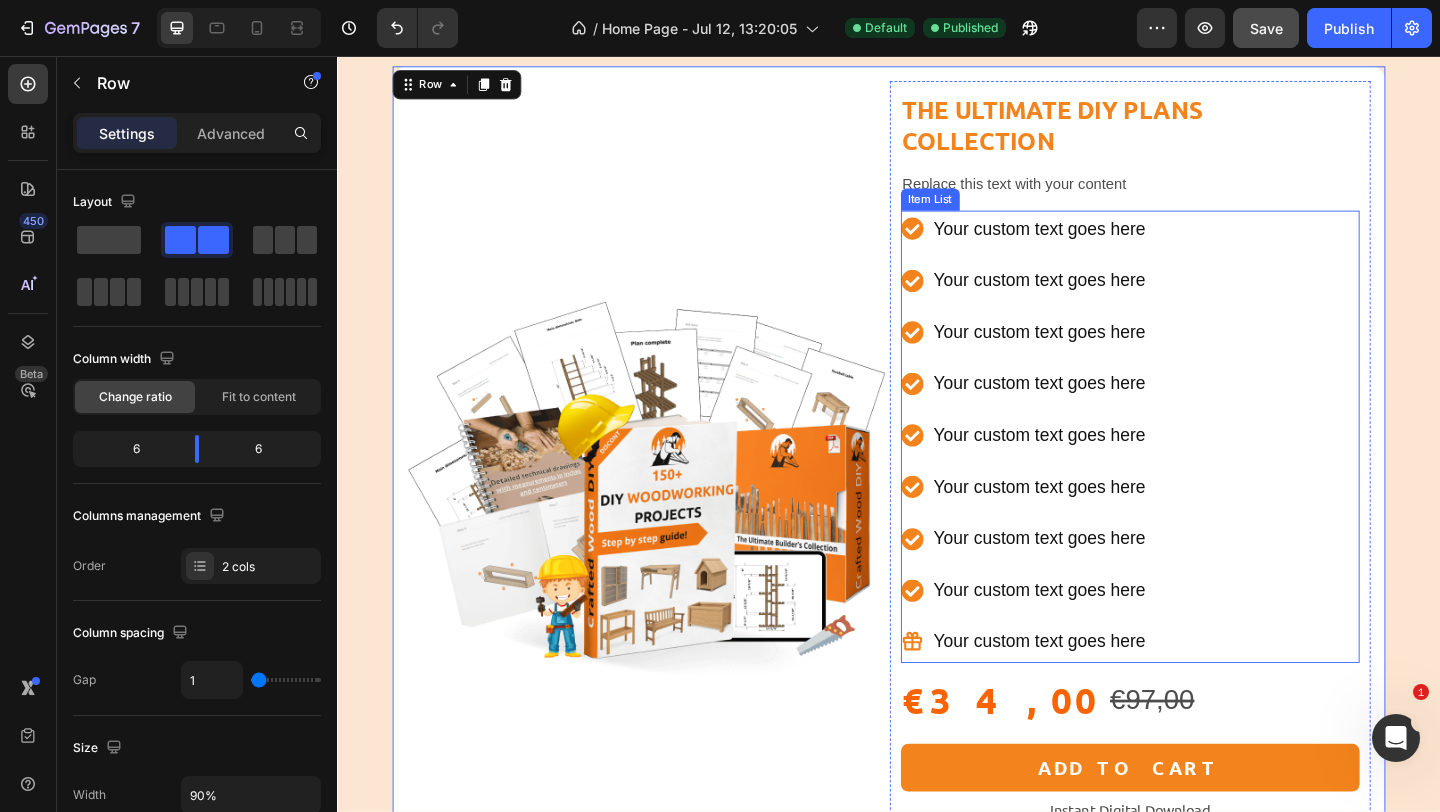 scroll, scrollTop: 1752, scrollLeft: 0, axis: vertical 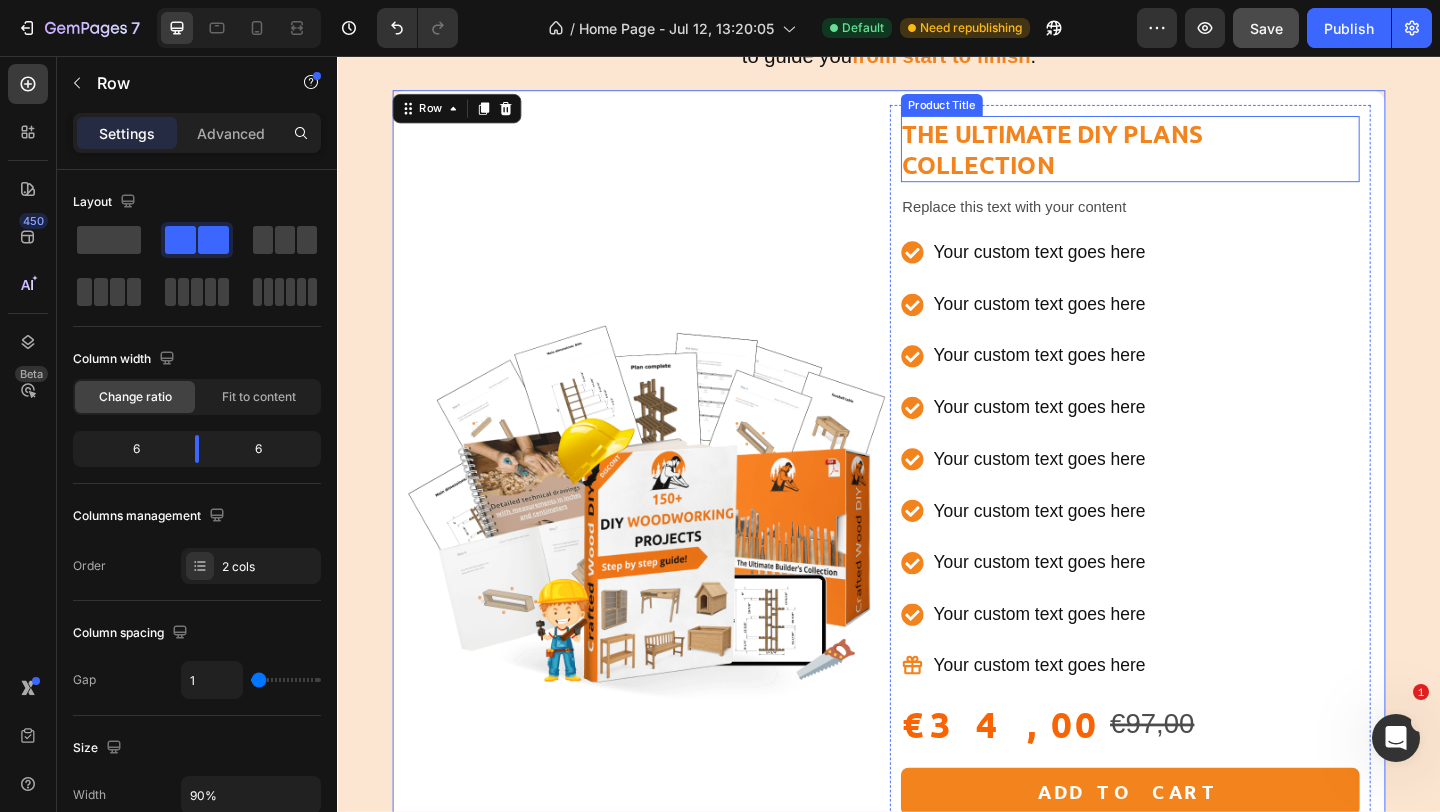 click on "The Ultimate DIY Plans Collection" at bounding box center [1200, 157] 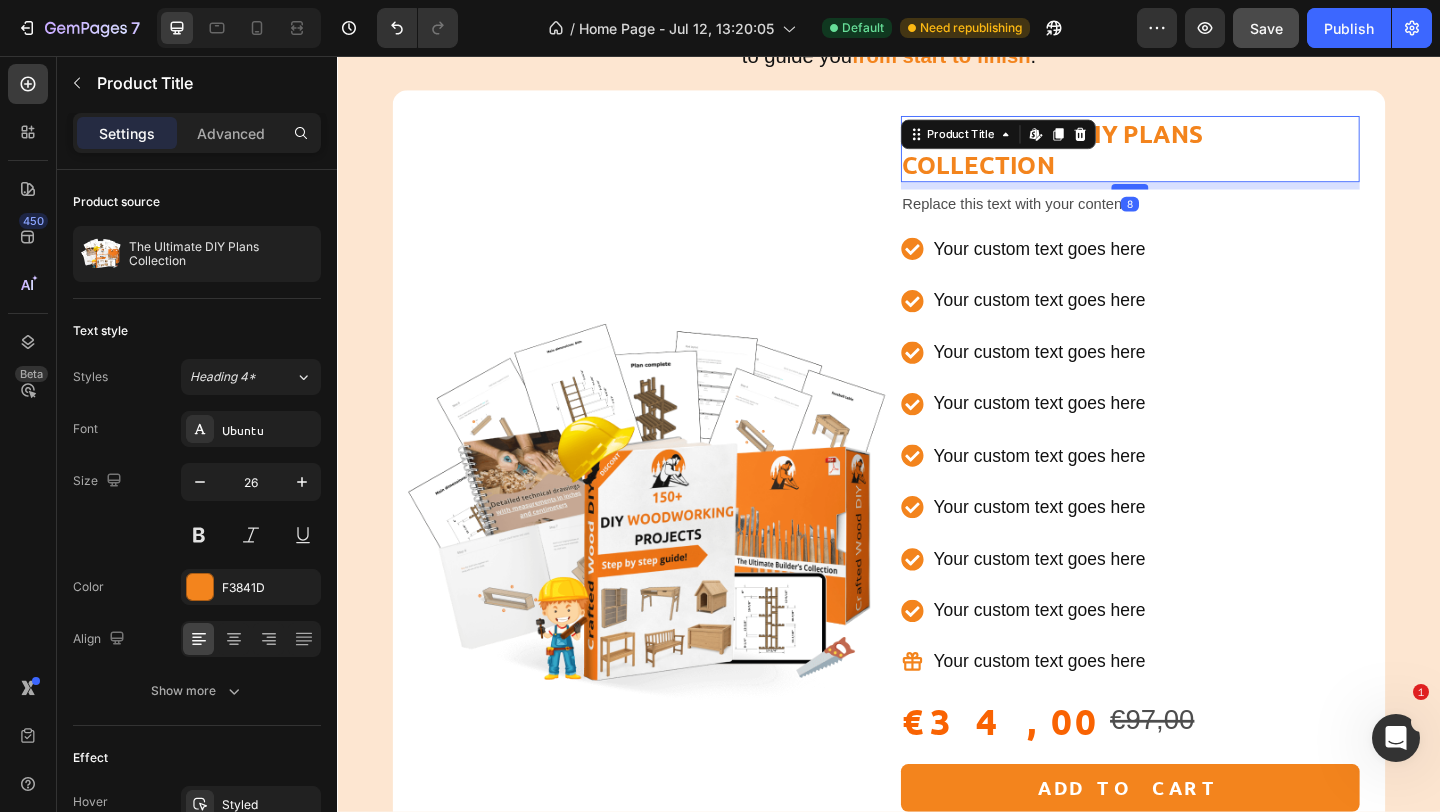 click at bounding box center (1199, 198) 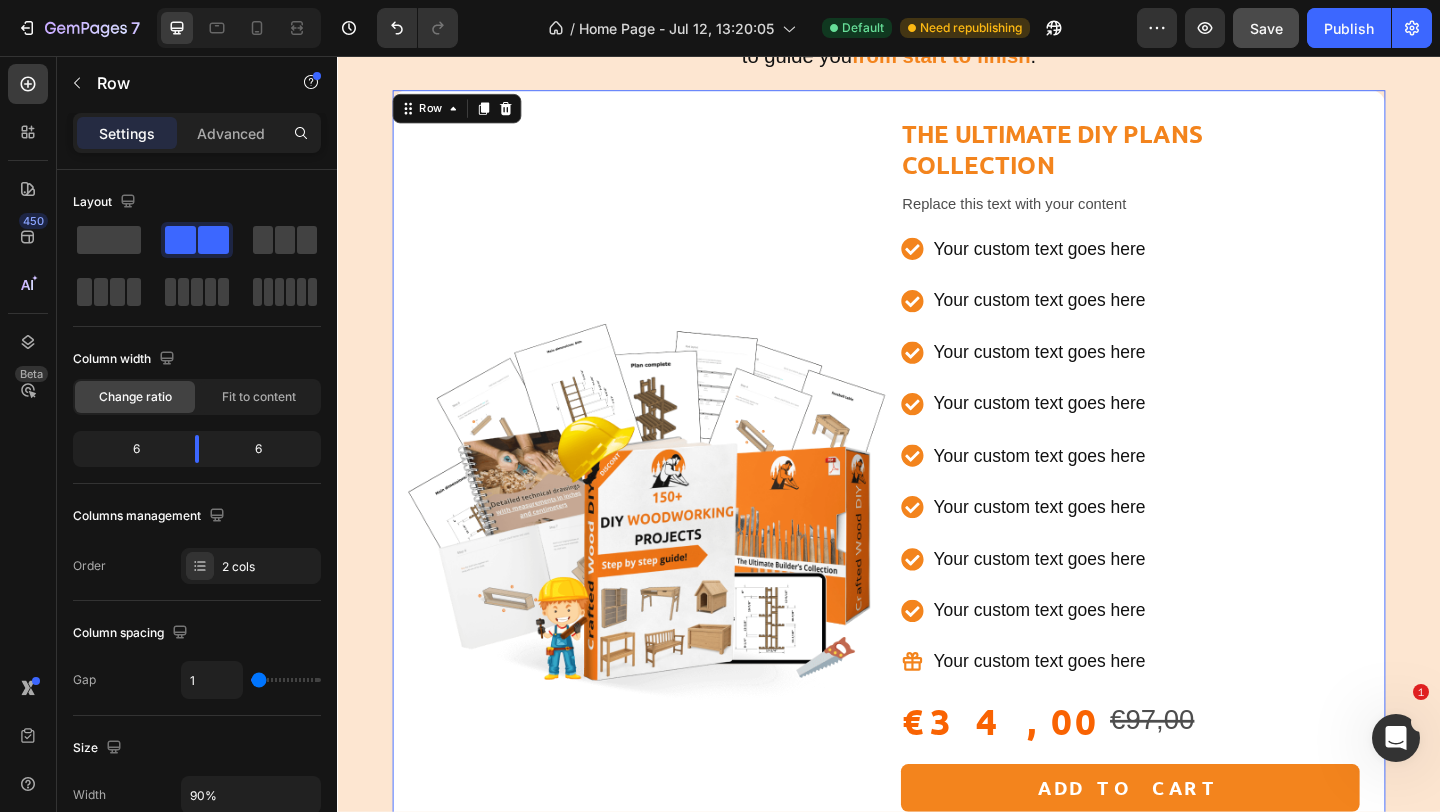click on "Image The Ultimate DIY Plans Collection Product Title Replace this text with your content Text Block Your custom text goes here  Your custom text goes here  Your custom text goes here  Your custom text goes here  Your custom text goes here  Your custom text goes here  Your custom text goes here  Your custom text goes here
Your custom text goes here  Item List €34,00 Product Price Product Price €97,00 Product Price Product Price Row Add to cart Add to Cart Instant Digital Download Text Block Row Image Image Image Image Image Row 100% safe e secure checkout Text Block Product Row   16" at bounding box center (937, 549) 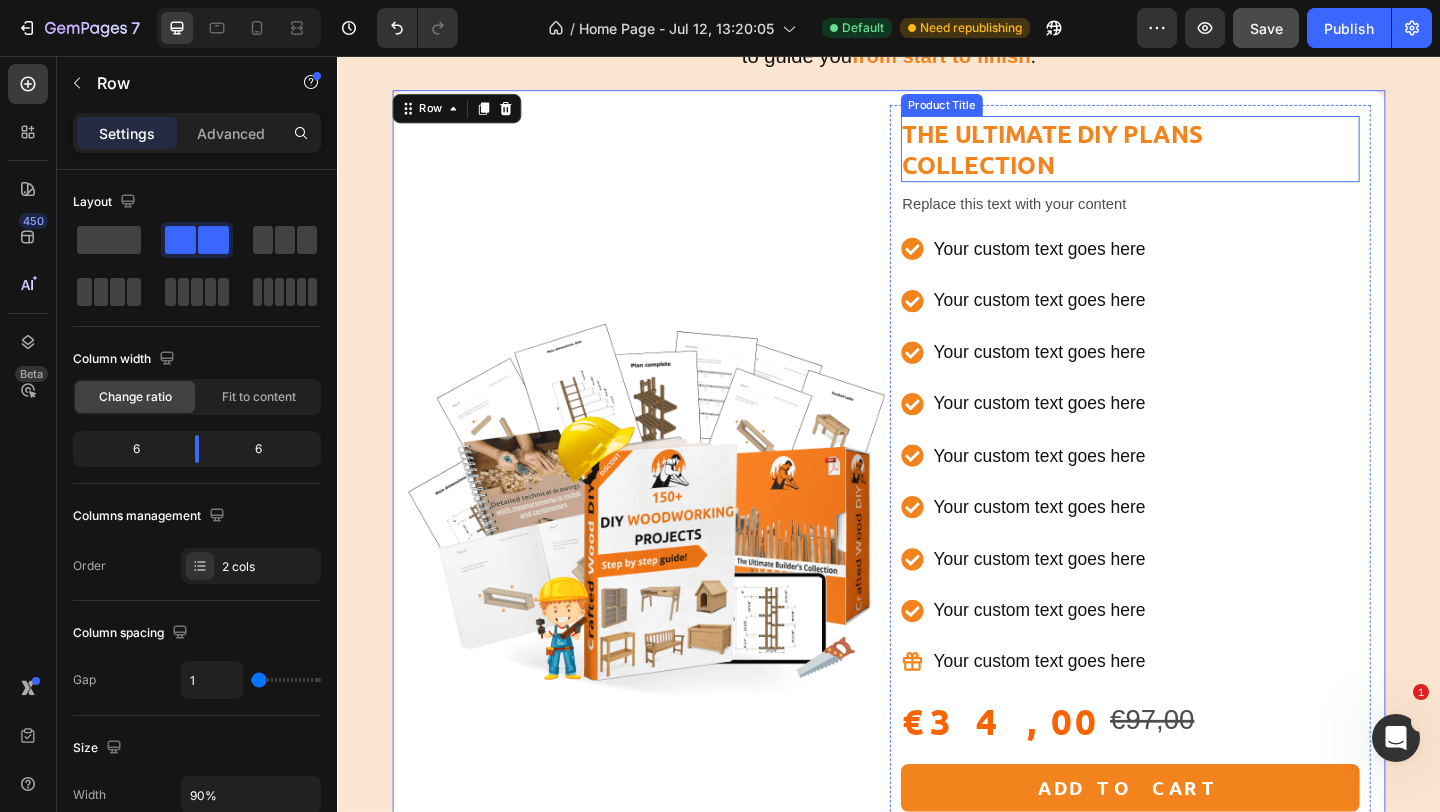 click on "The Ultimate DIY Plans Collection" at bounding box center (1200, 157) 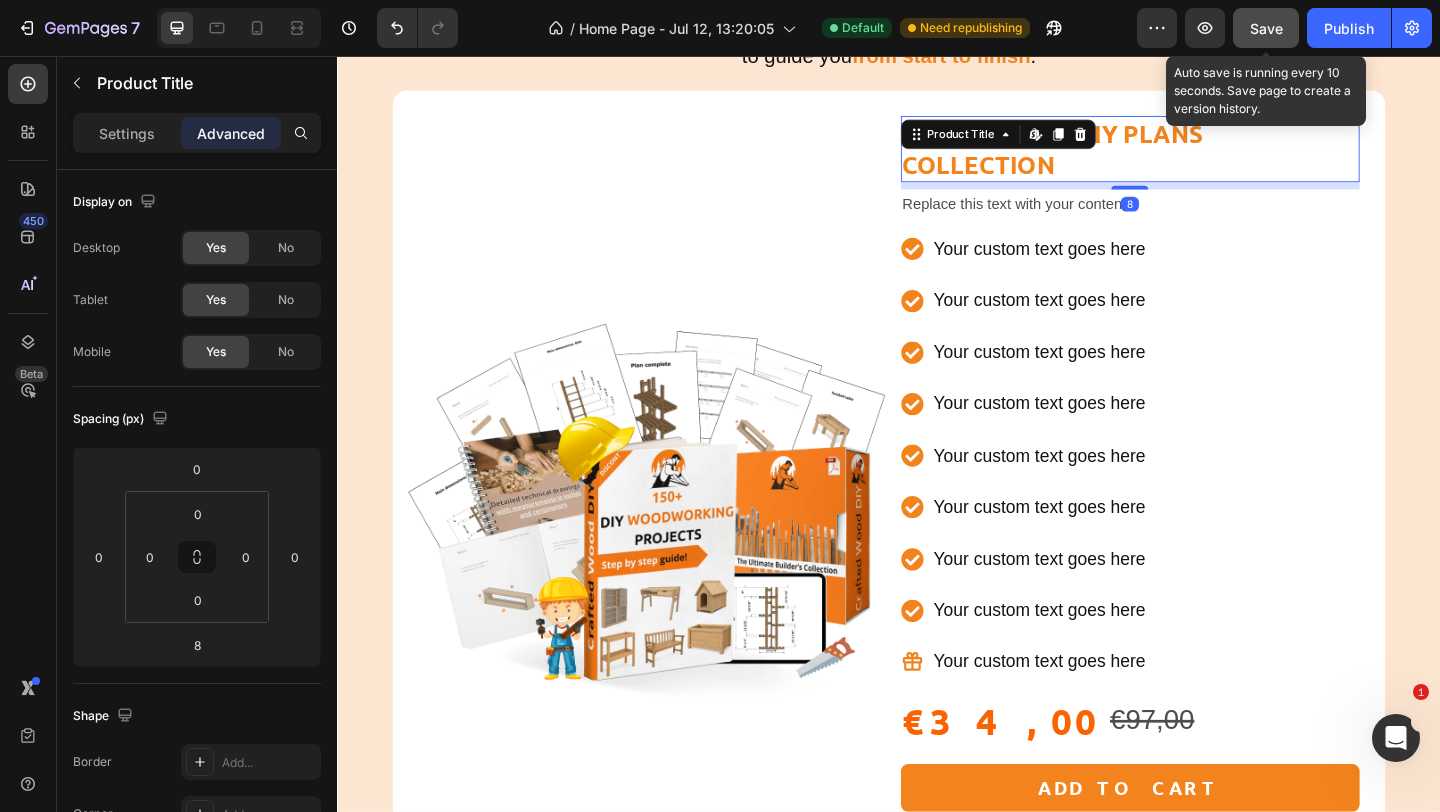 click on "Save" 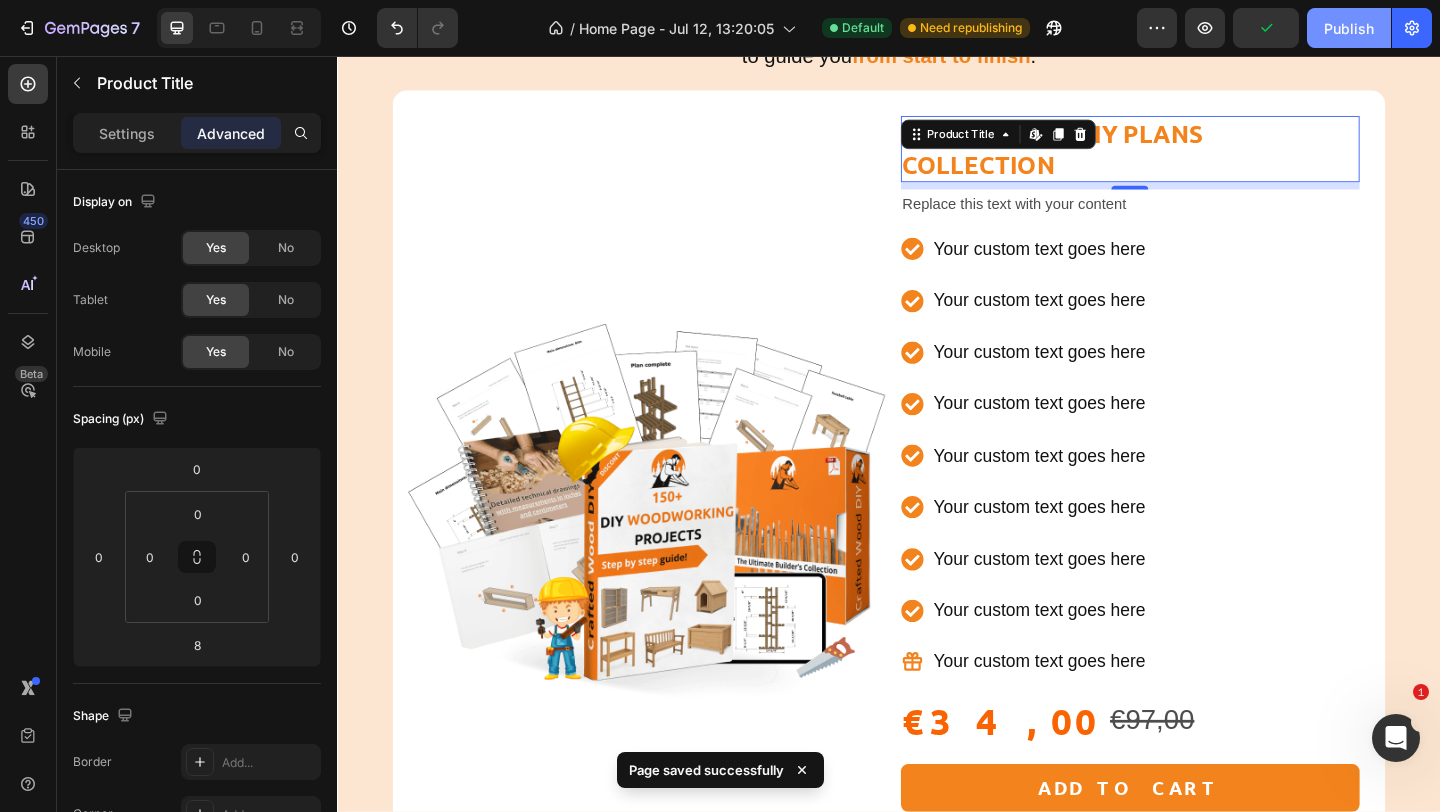 click on "Publish" at bounding box center [1349, 28] 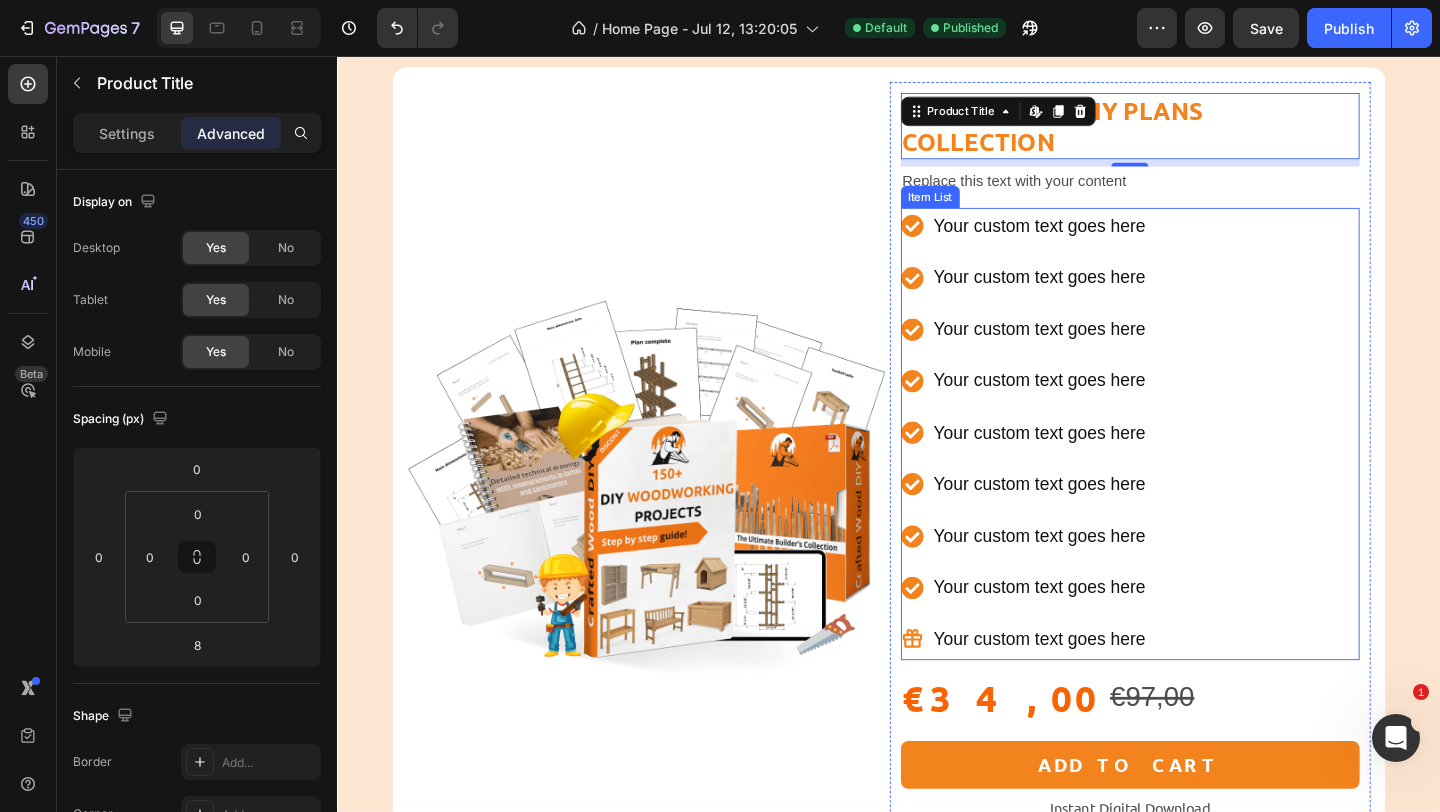 scroll, scrollTop: 1813, scrollLeft: 0, axis: vertical 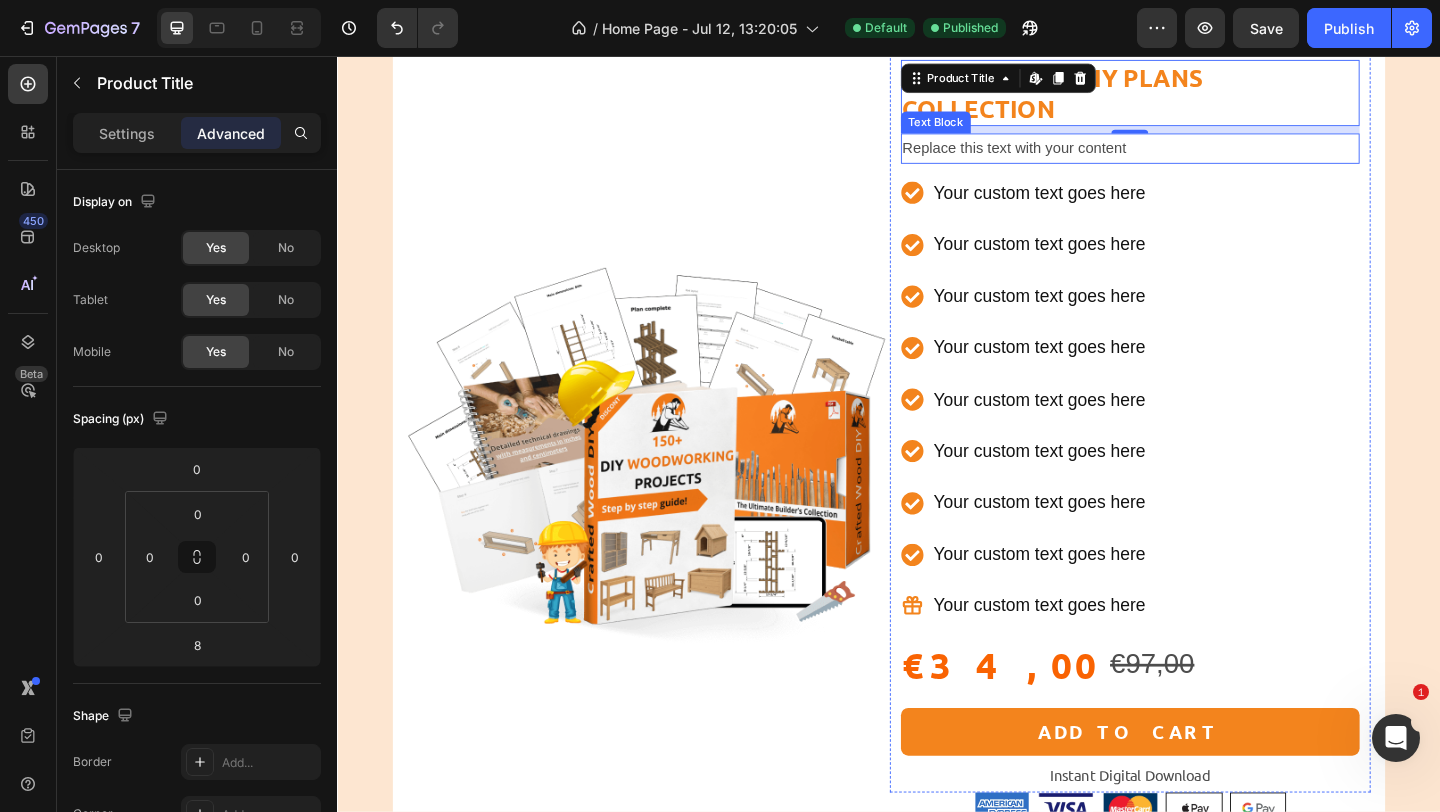 click on "Replace this text with your content" at bounding box center (1200, 156) 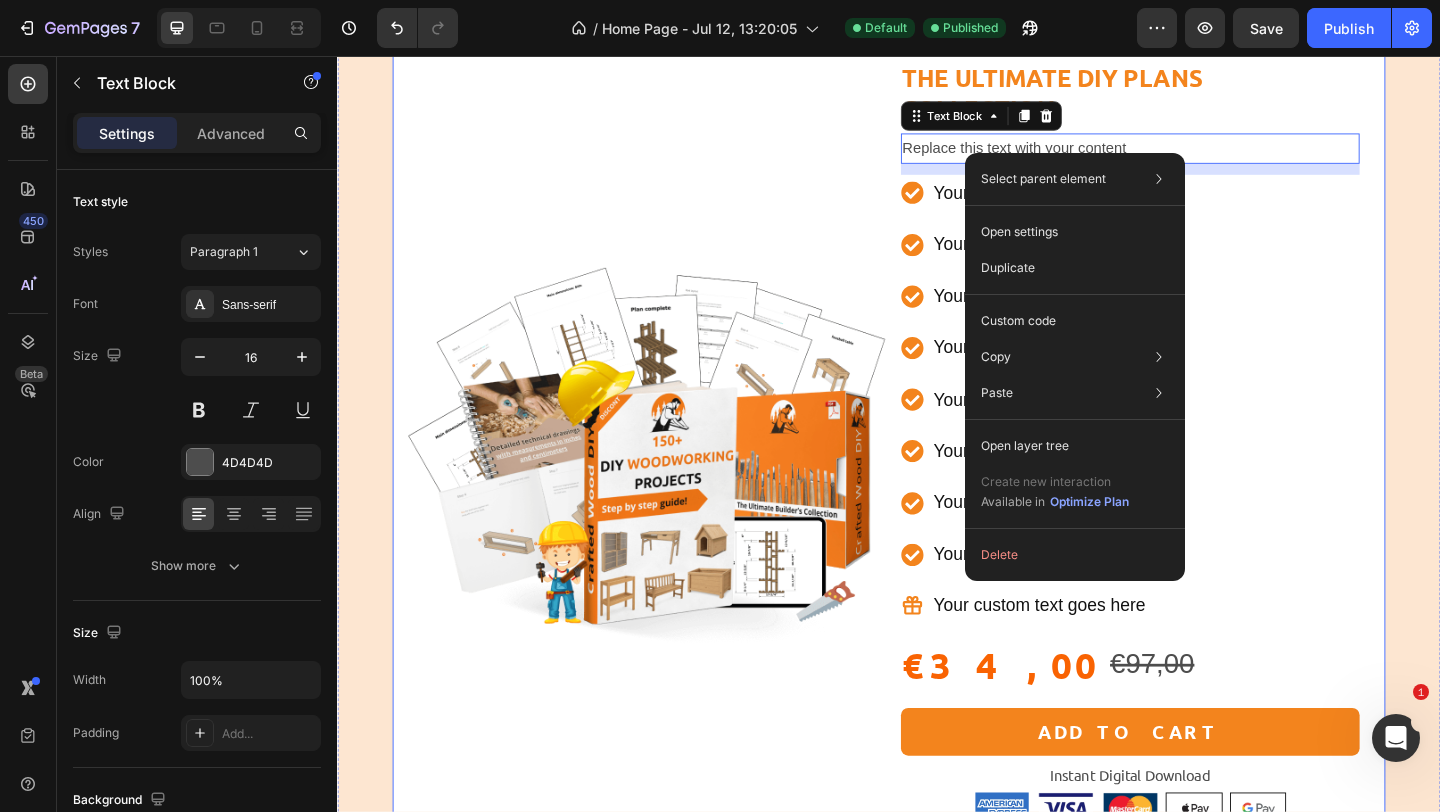 click on "Image" at bounding box center [675, 488] 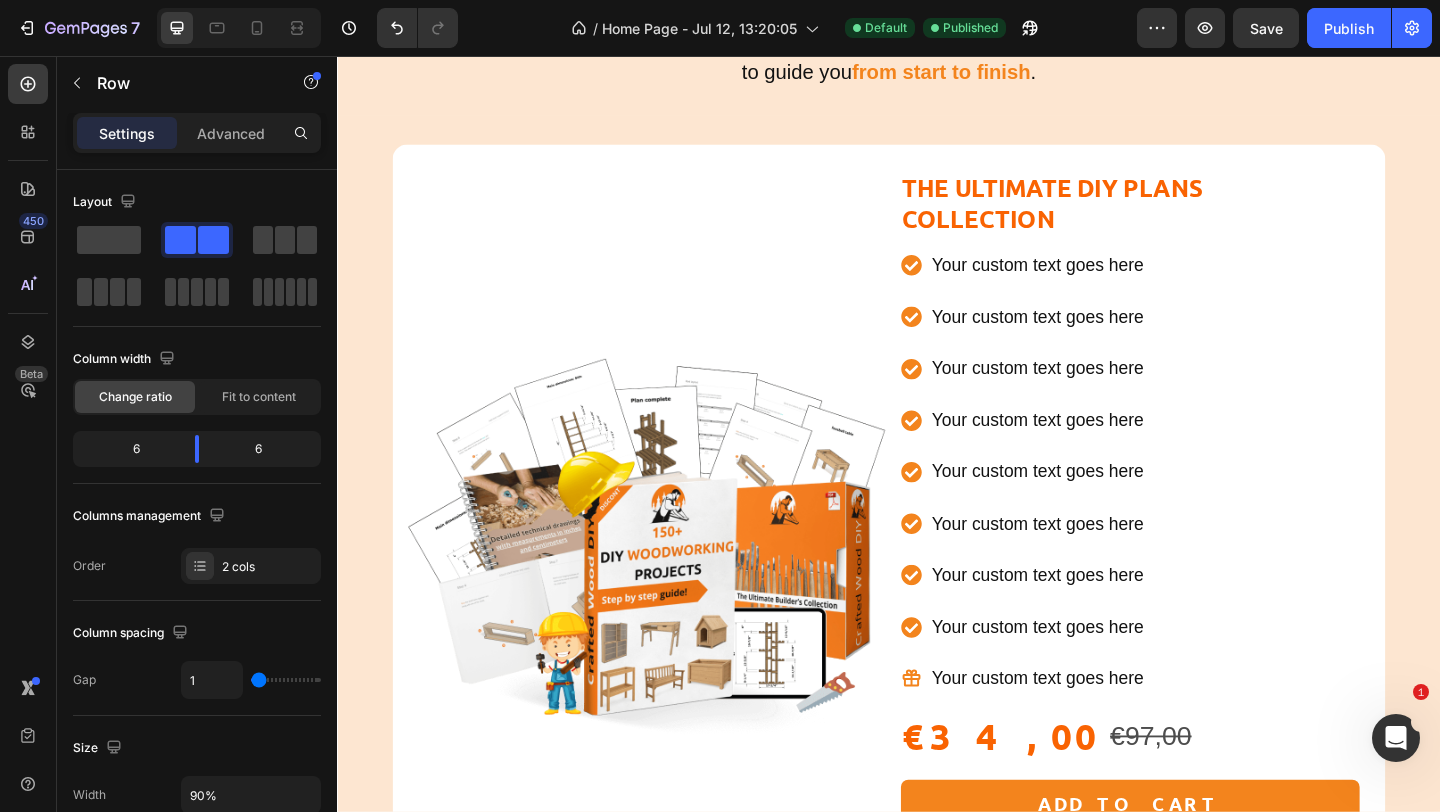 scroll, scrollTop: 8971, scrollLeft: 0, axis: vertical 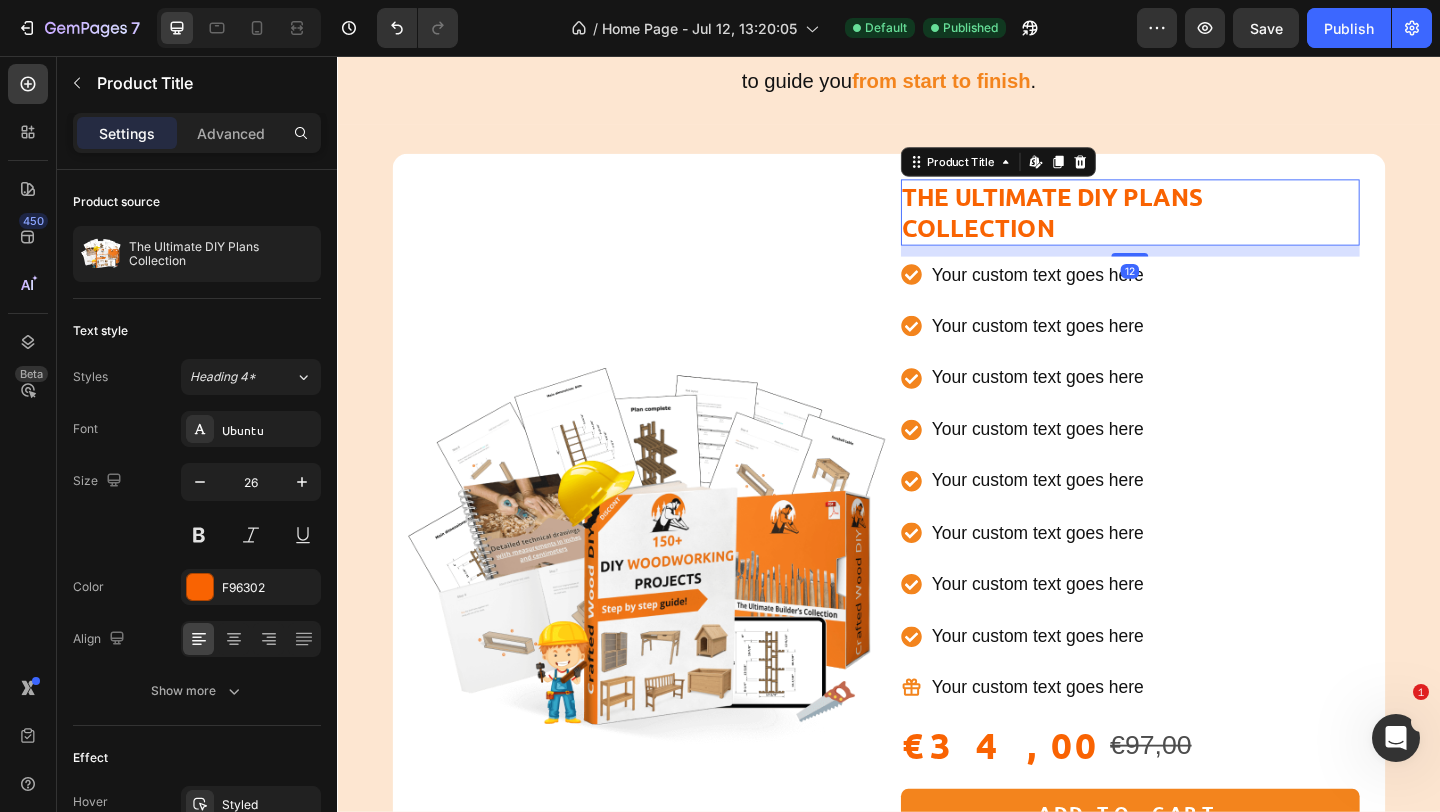 click on "The Ultimate DIY Plans Collection" at bounding box center (1200, 226) 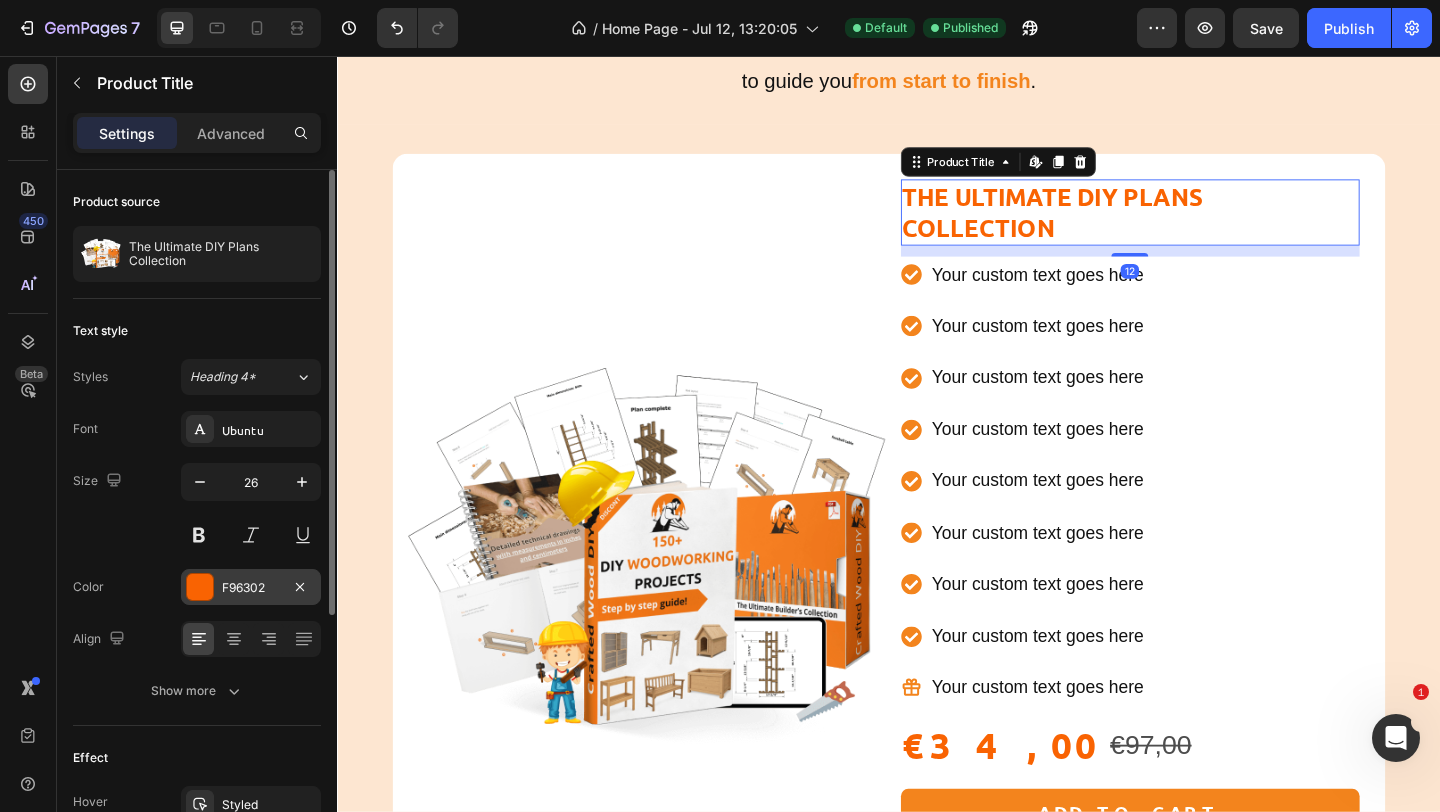 click at bounding box center [200, 587] 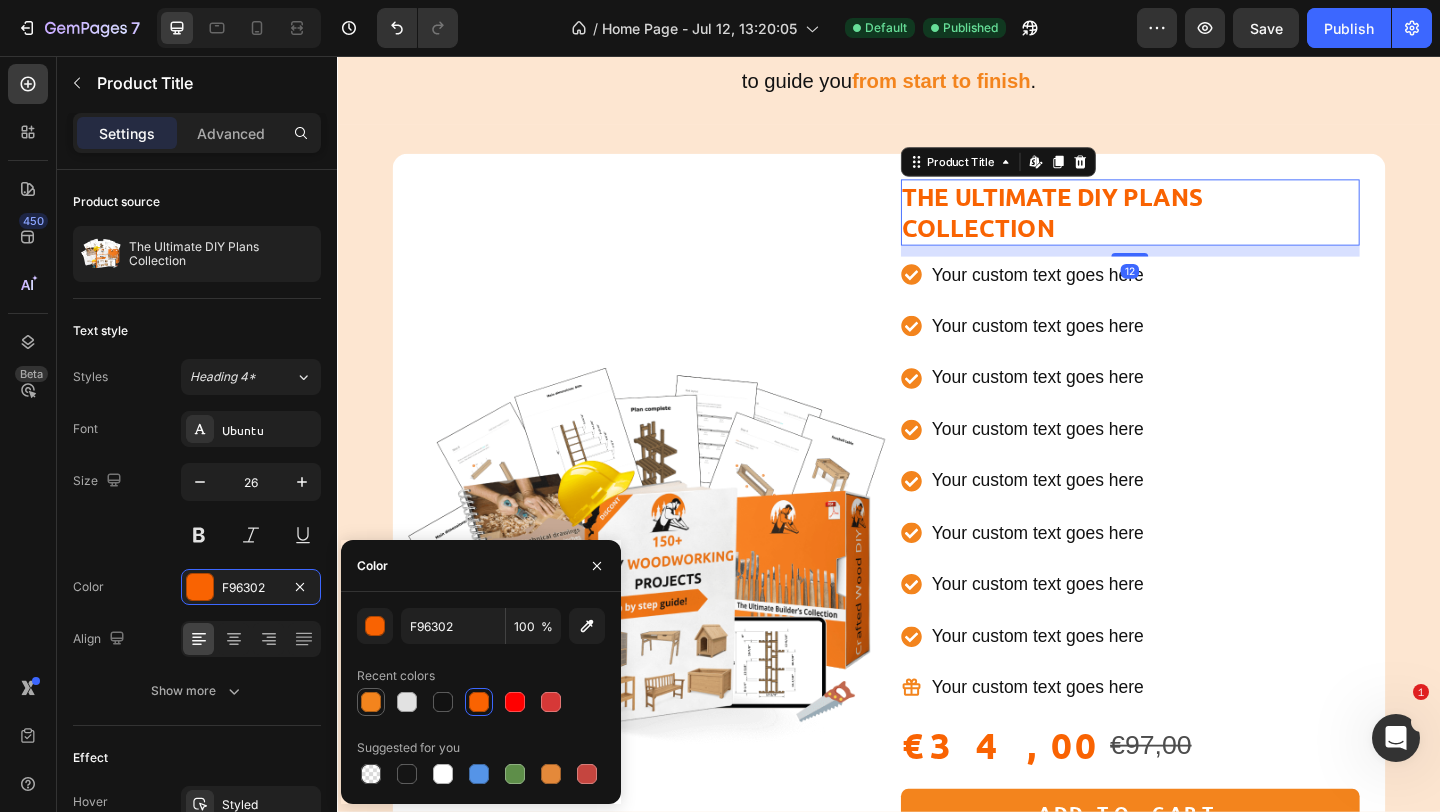 click at bounding box center (371, 702) 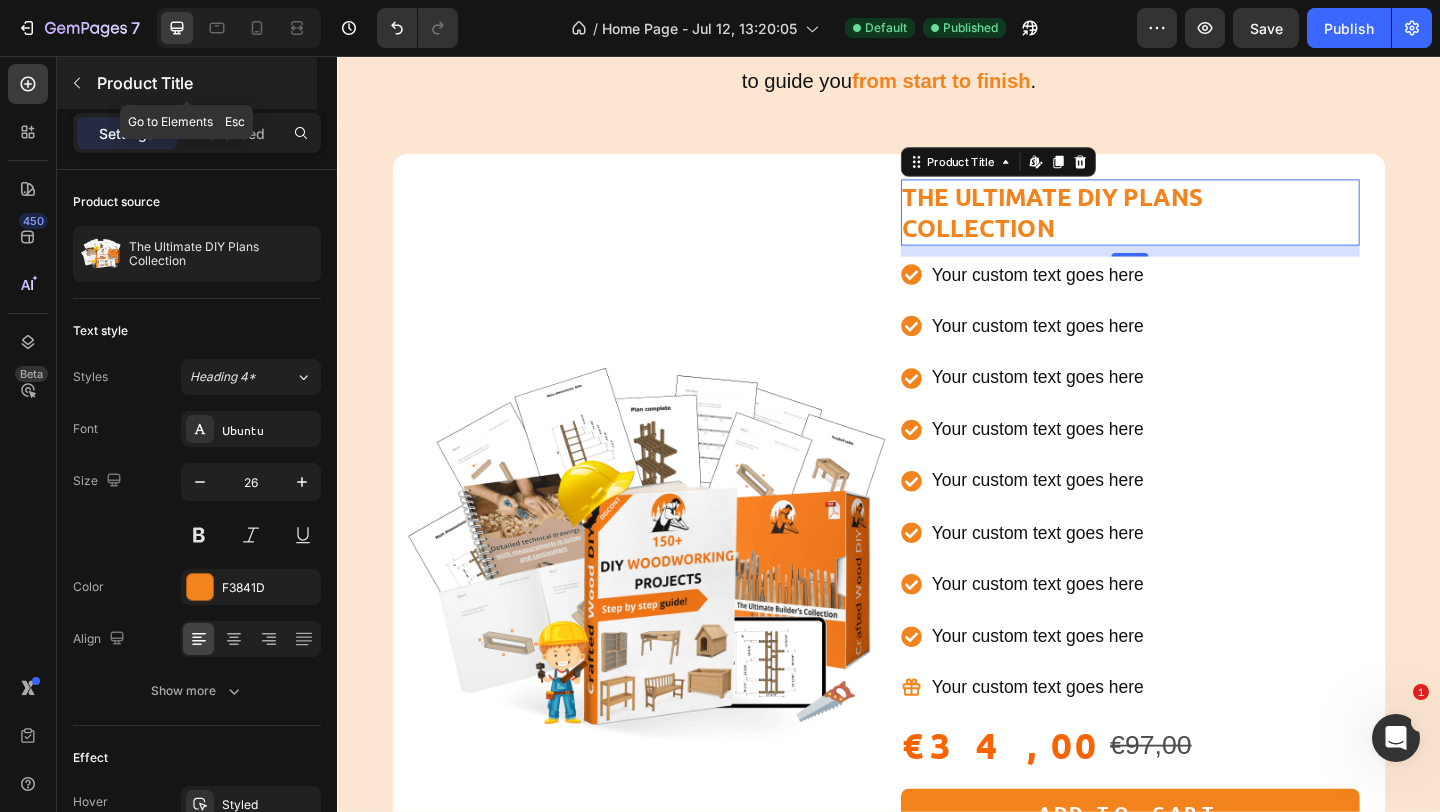 click 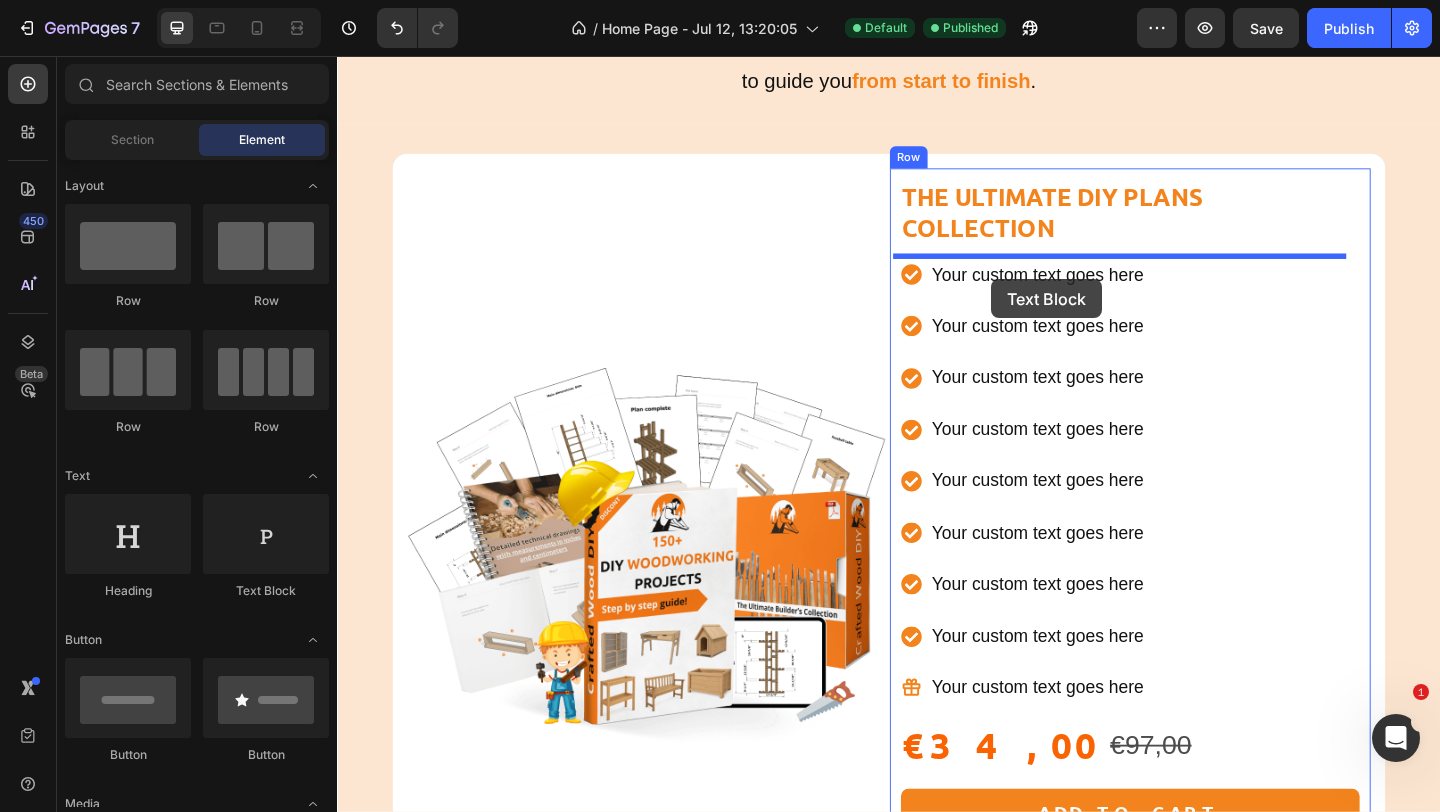drag, startPoint x: 580, startPoint y: 579, endPoint x: 1048, endPoint y: 299, distance: 545.3659 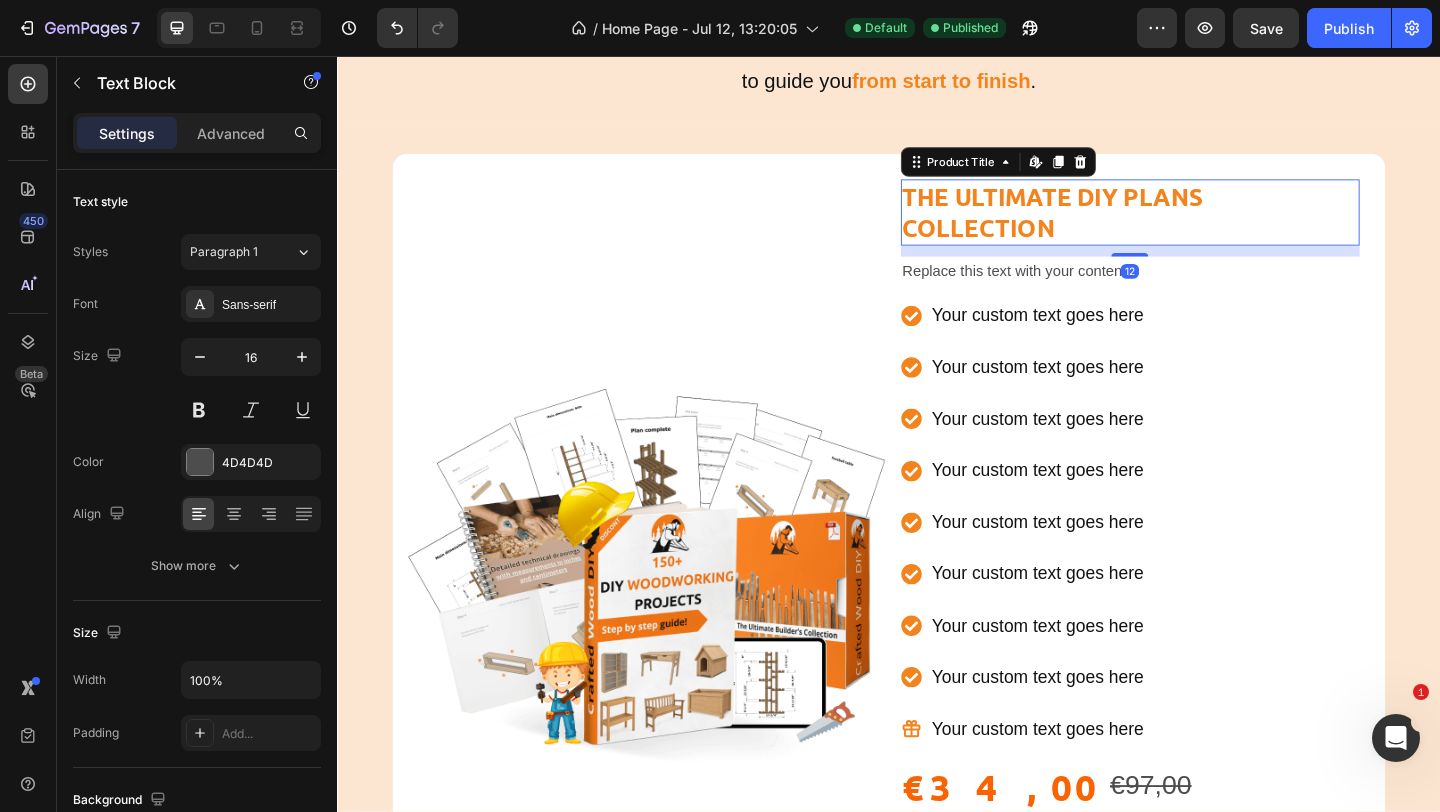 click on "The Ultimate DIY Plans Collection" at bounding box center [1200, 226] 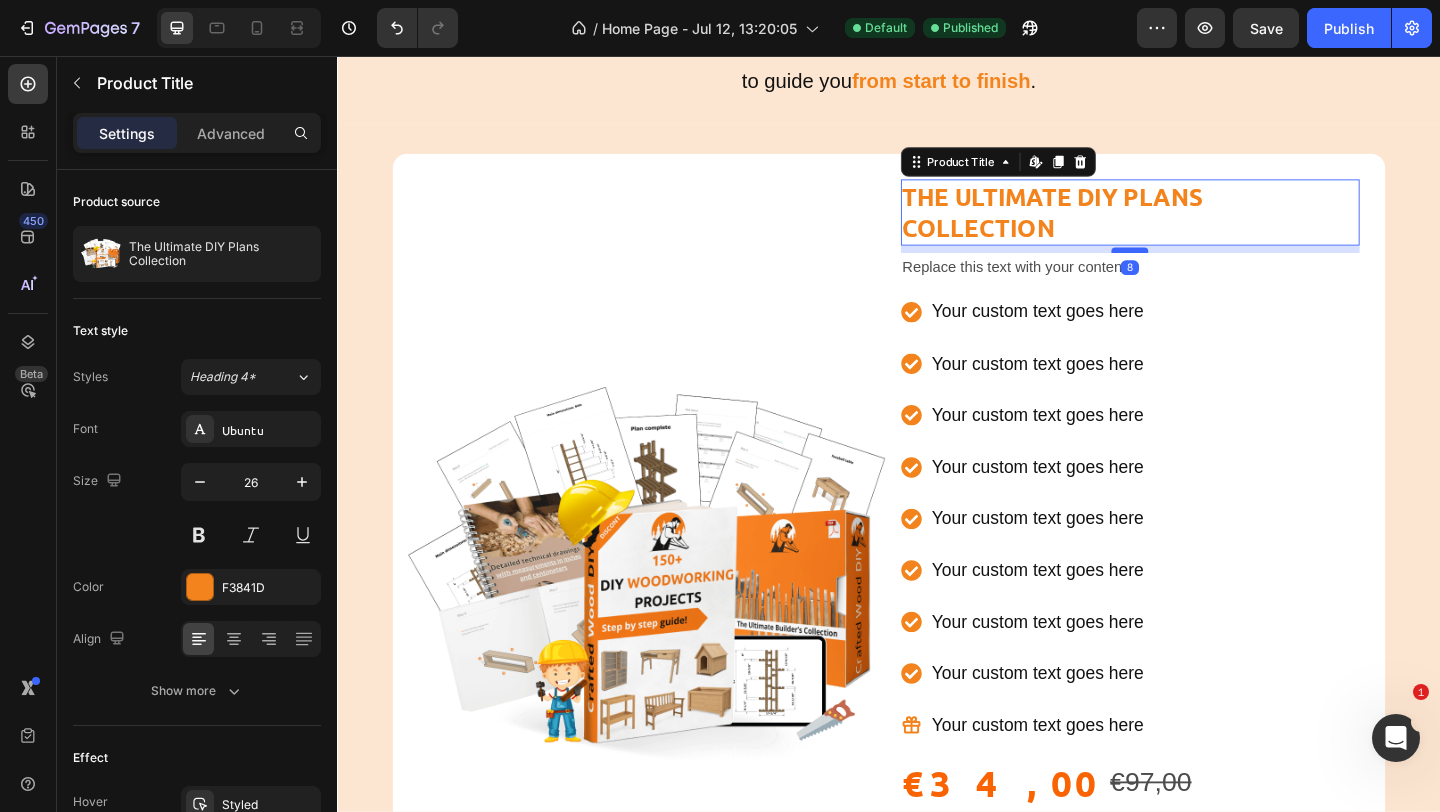 click at bounding box center (1199, 267) 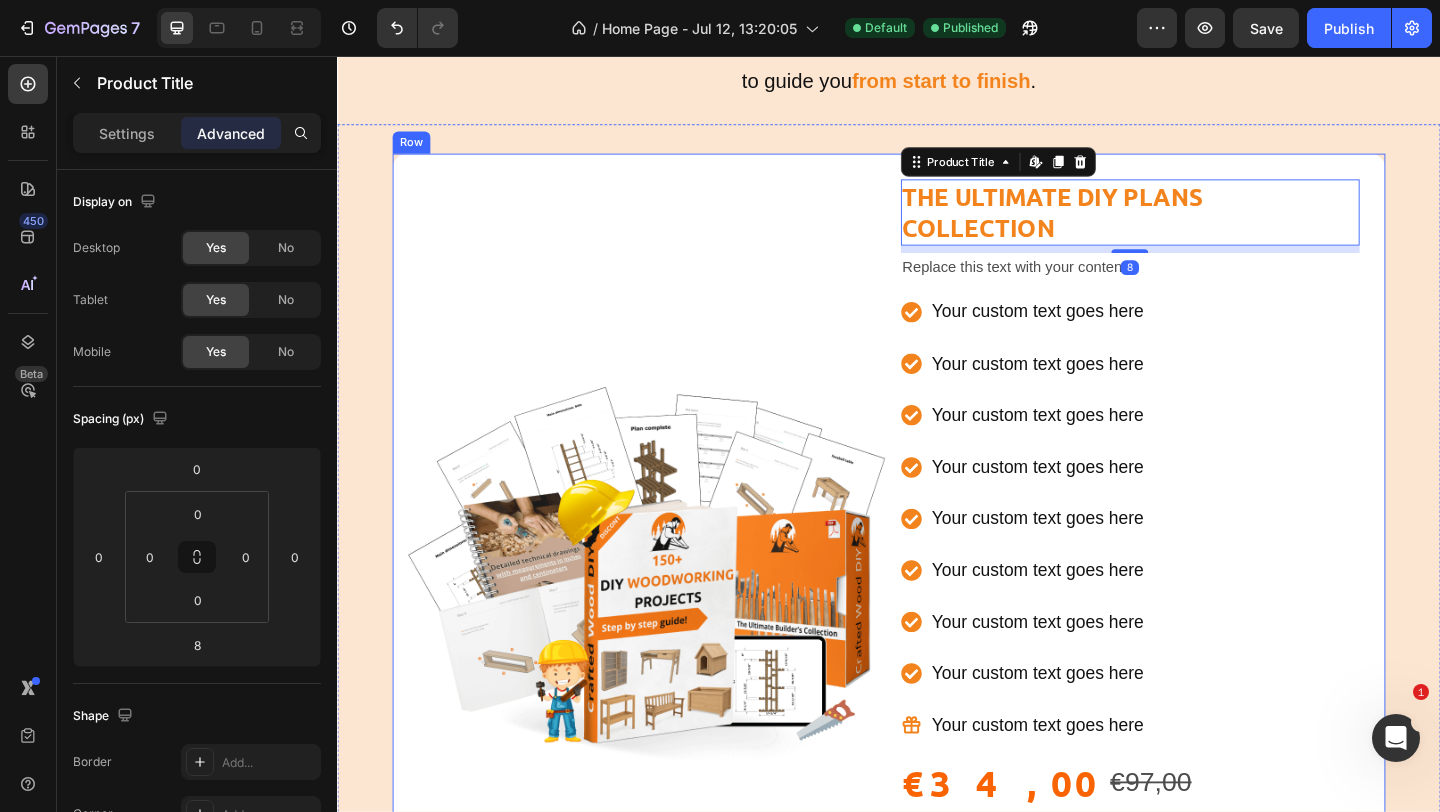 click on "Image" at bounding box center (675, 618) 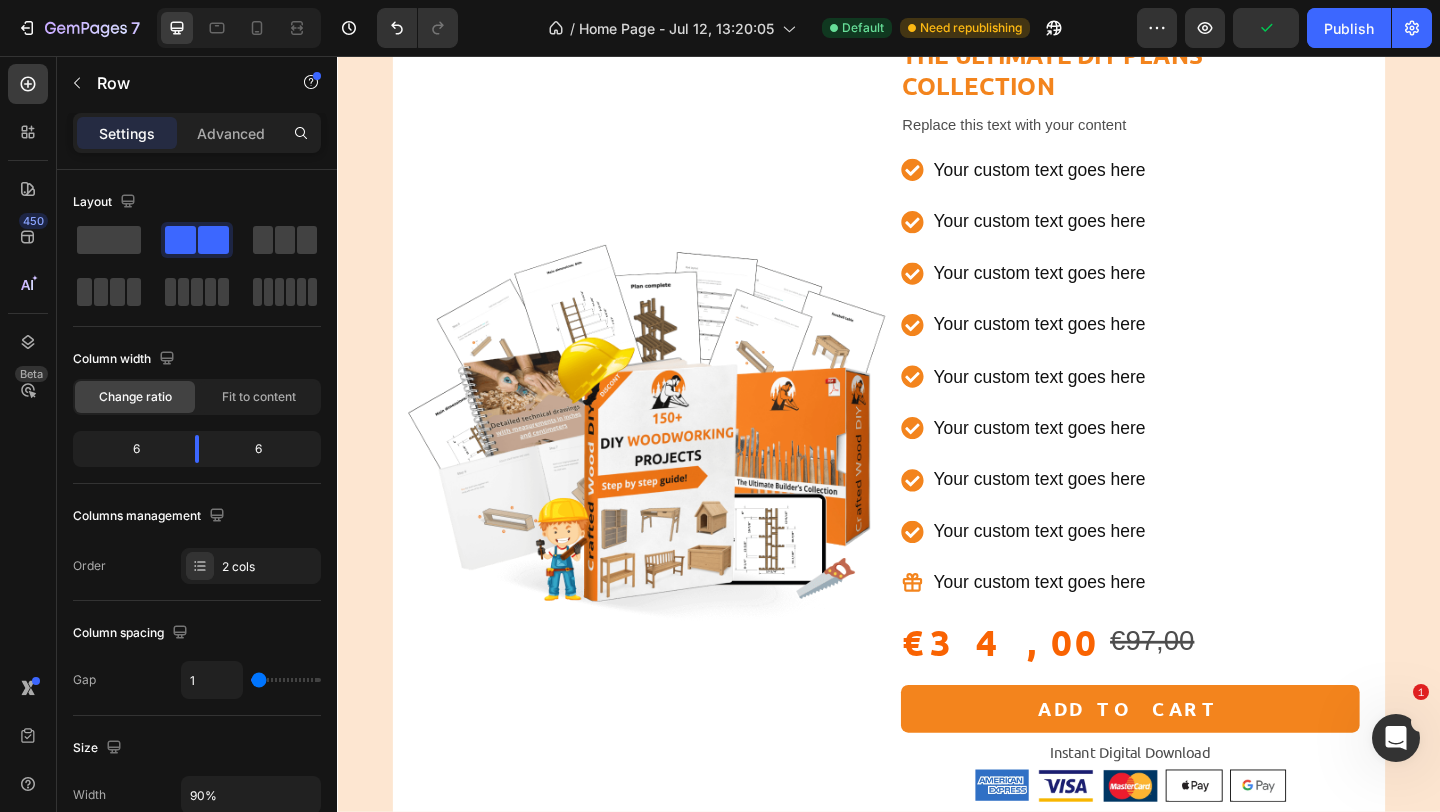 scroll, scrollTop: 1620, scrollLeft: 0, axis: vertical 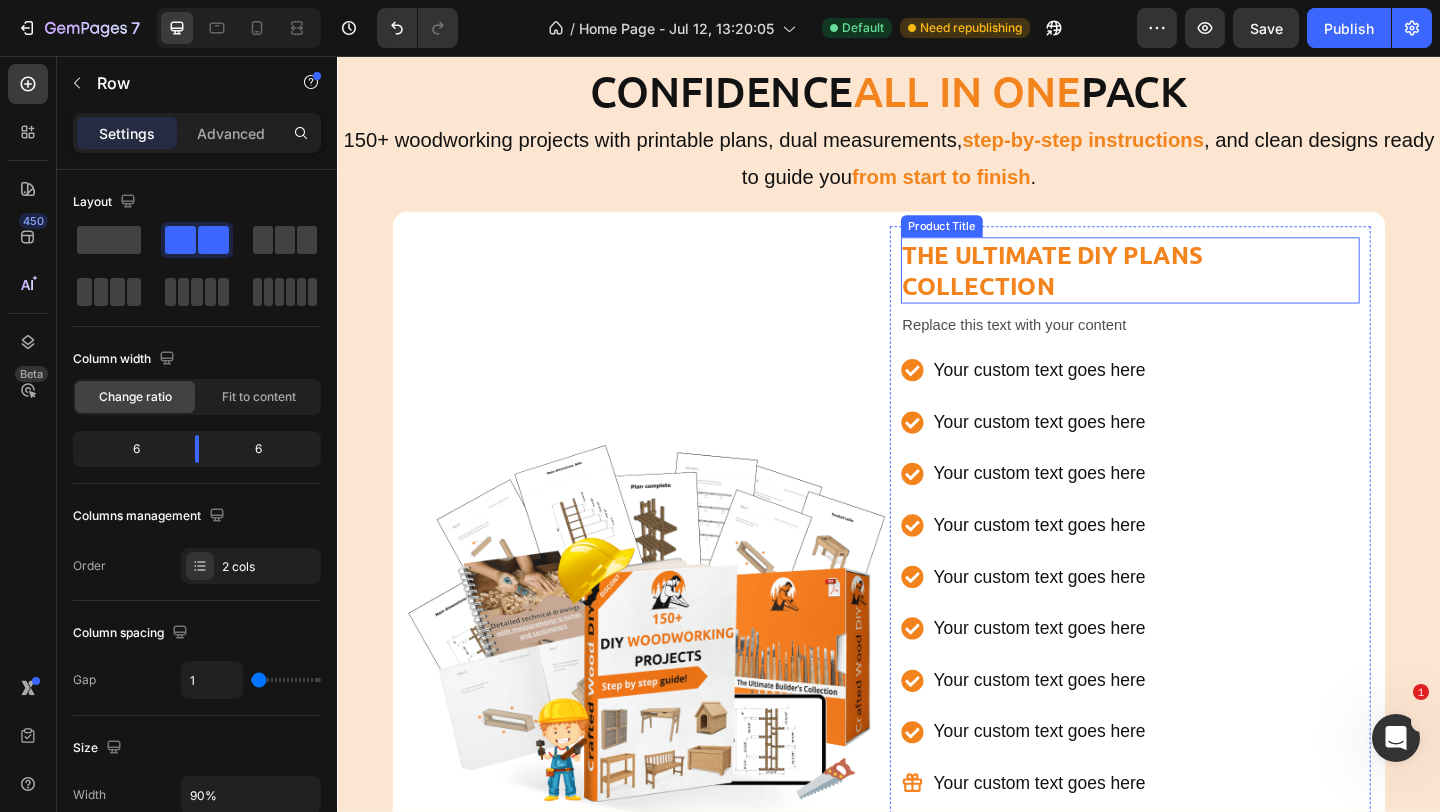 click on "The Ultimate DIY Plans Collection" at bounding box center (1200, 289) 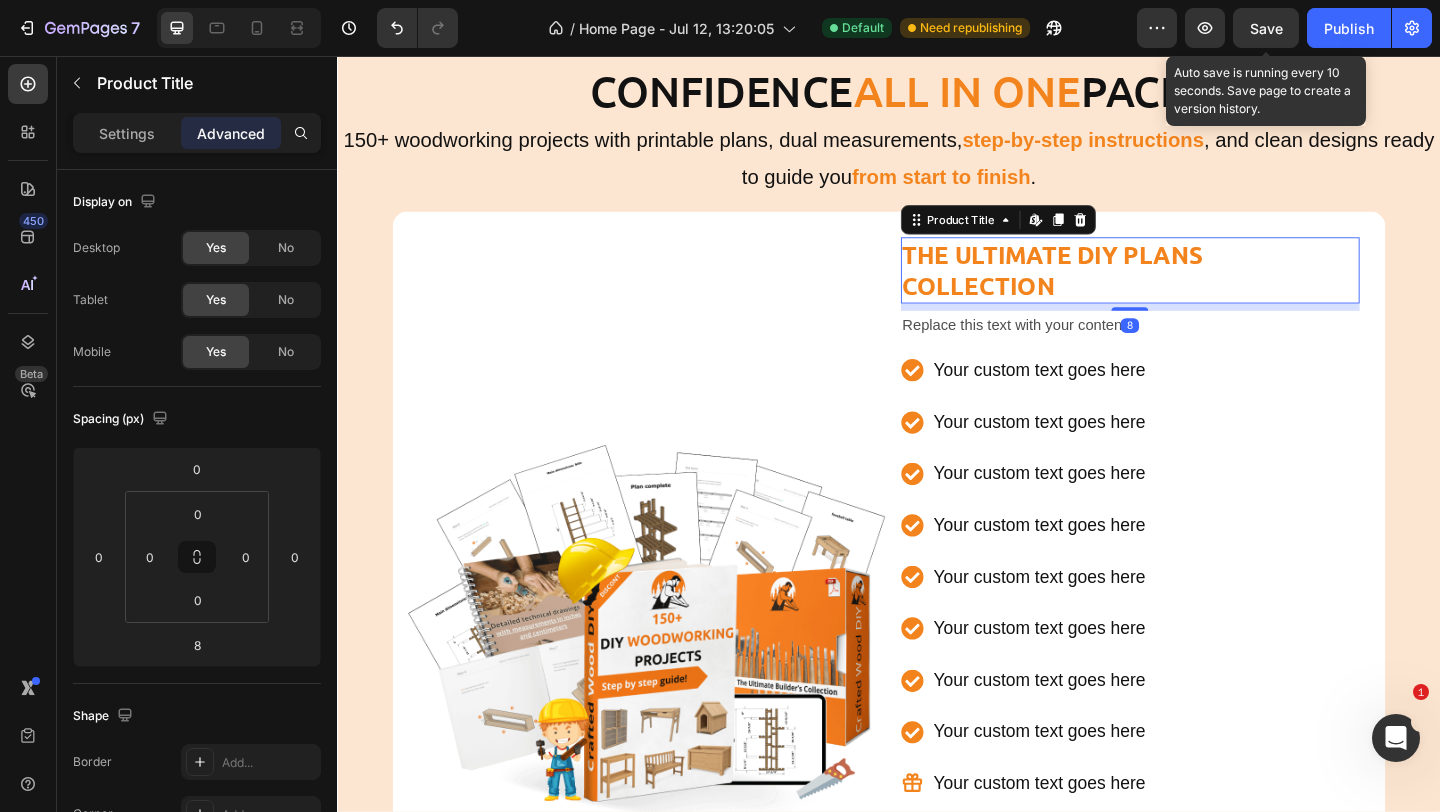click on "Save" at bounding box center [1266, 28] 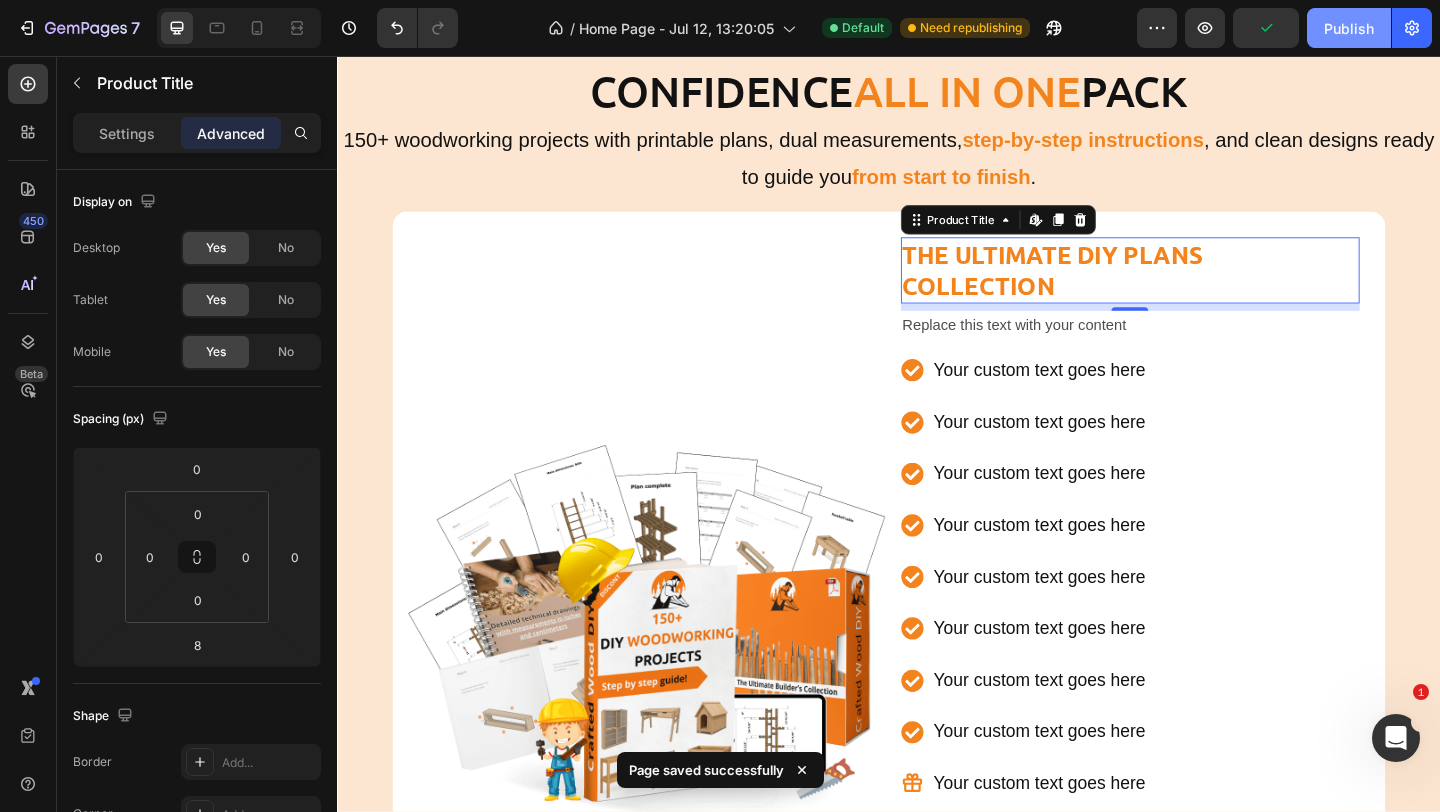 click on "Publish" 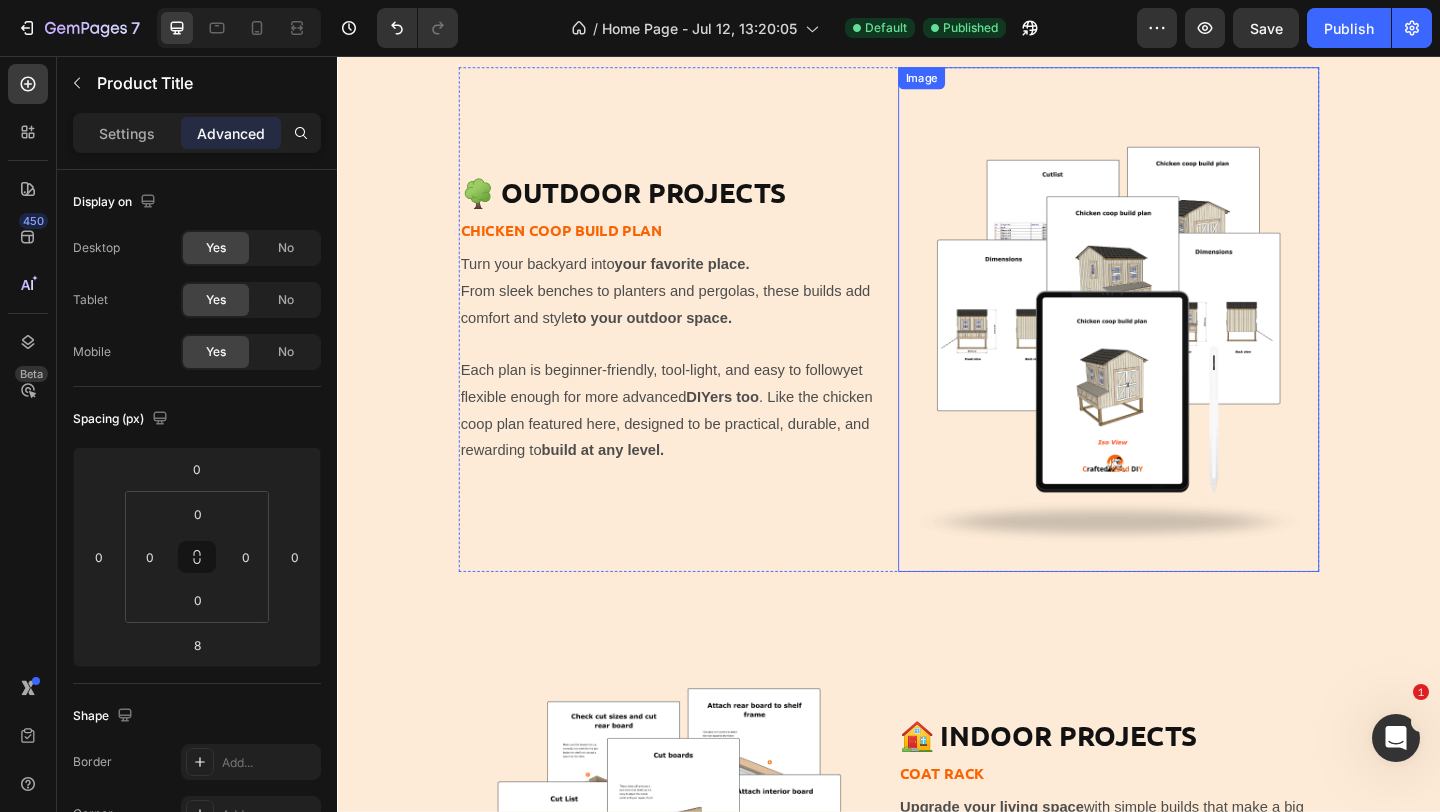 scroll, scrollTop: 5395, scrollLeft: 0, axis: vertical 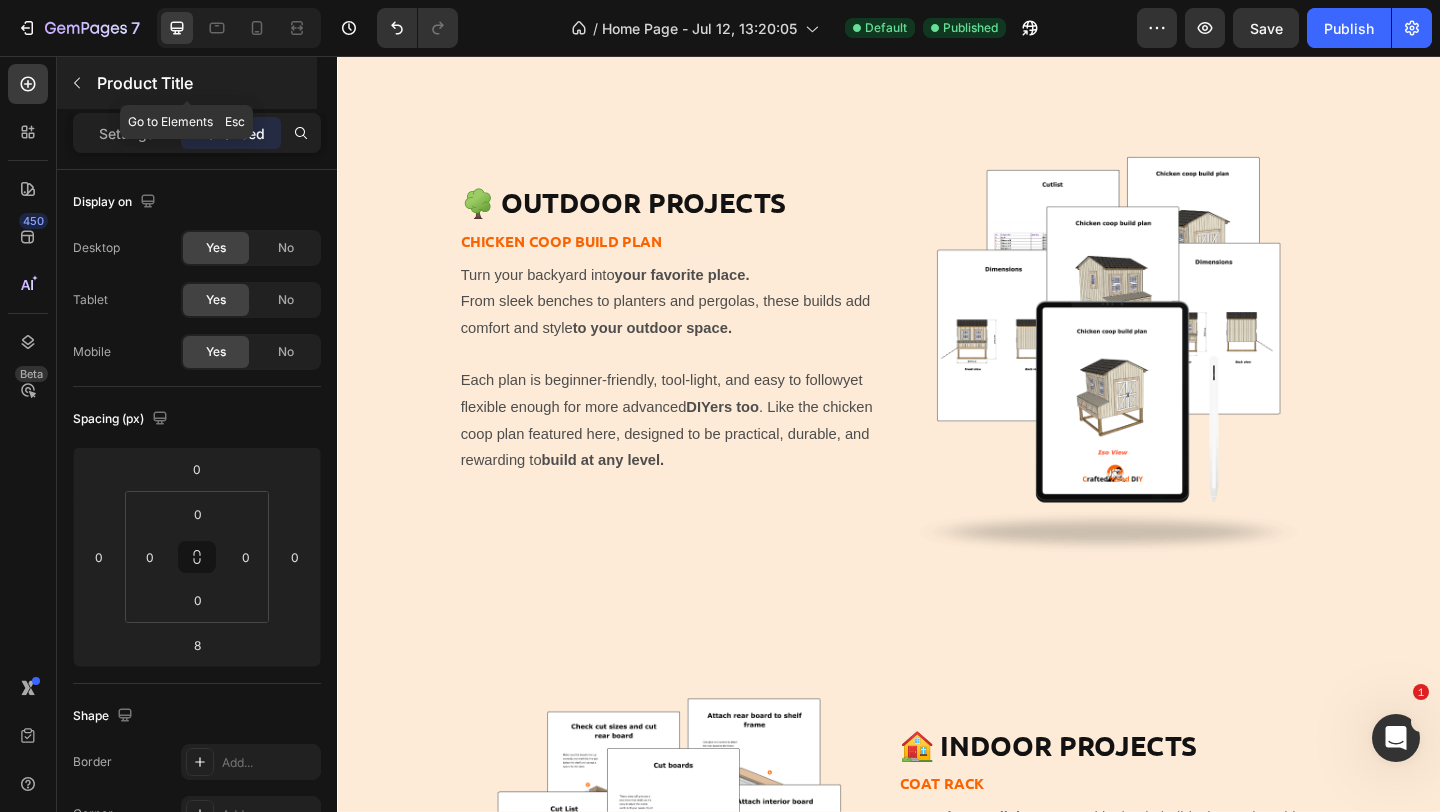 click at bounding box center (77, 83) 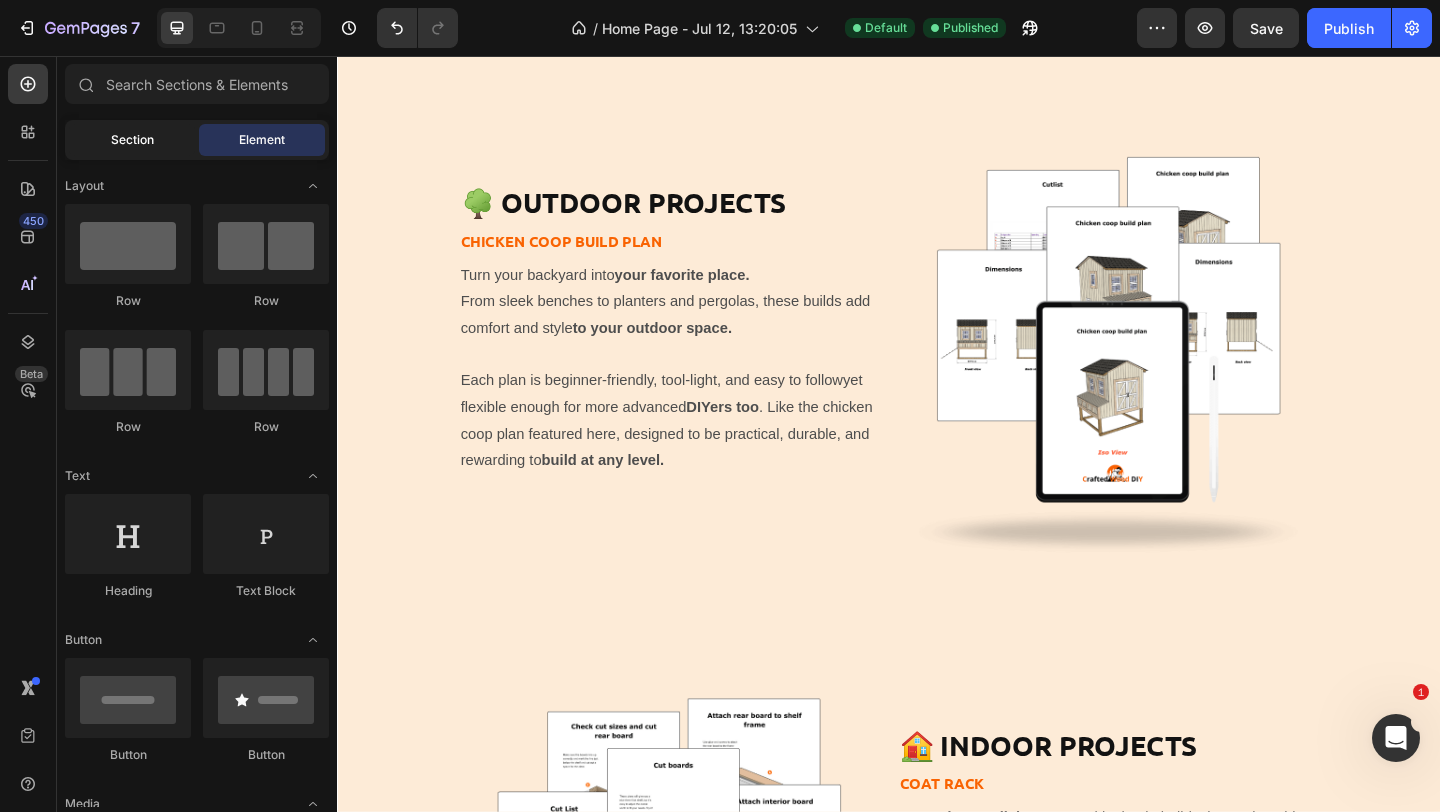click on "Section" at bounding box center (132, 140) 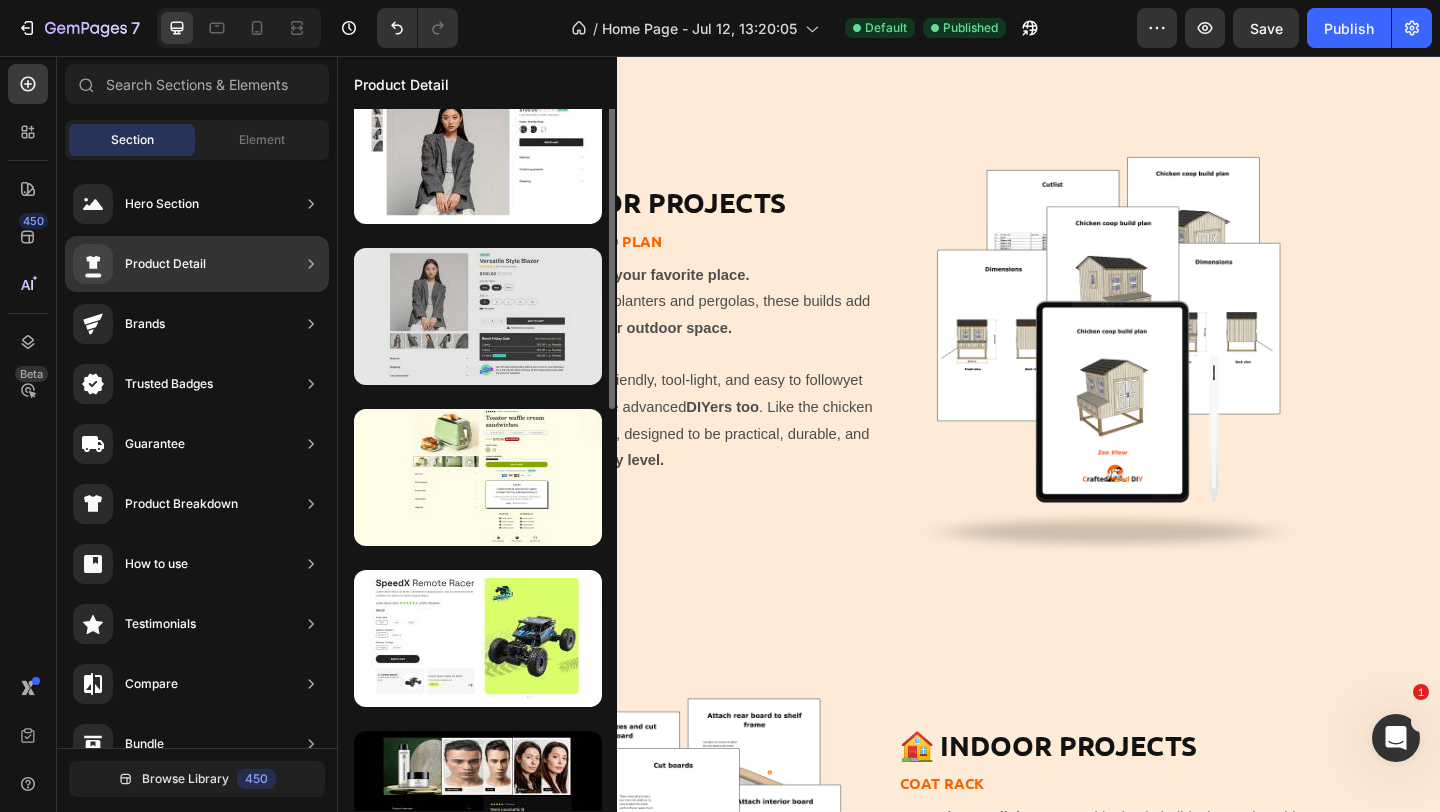 scroll, scrollTop: 0, scrollLeft: 0, axis: both 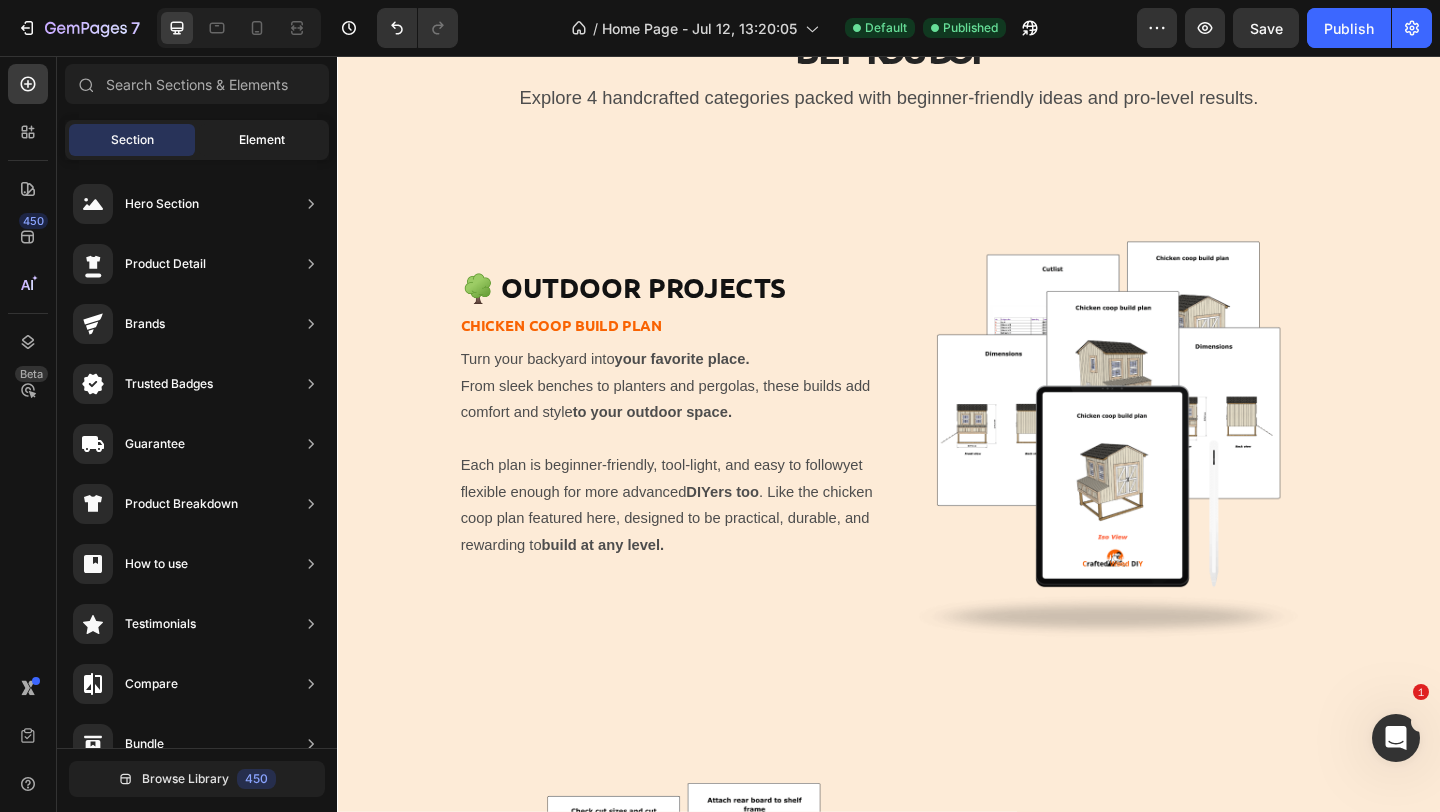 click on "Element" at bounding box center [262, 140] 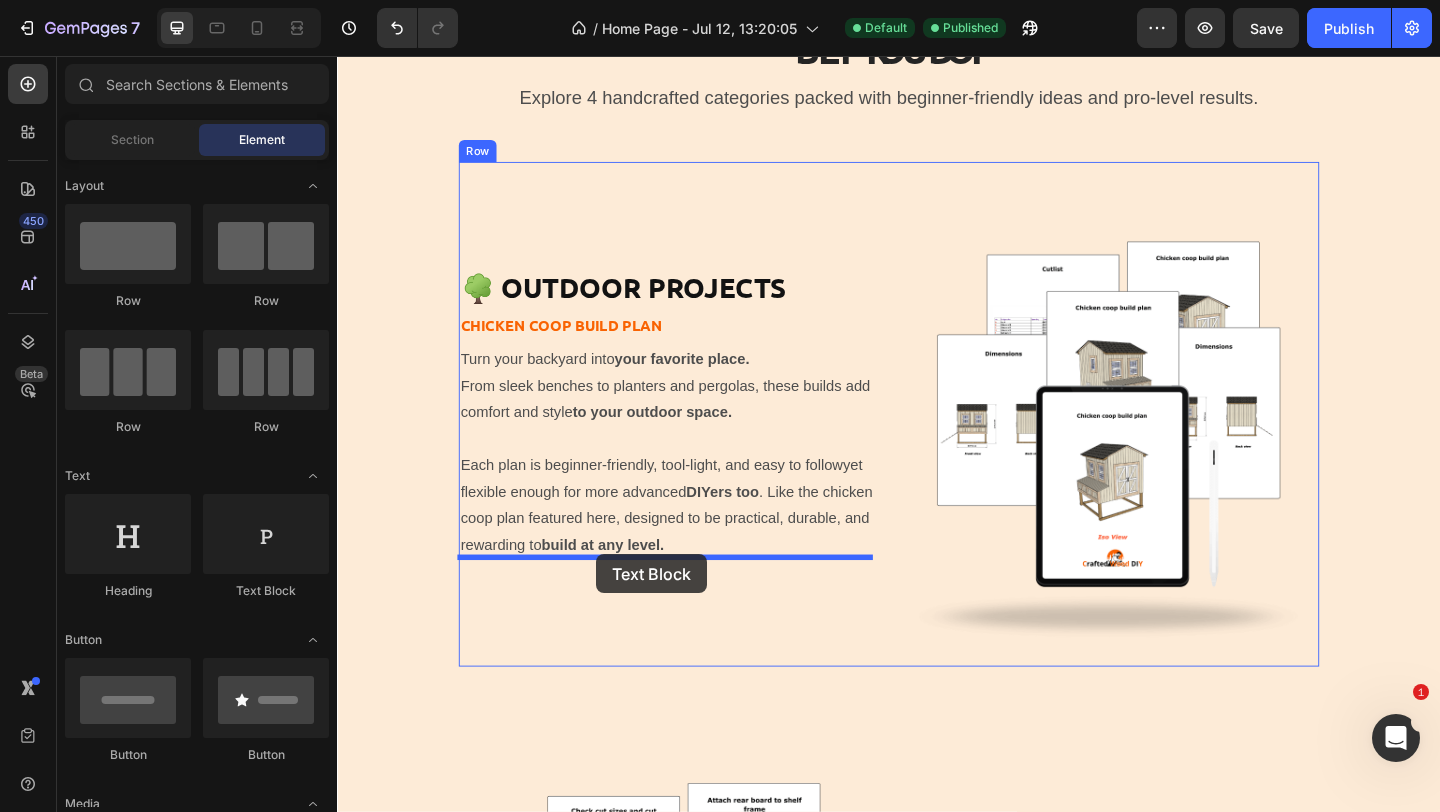 drag, startPoint x: 611, startPoint y: 611, endPoint x: 619, endPoint y: 598, distance: 15.264338 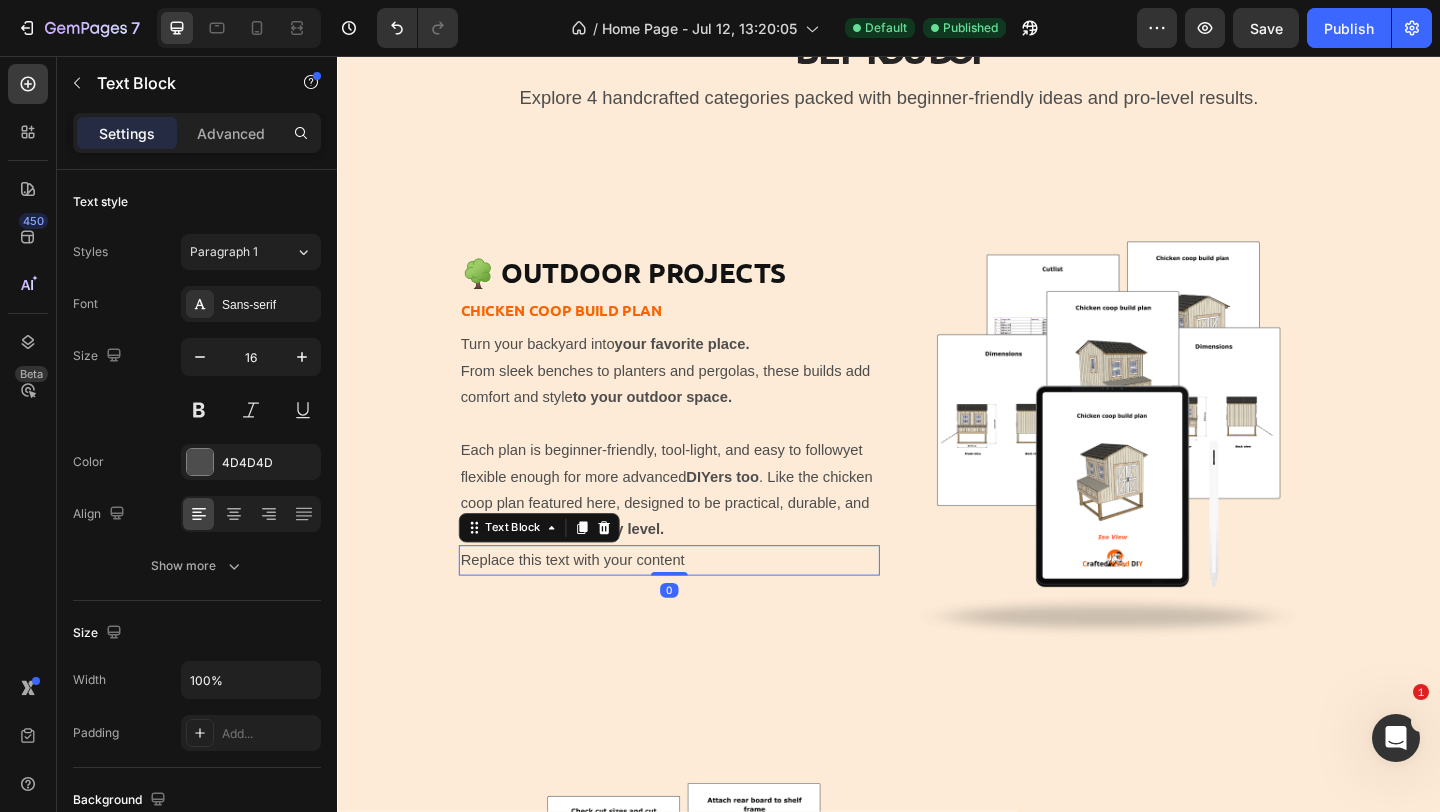 click on "Replace this text with your content" at bounding box center [698, 604] 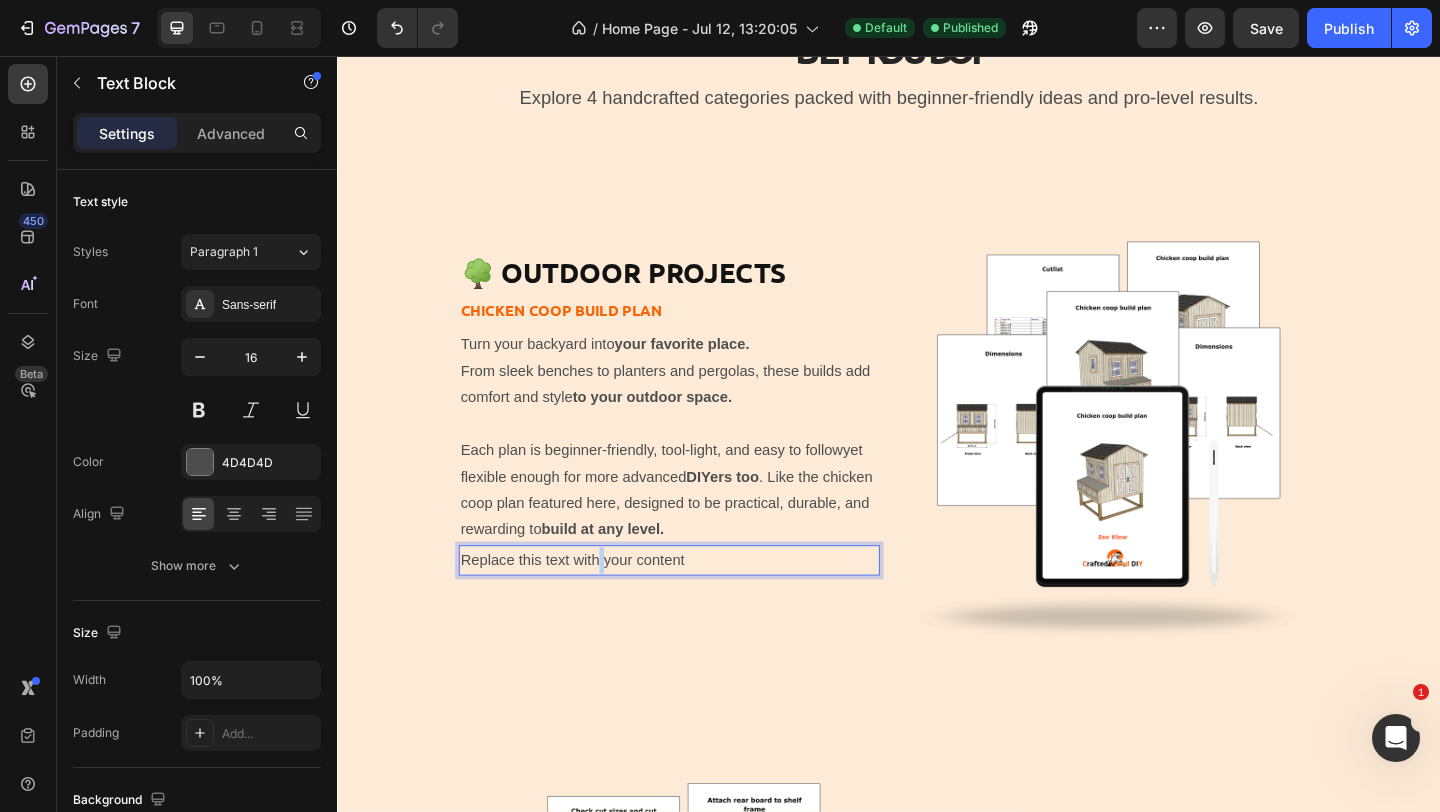click on "Replace this text with your content" at bounding box center [698, 604] 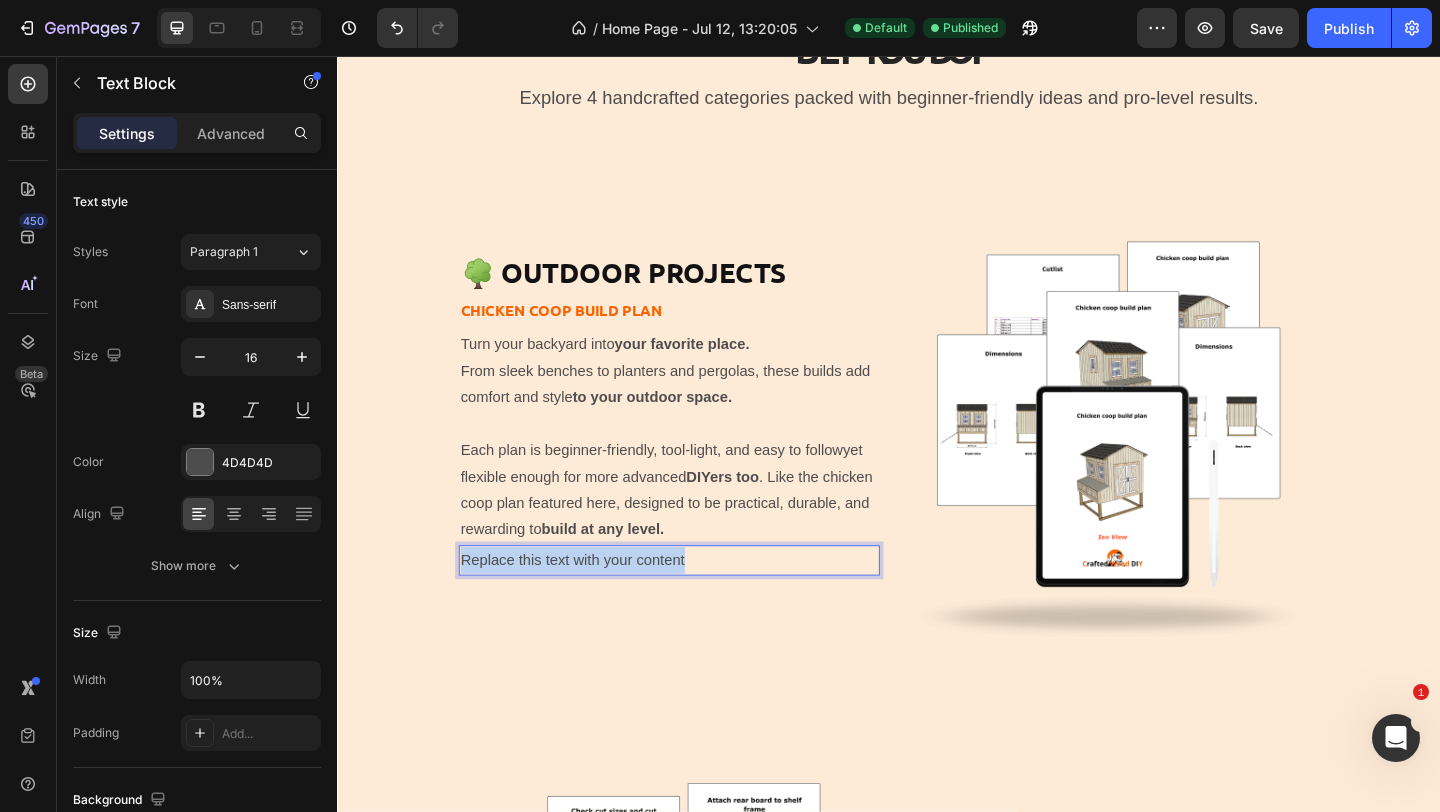 click on "Replace this text with your content" at bounding box center (698, 604) 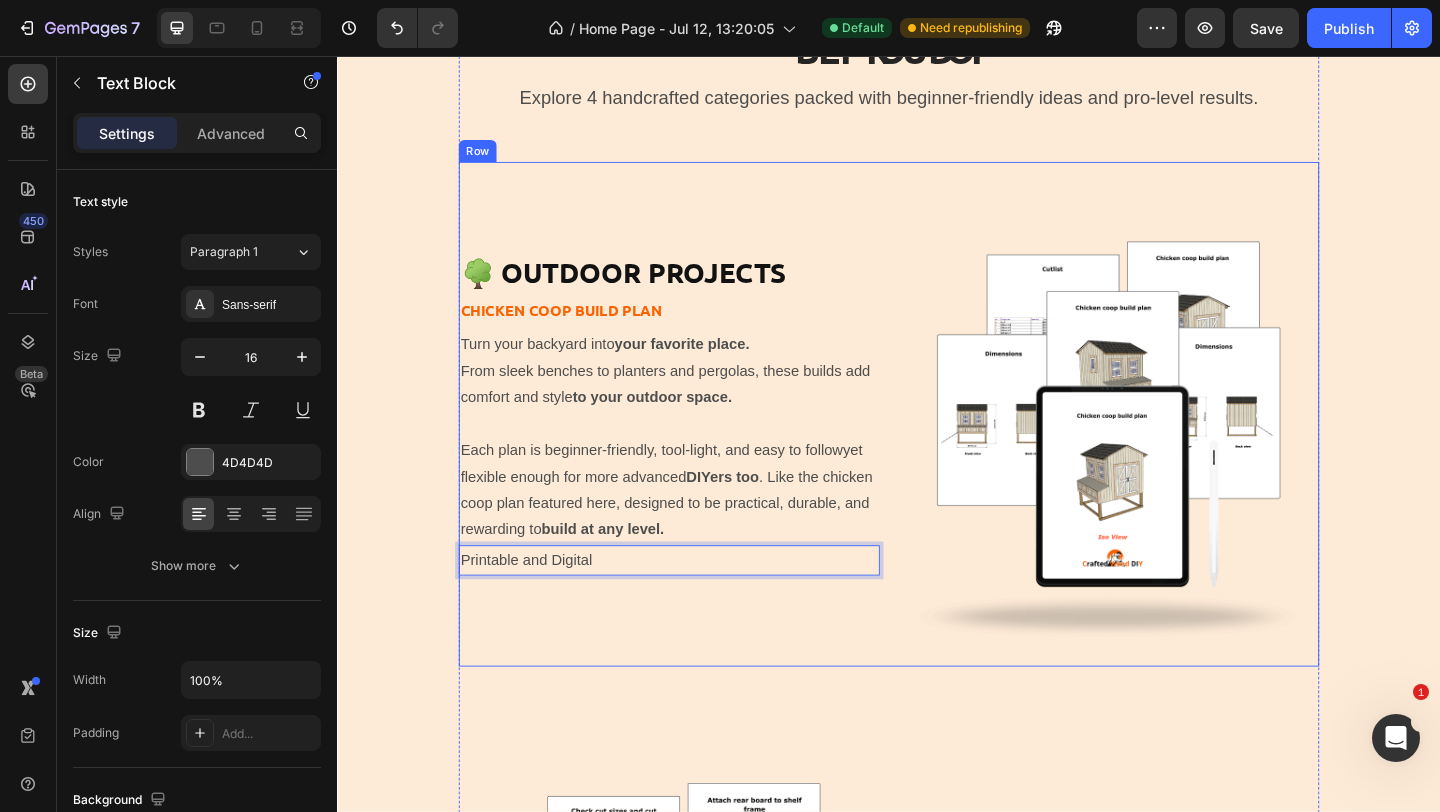click on "🌳 Outdoor Projects Heading Chicken coop build plan Text Block Turn your backyard into  your favorite place. From sleek benches to planters and pergolas, these builds add comfort and style  to your outdoor space.    Each plan is beginner-friendly, tool-light, and easy to followyet flexible enough for more advanced  DIYers too . Like the chicken coop plan featured here, designed to be practical, durable, and rewarding to  build at any level. Text Block Printable and Digital Text Block   0 Image Row 🏠 Indoor Projects Heading coat rack Text Block Upgrade your living space  with simple builds that make a big impact. Whether it's smart storage or decorative details, these projects are designed to enhance  your home and your skills.    seasoned DIYers too. Text Block" at bounding box center [698, 446] 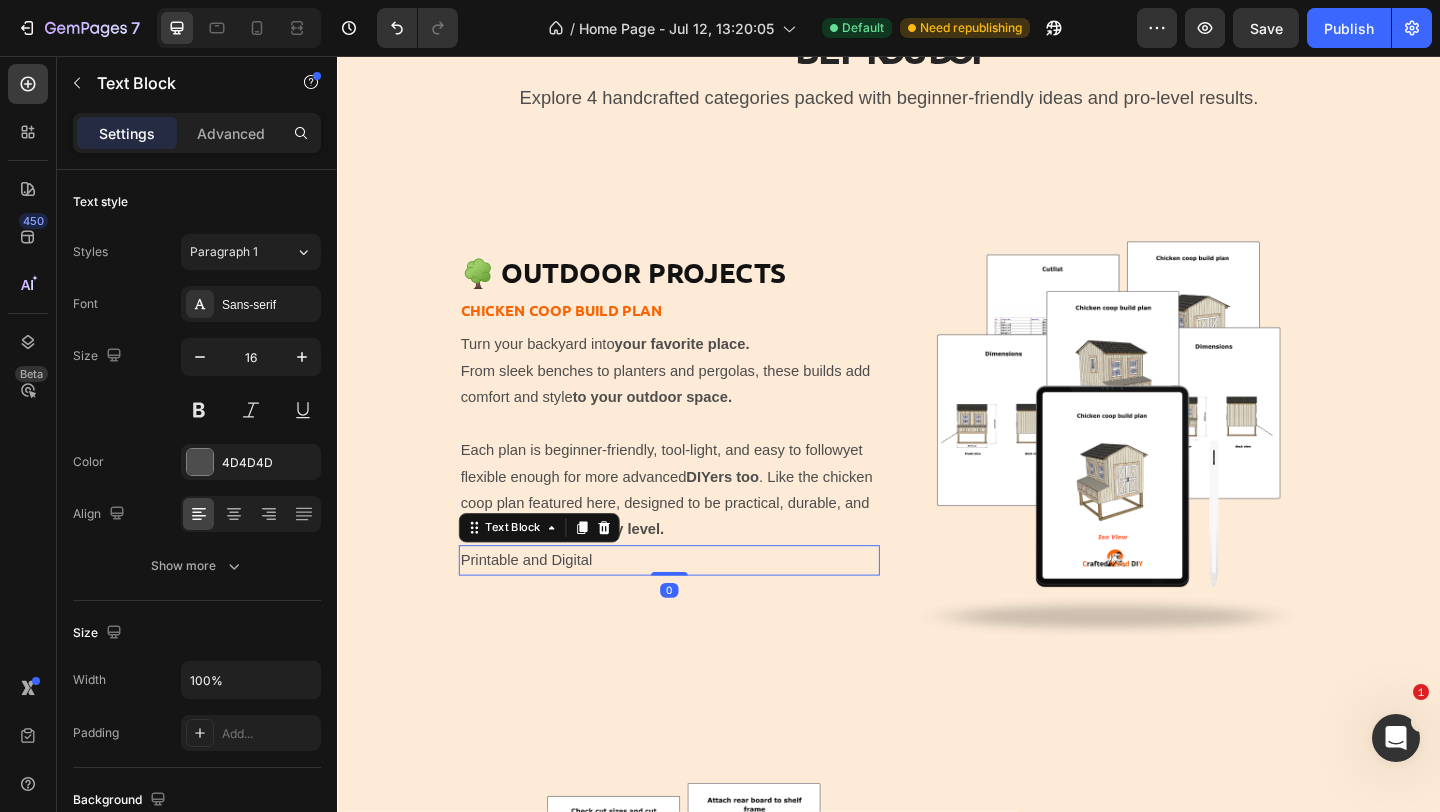click on "Printable and Digital" at bounding box center (698, 604) 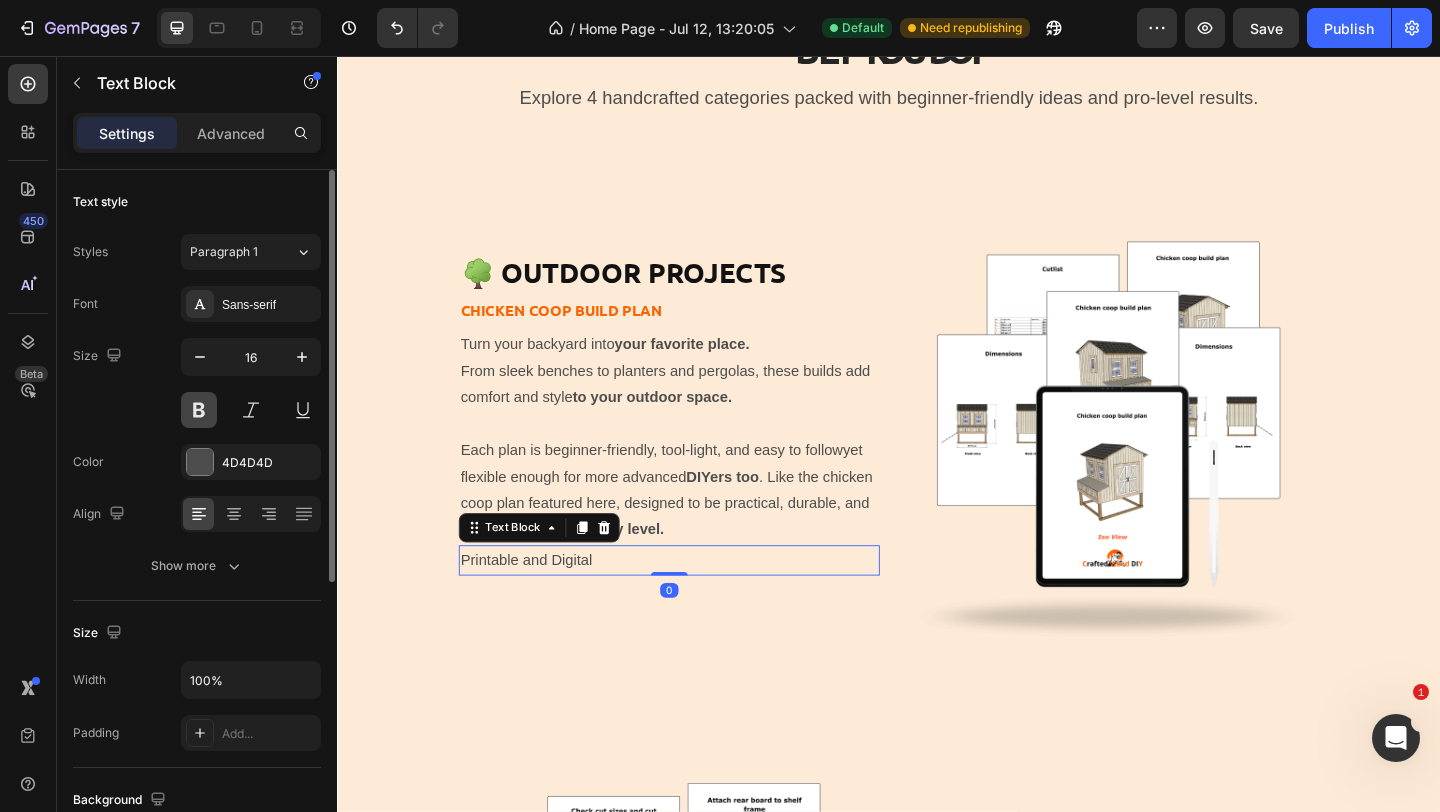 click at bounding box center [199, 410] 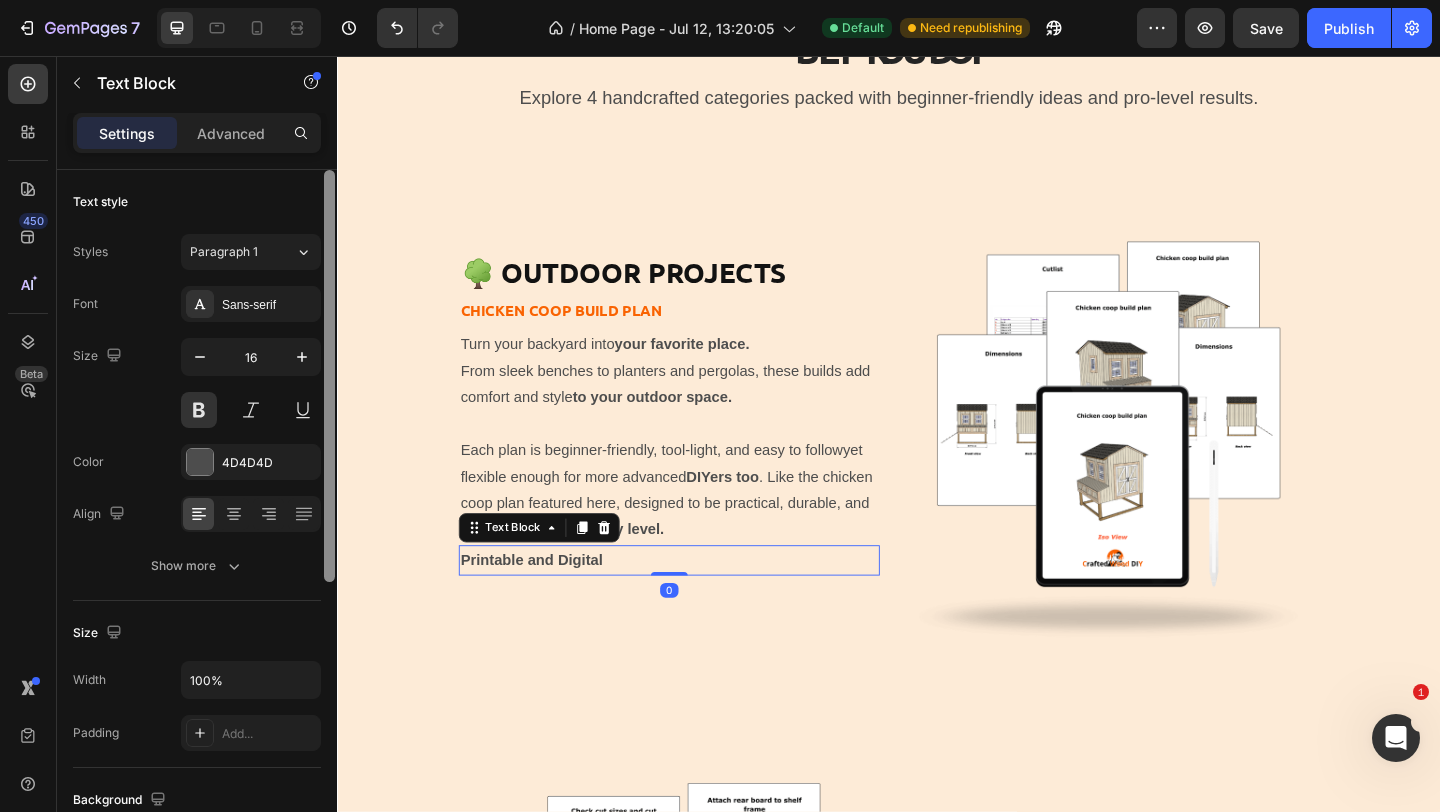click at bounding box center [329, 376] 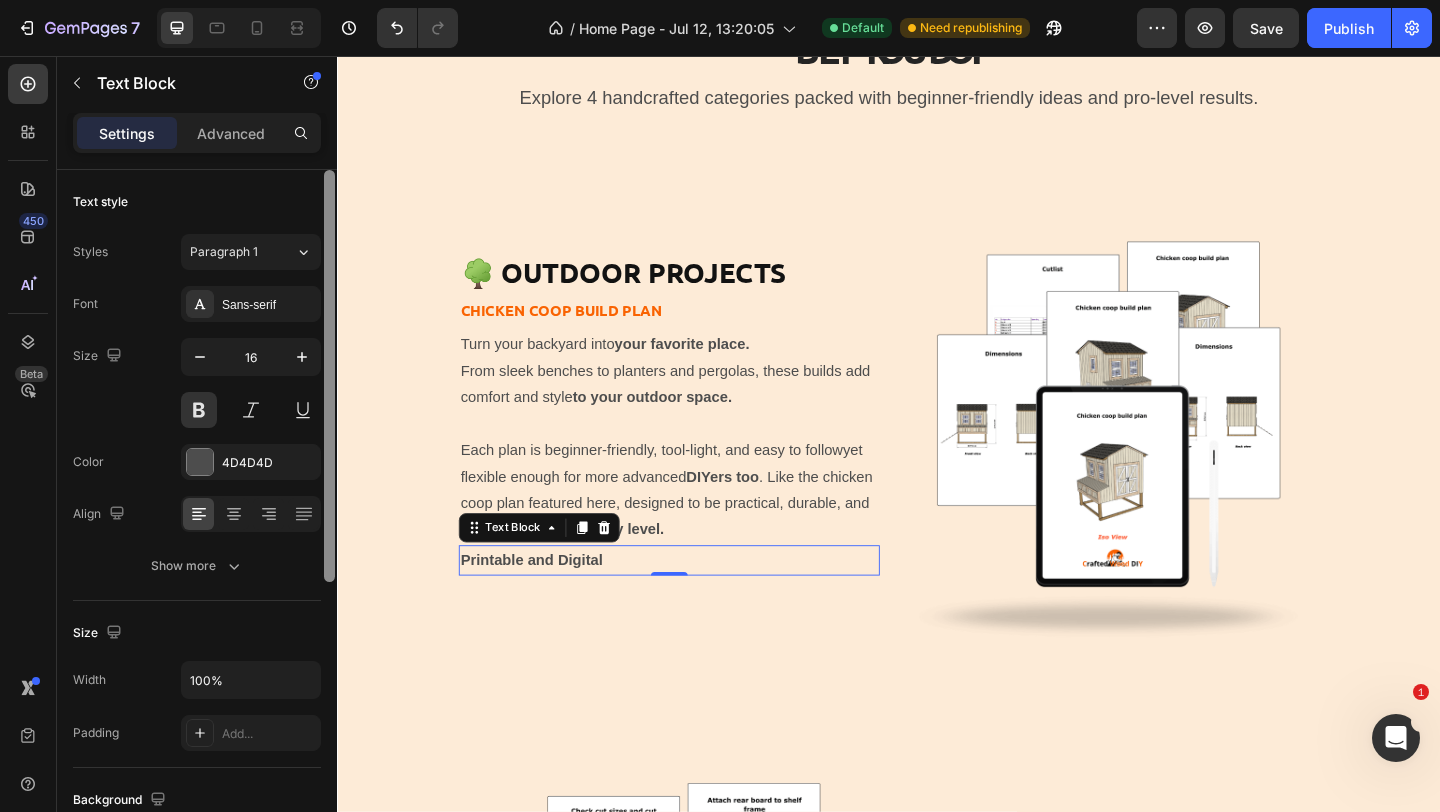 click at bounding box center (329, 376) 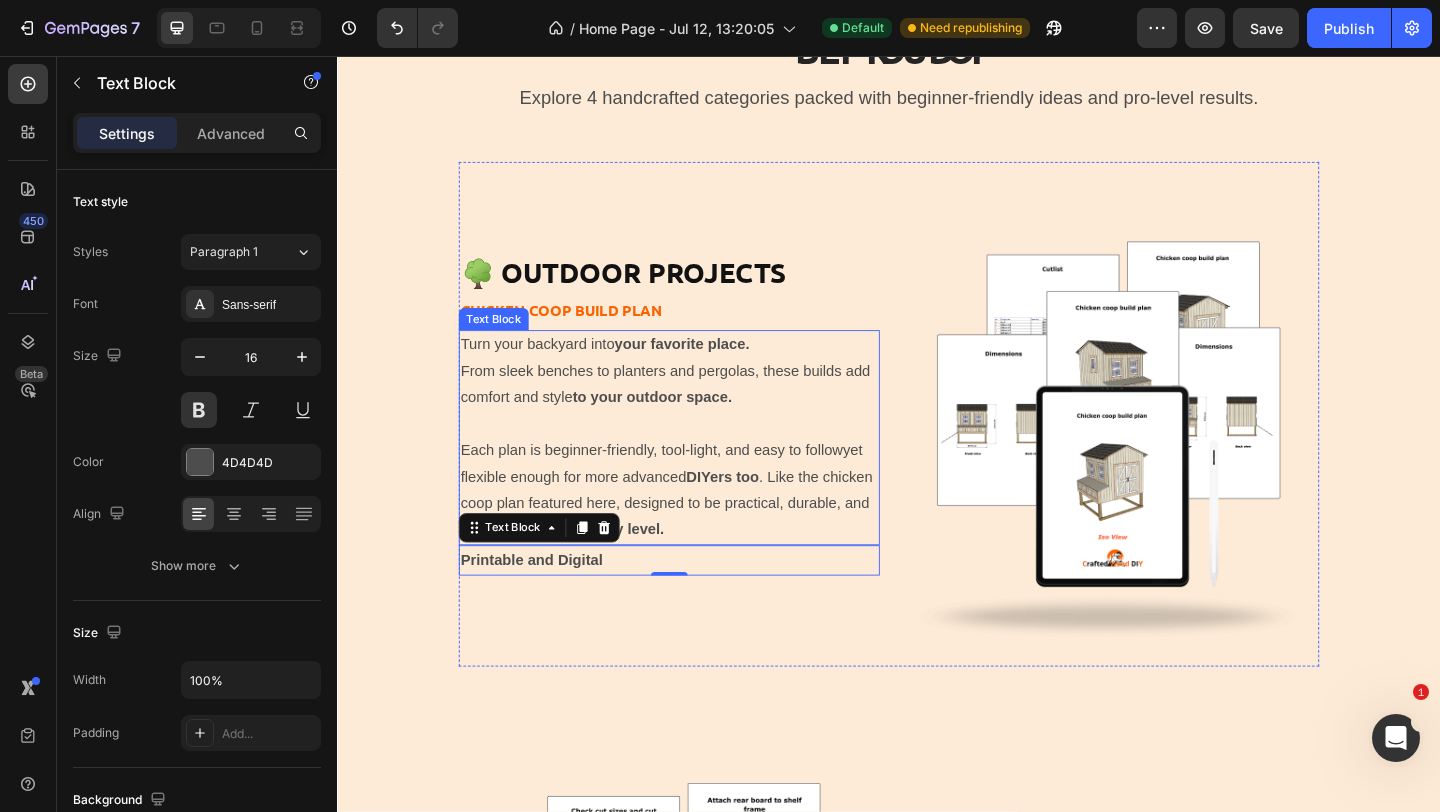 click on "Turn your backyard into  your favorite place. From sleek benches to planters and pergolas, these builds add comfort and style  to your outdoor space." at bounding box center [698, 399] 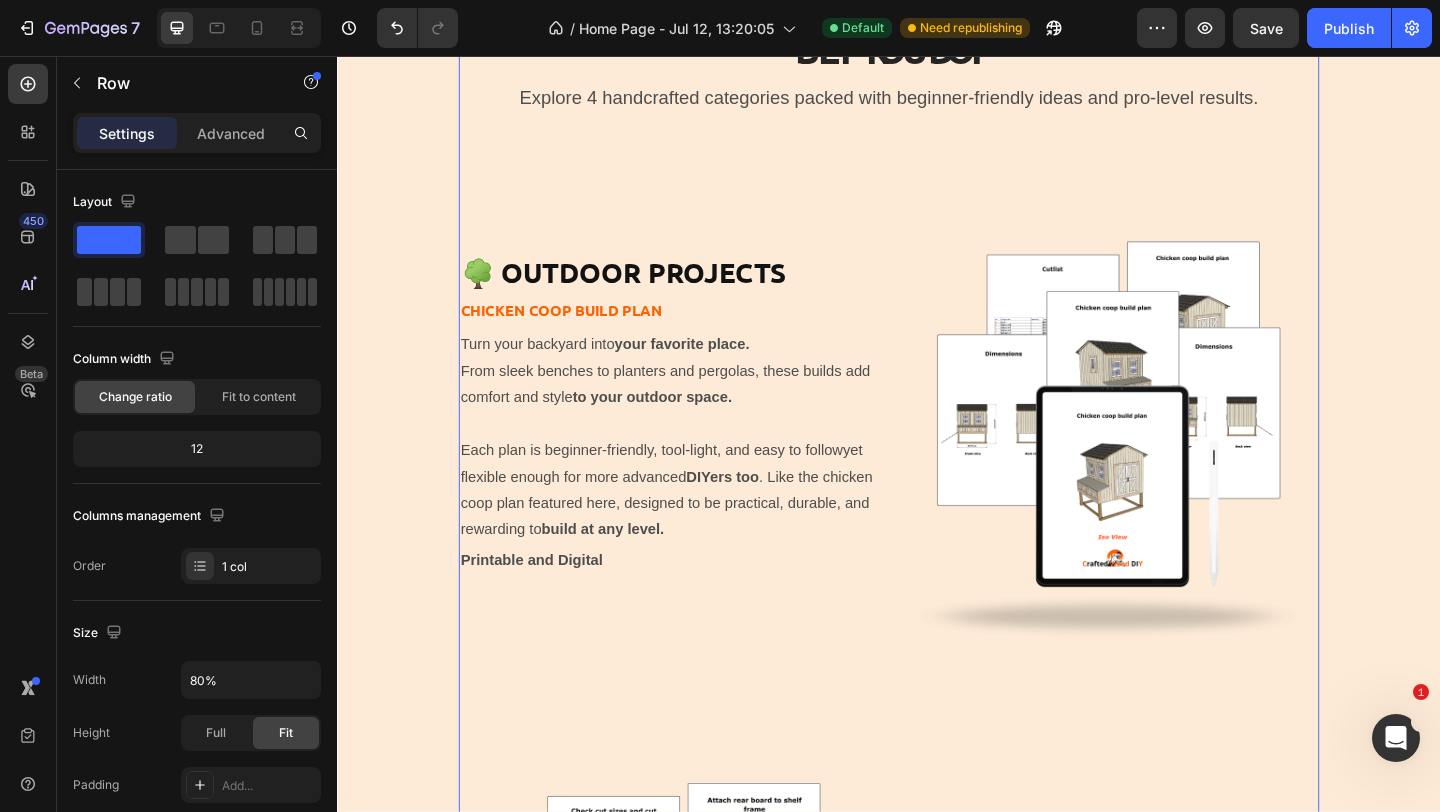click on "Build what matters. Text Block From quick upgrades to weekend builds our plans help you create things you’ll use and be proud of Heading Explore 4 handcrafted categories packed with beginner-friendly ideas and pro-level results. Text Block 🌳 Outdoor Projects Heading Chicken coop build plan Text Block Turn your backyard into  your favorite place. From sleek benches to planters and pergolas, these builds add comfort and style  to your outdoor space.    Each plan is beginner-friendly, tool-light, and easy to followyet flexible enough for more advanced  DIYers too . Like the chicken coop plan featured here, designed to be practical, durable, and rewarding to  build at any level. Text Block Printable and Digital Text Block Image Row 🏠 Indoor Projects Heading coat rack Text Block Upgrade your living space  with simple builds that make a big impact. Whether it's smart storage or decorative details, these projects are designed to enhance  your home and your skills.    seasoned DIYers too. Text Block Image" at bounding box center [937, 1202] 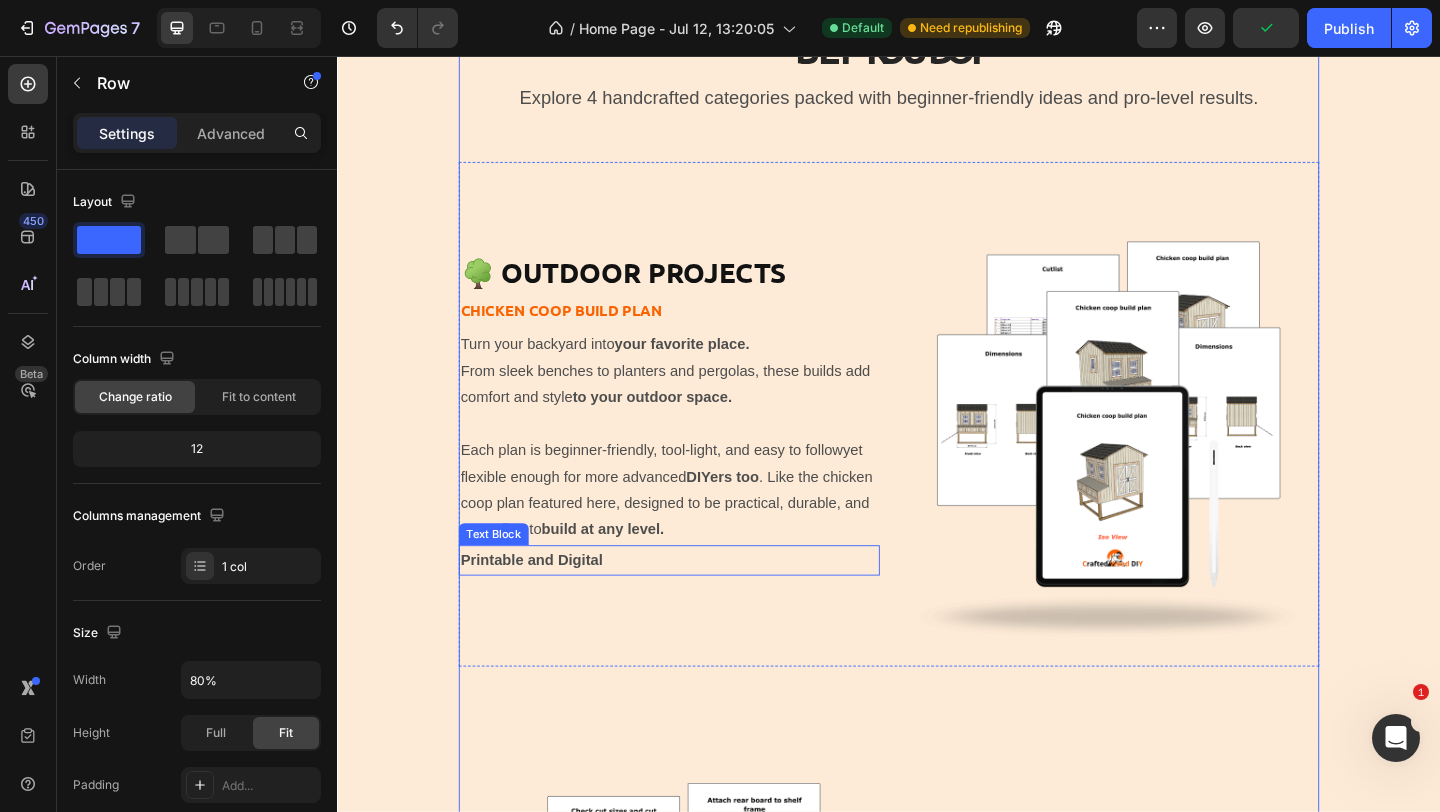 click on "Printable and Digital" at bounding box center [698, 604] 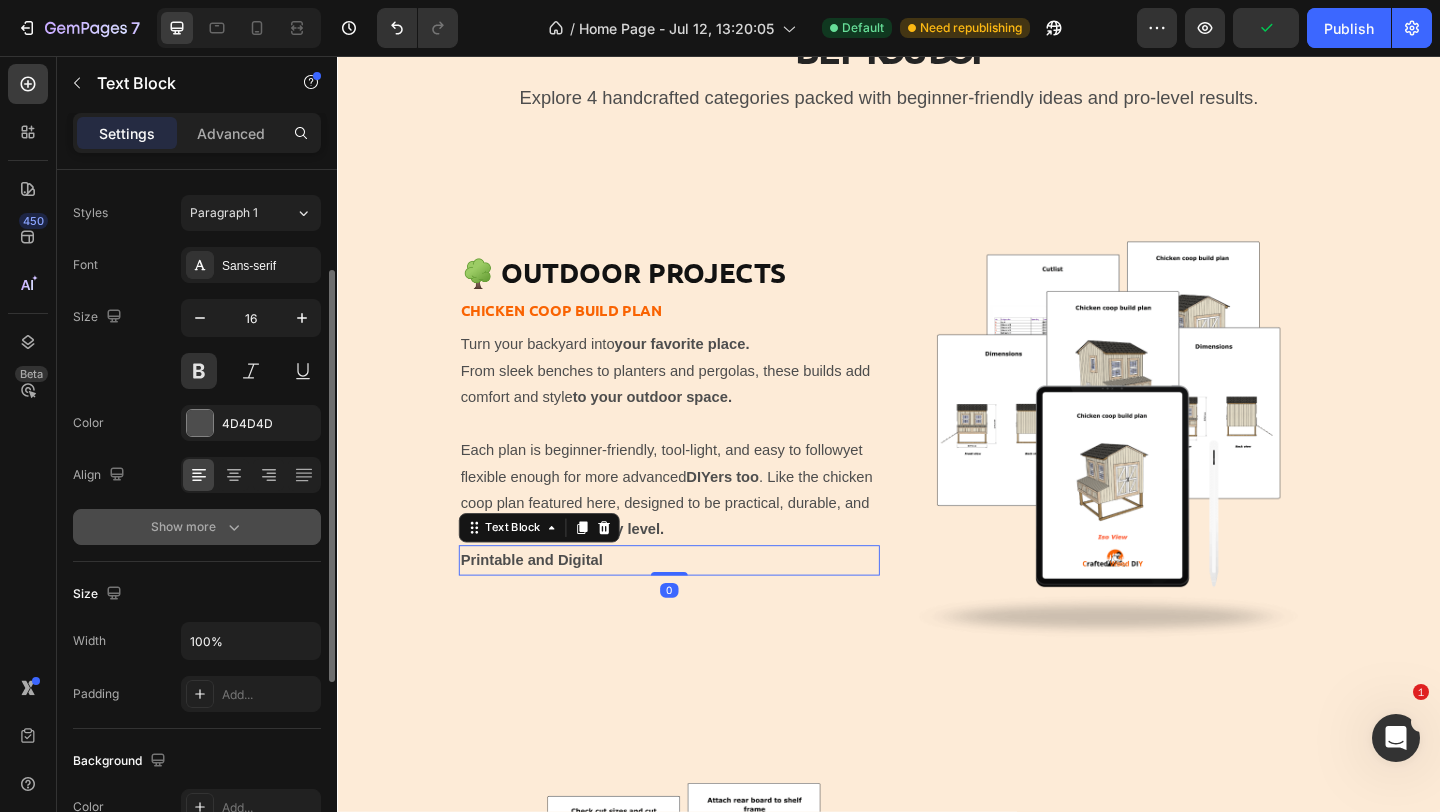 scroll, scrollTop: 88, scrollLeft: 0, axis: vertical 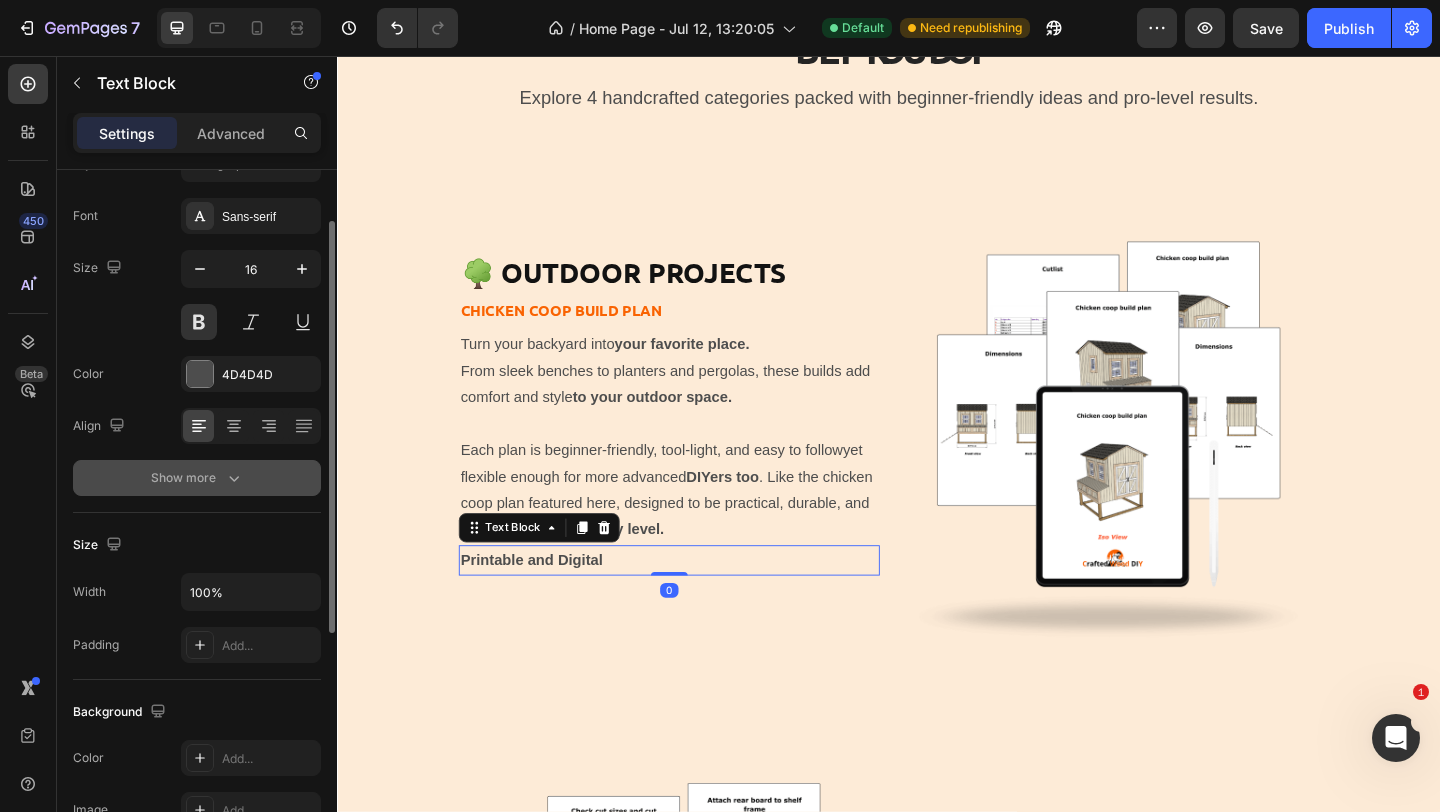 click 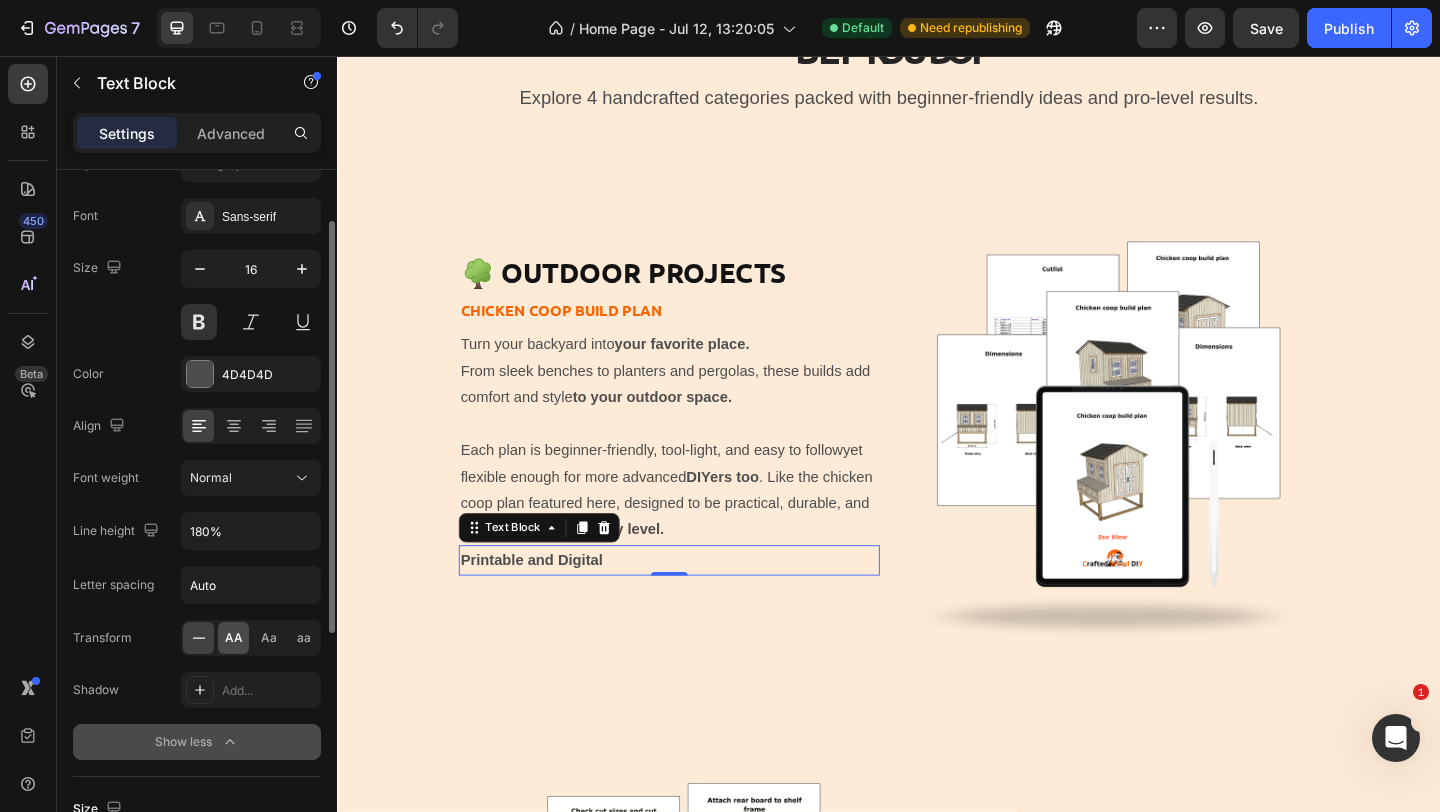 click on "AA" 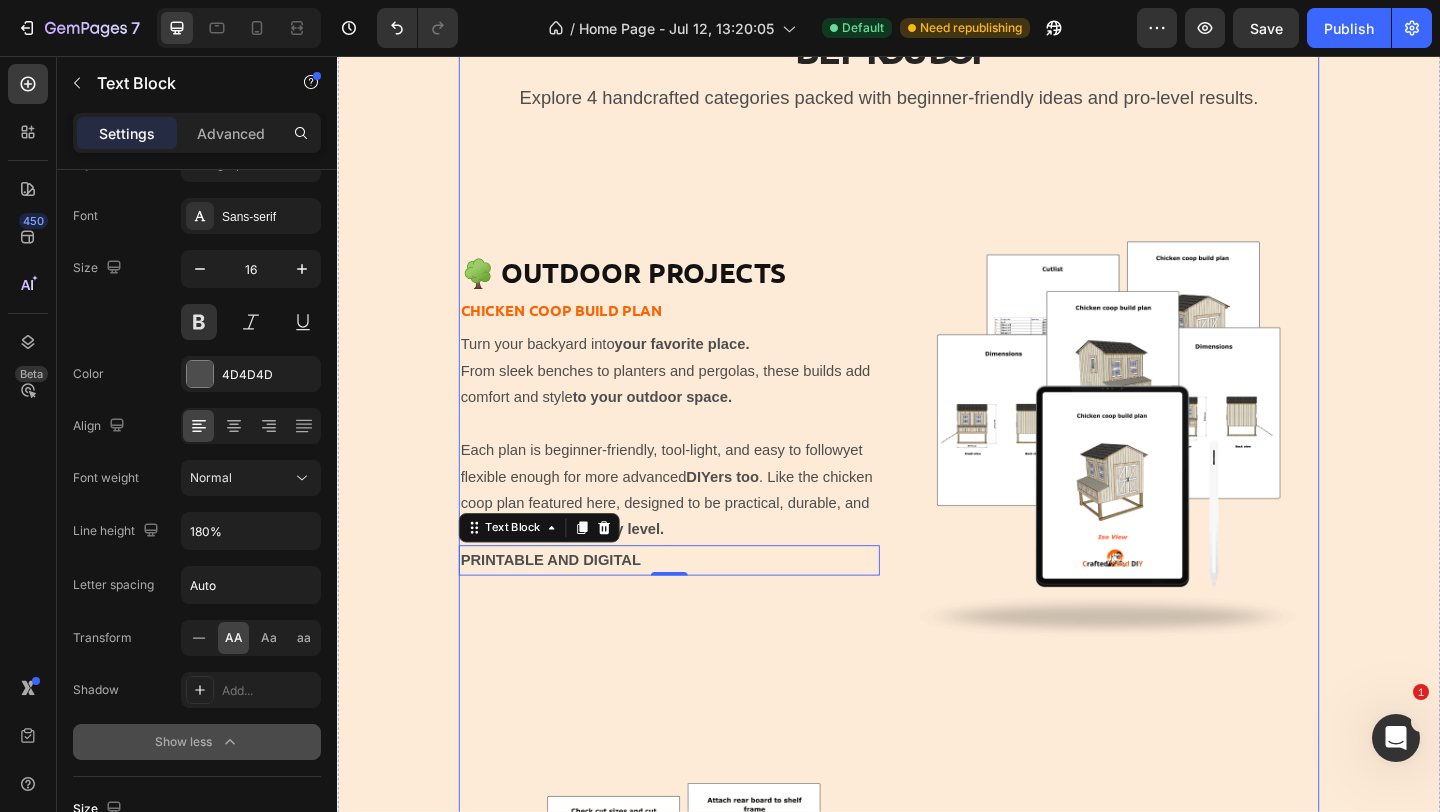 click on "Build what matters. Text Block From quick upgrades to weekend builds our plans help you create things you’ll use and be proud of Heading Explore 4 handcrafted categories packed with beginner-friendly ideas and pro-level results. Text Block 🌳 Outdoor Projects Heading Chicken coop build plan Text Block Turn your backyard into  your favorite place. From sleek benches to planters and pergolas, these builds add comfort and style  to your outdoor space.    Each plan is beginner-friendly, tool-light, and easy to followyet flexible enough for more advanced  DIYers too . Like the chicken coop plan featured here, designed to be practical, durable, and rewarding to  build at any level. Text Block Printable and Digital Text Block   0 Image Row 🏠 Indoor Projects Heading coat rack Text Block Upgrade your living space  with simple builds that make a big impact. Whether it's smart storage or decorative details, these projects are designed to enhance  your home and your skills.    seasoned DIYers too. Text Block" at bounding box center [937, 1202] 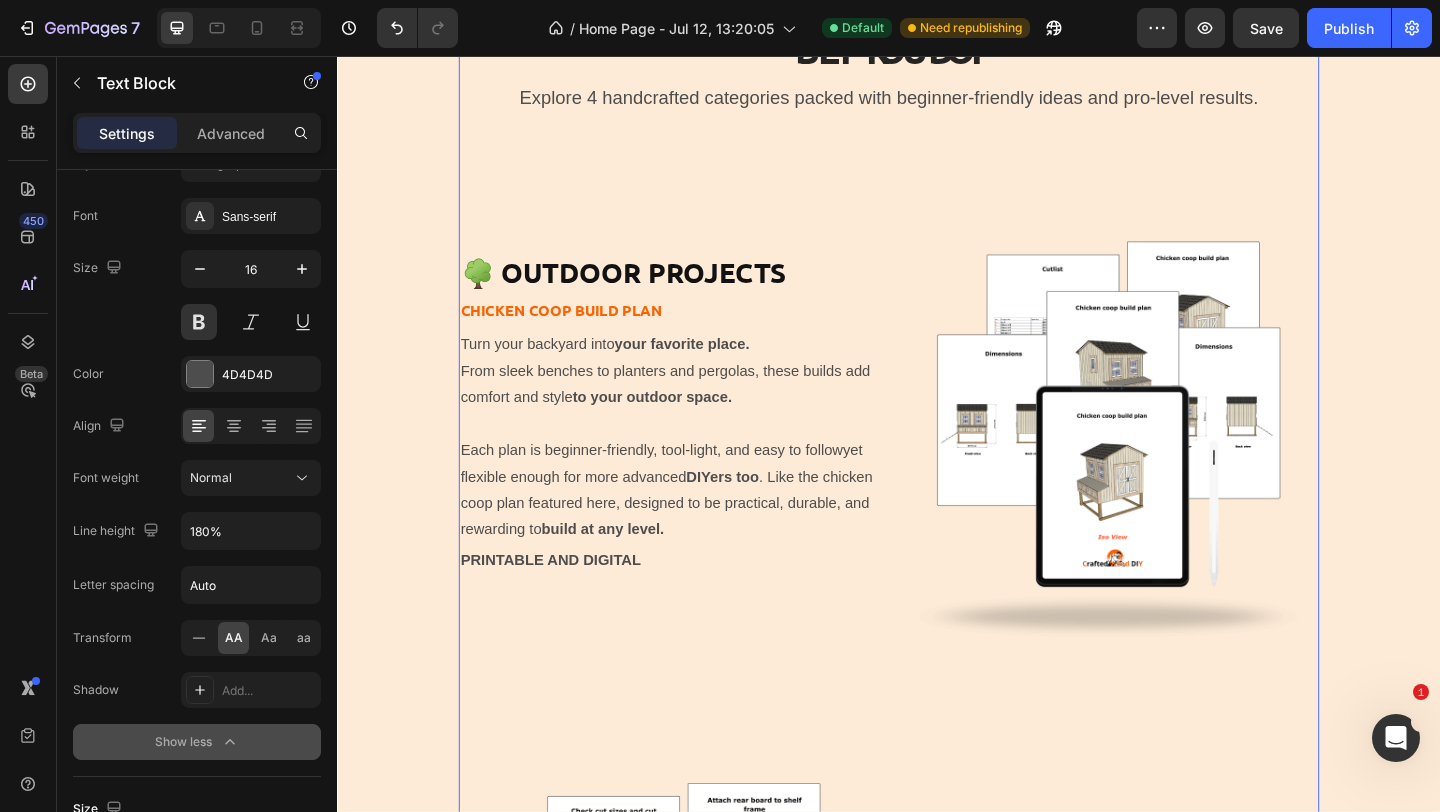 scroll, scrollTop: 0, scrollLeft: 0, axis: both 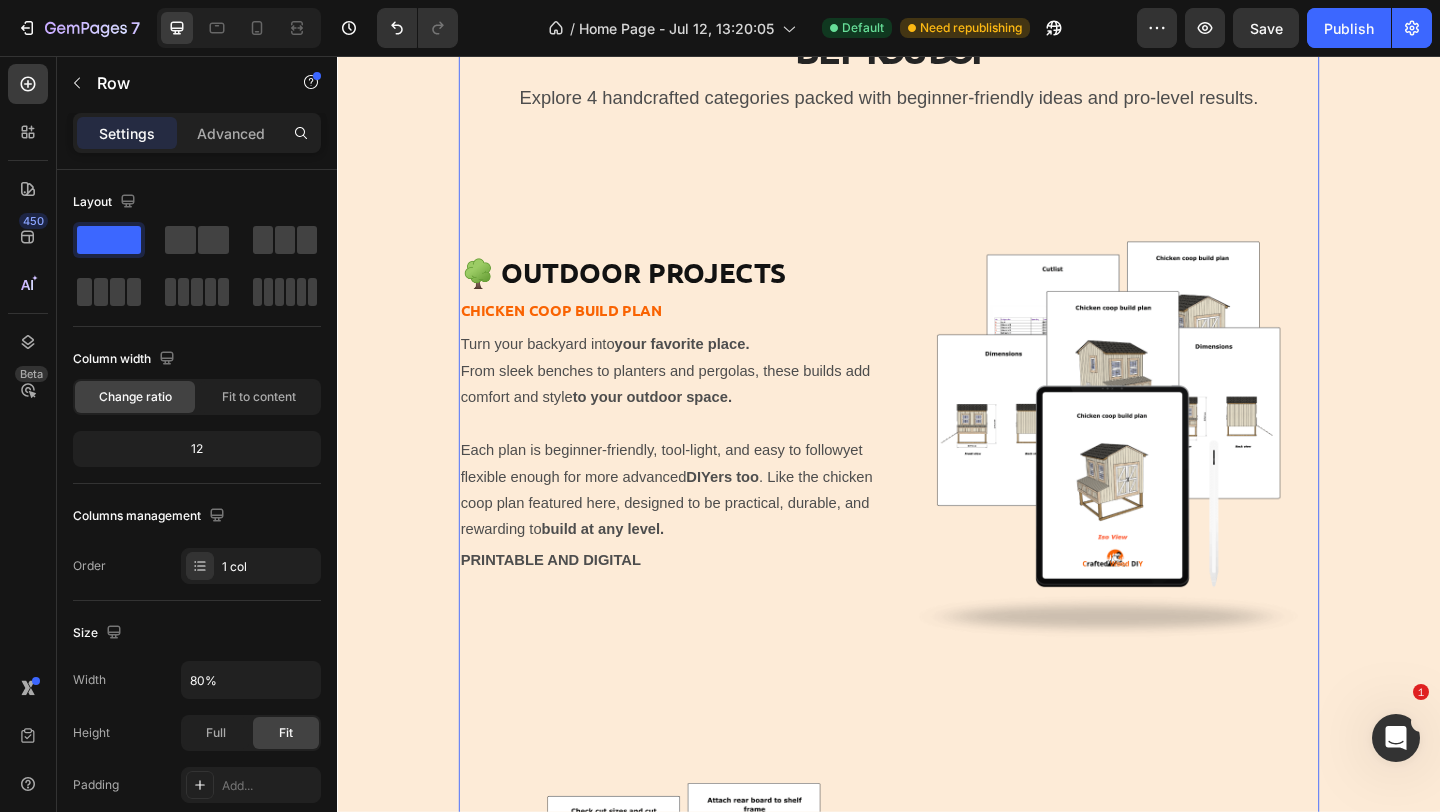 click on "Build what matters. Text Block From quick upgrades to weekend builds our plans help you create things you’ll use and be proud of Heading Explore 4 handcrafted categories packed with beginner-friendly ideas and pro-level results. Text Block 🌳 Outdoor Projects Heading Chicken coop build plan Text Block Turn your backyard into  your favorite place. From sleek benches to planters and pergolas, these builds add comfort and style  to your outdoor space.    Each plan is beginner-friendly, tool-light, and easy to followyet flexible enough for more advanced  DIYers too . Like the chicken coop plan featured here, designed to be practical, durable, and rewarding to  build at any level. Text Block Printable and Digital Text Block Image Row 🏠 Indoor Projects Heading coat rack Text Block Upgrade your living space  with simple builds that make a big impact. Whether it's smart storage or decorative details, these projects are designed to enhance  your home and your skills.    seasoned DIYers too. Text Block Image" at bounding box center (937, 1202) 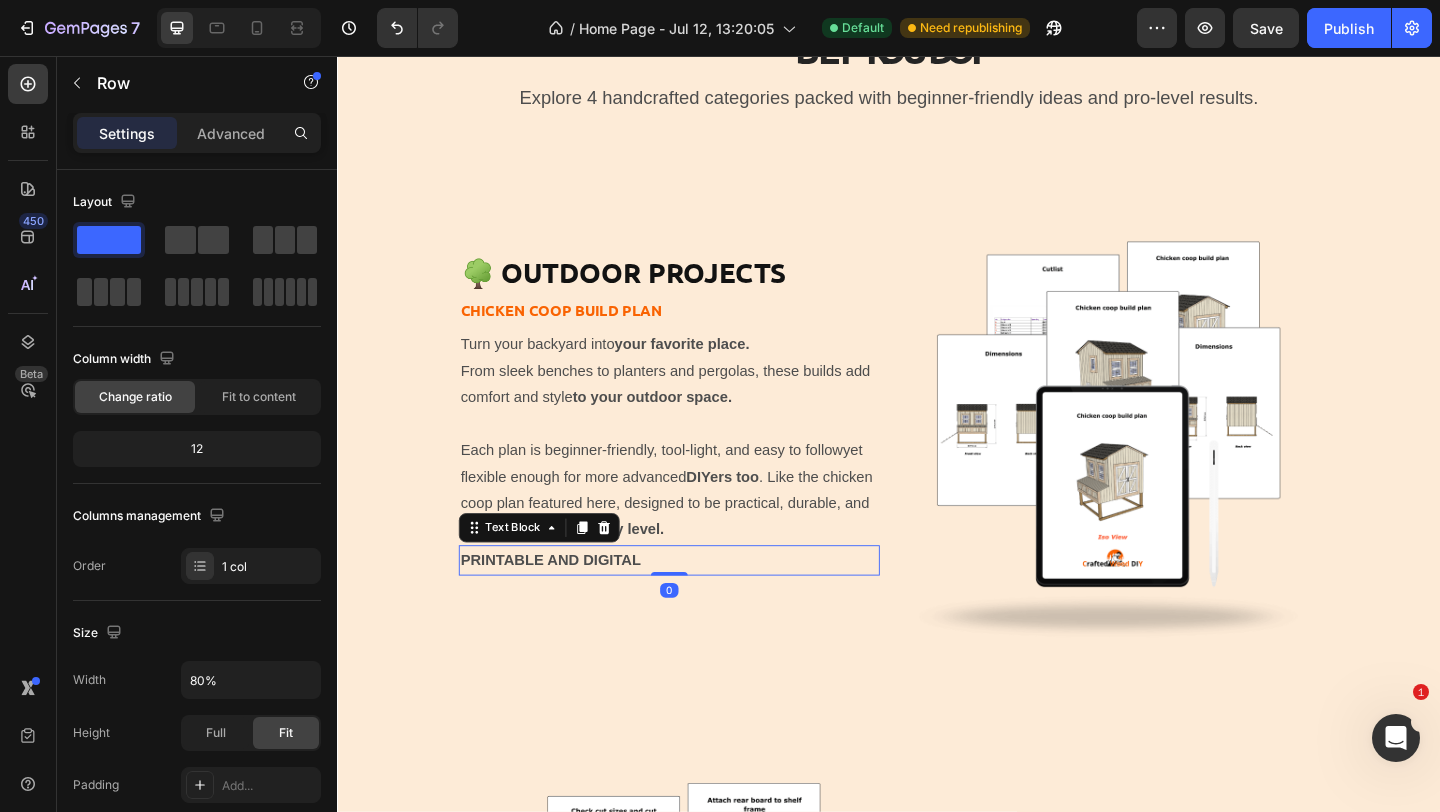 click on "Printable and Digital" at bounding box center [698, 604] 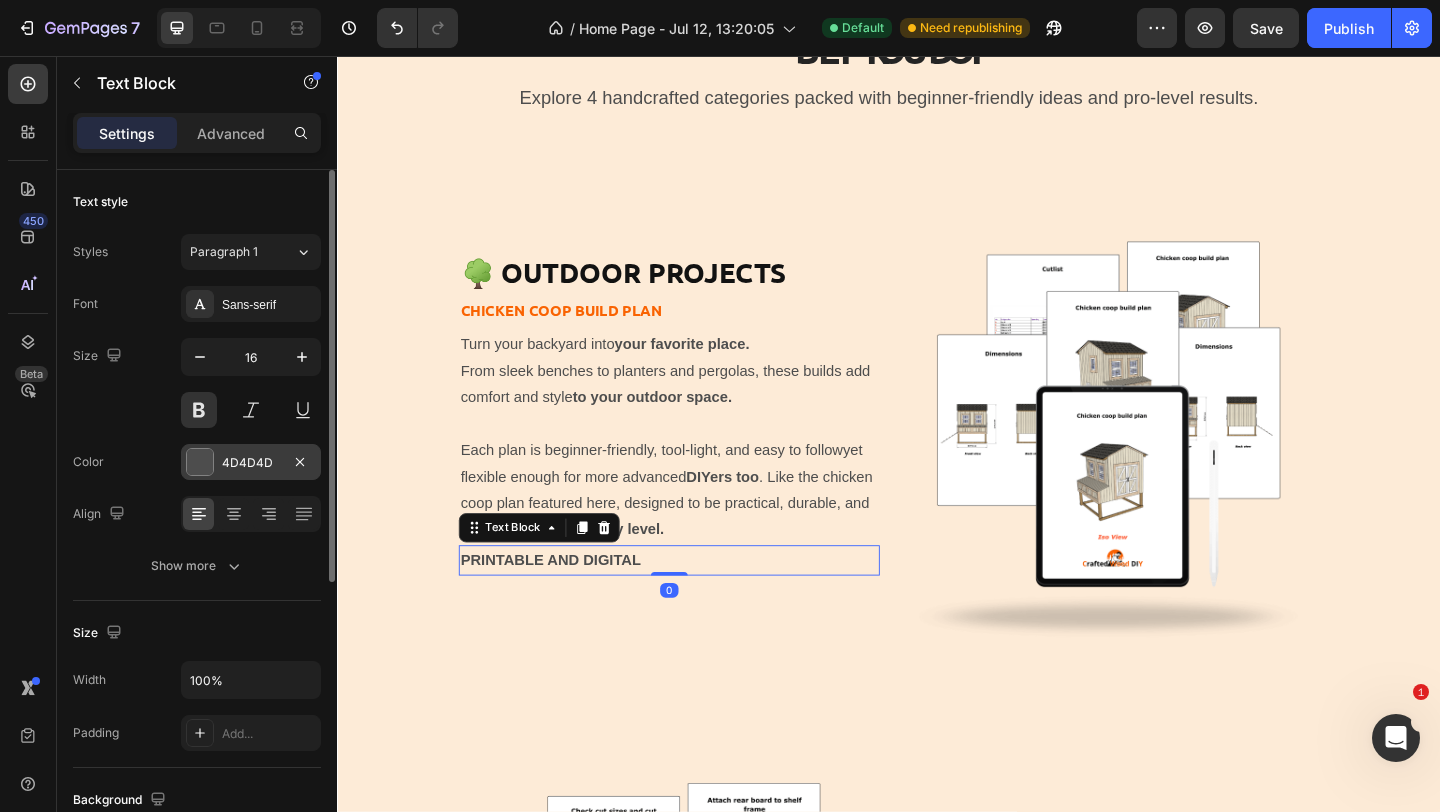 click at bounding box center [200, 462] 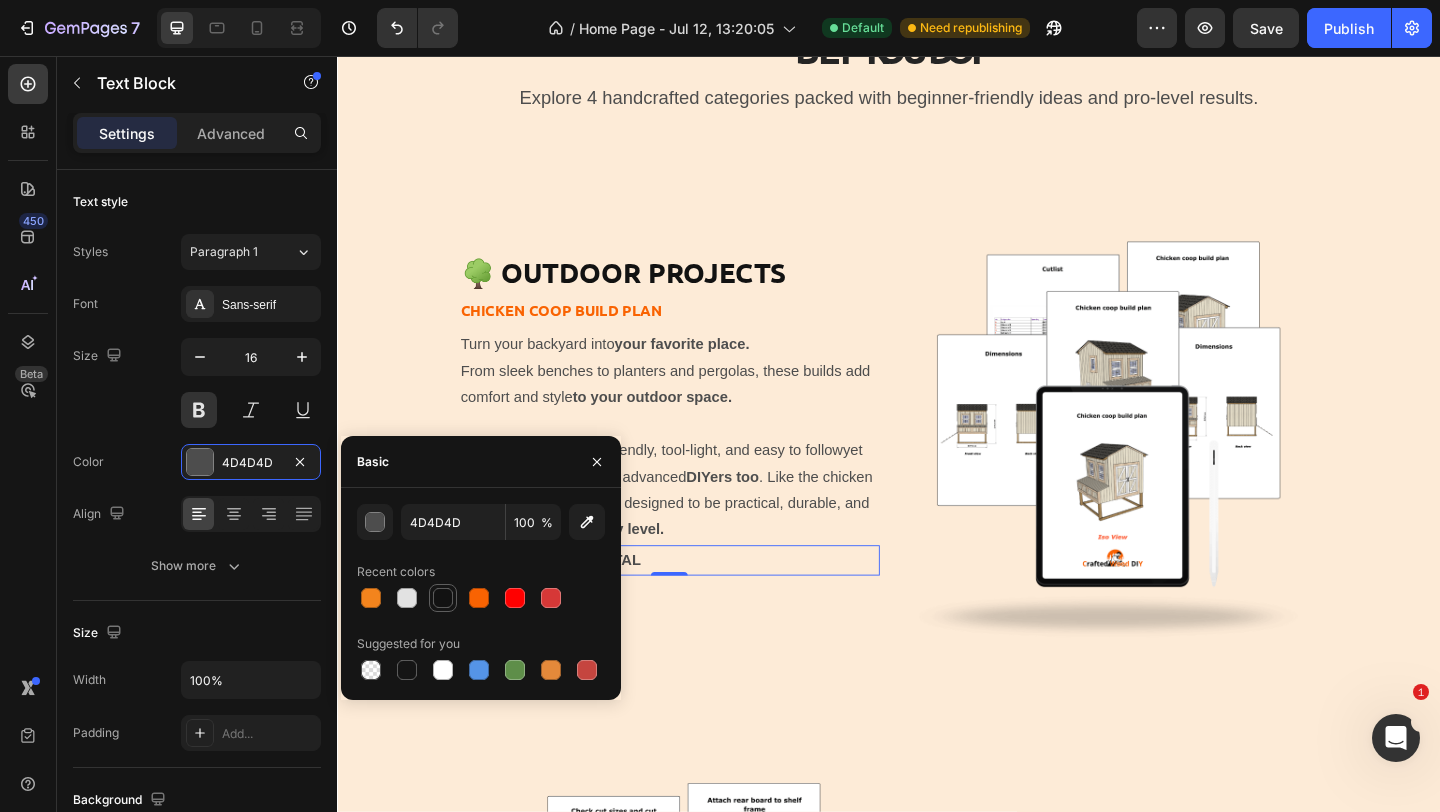 click at bounding box center [443, 598] 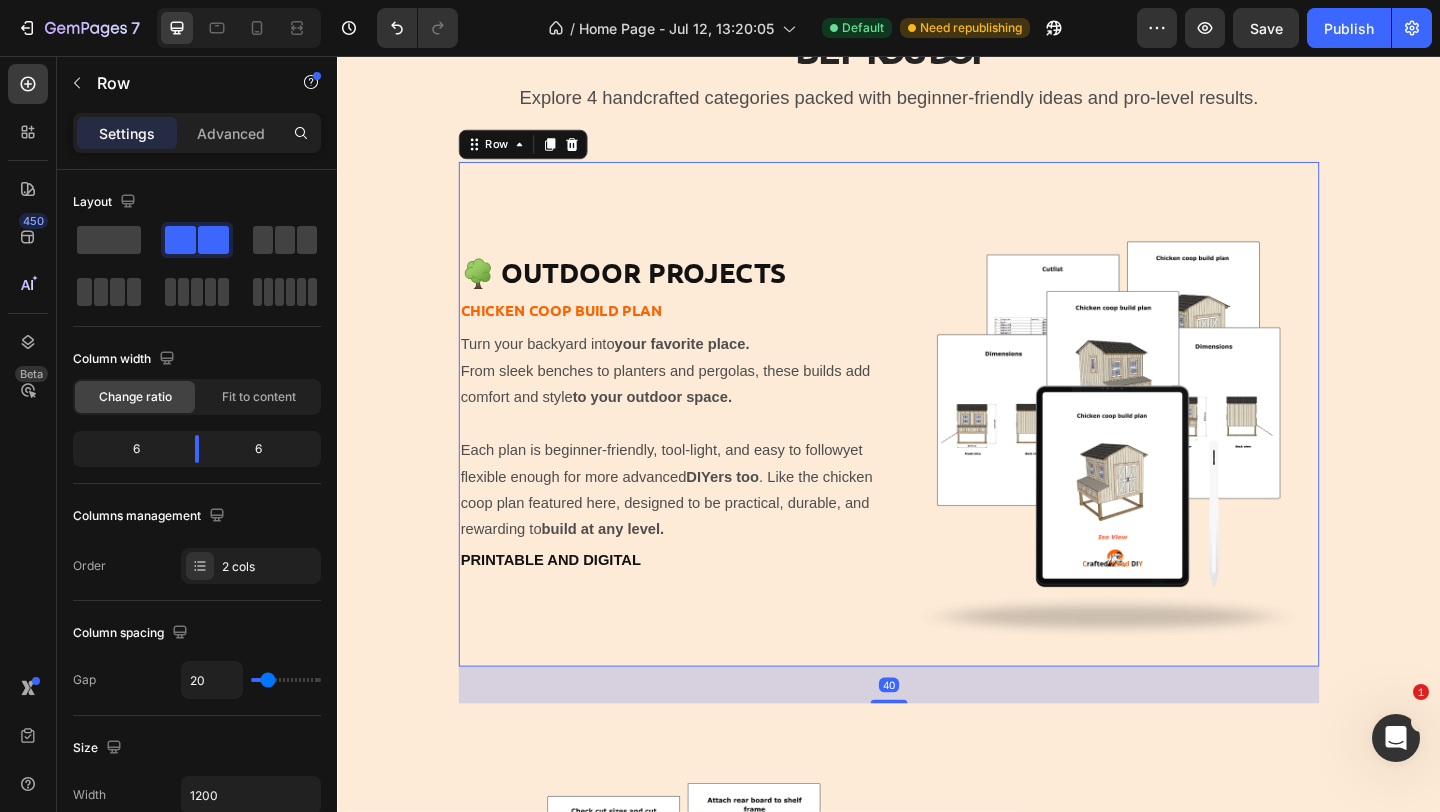 click on "🌳 Outdoor Projects Heading Chicken coop build plan Text Block Turn your backyard into  your favorite place. From sleek benches to planters and pergolas, these builds add comfort and style  to your outdoor space.    Each plan is beginner-friendly, tool-light, and easy to followyet flexible enough for more advanced  DIYers too . Like the chicken coop plan featured here, designed to be practical, durable, and rewarding to  build at any level. Text Block Printable and Digital Text Block" at bounding box center (698, 446) 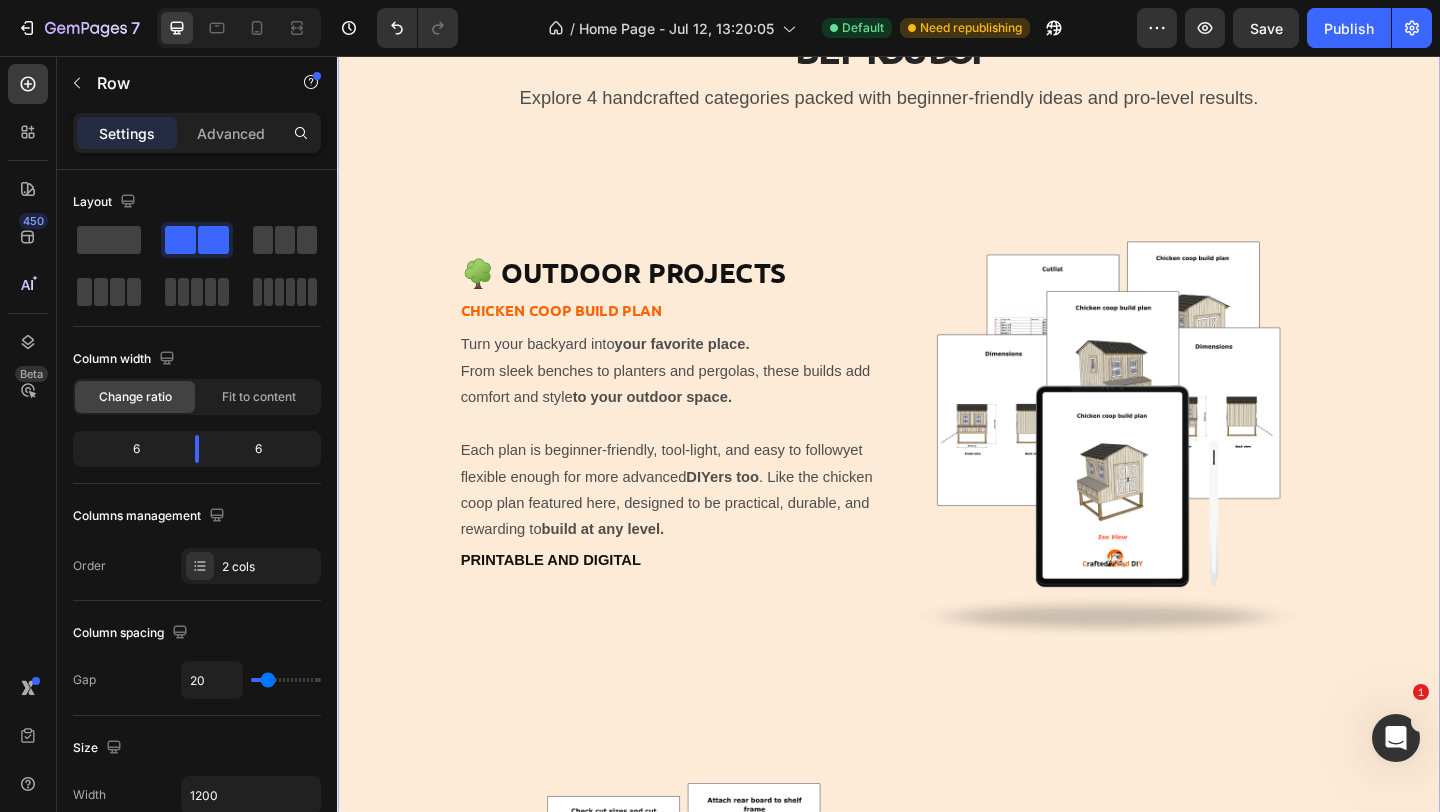 click on "Build what matters. Text Block From quick upgrades to weekend builds our plans help you create things you’ll use and be proud of Heading Explore 4 handcrafted categories packed with beginner-friendly ideas and pro-level results. Text Block 🌳 Outdoor Projects Heading Chicken coop build plan Text Block Turn your backyard into  your favorite place. From sleek benches to planters and pergolas, these builds add comfort and style  to your outdoor space.    Each plan is beginner-friendly, tool-light, and easy to followyet flexible enough for more advanced  DIYers too . Like the chicken coop plan featured here, designed to be practical, durable, and rewarding to  build at any level. Text Block Printable and Digital Text Block Image Row 🏠 Indoor Projects Heading coat rack Text Block Upgrade your living space  with simple builds that make a big impact. Whether it's smart storage or decorative details, these projects are designed to enhance  your home and your skills.    seasoned DIYers too. Text Block Image" at bounding box center (937, 1263) 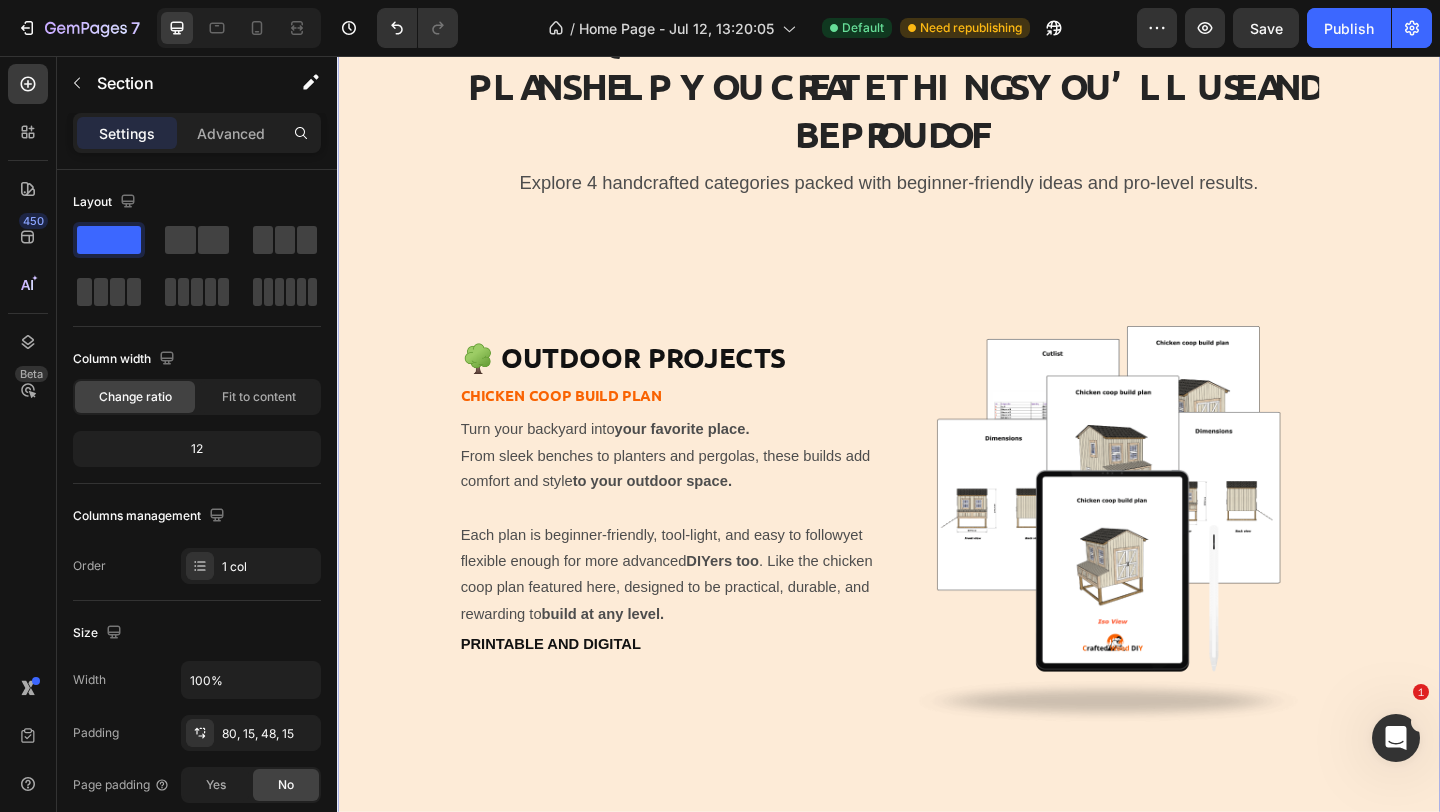 scroll, scrollTop: 5214, scrollLeft: 0, axis: vertical 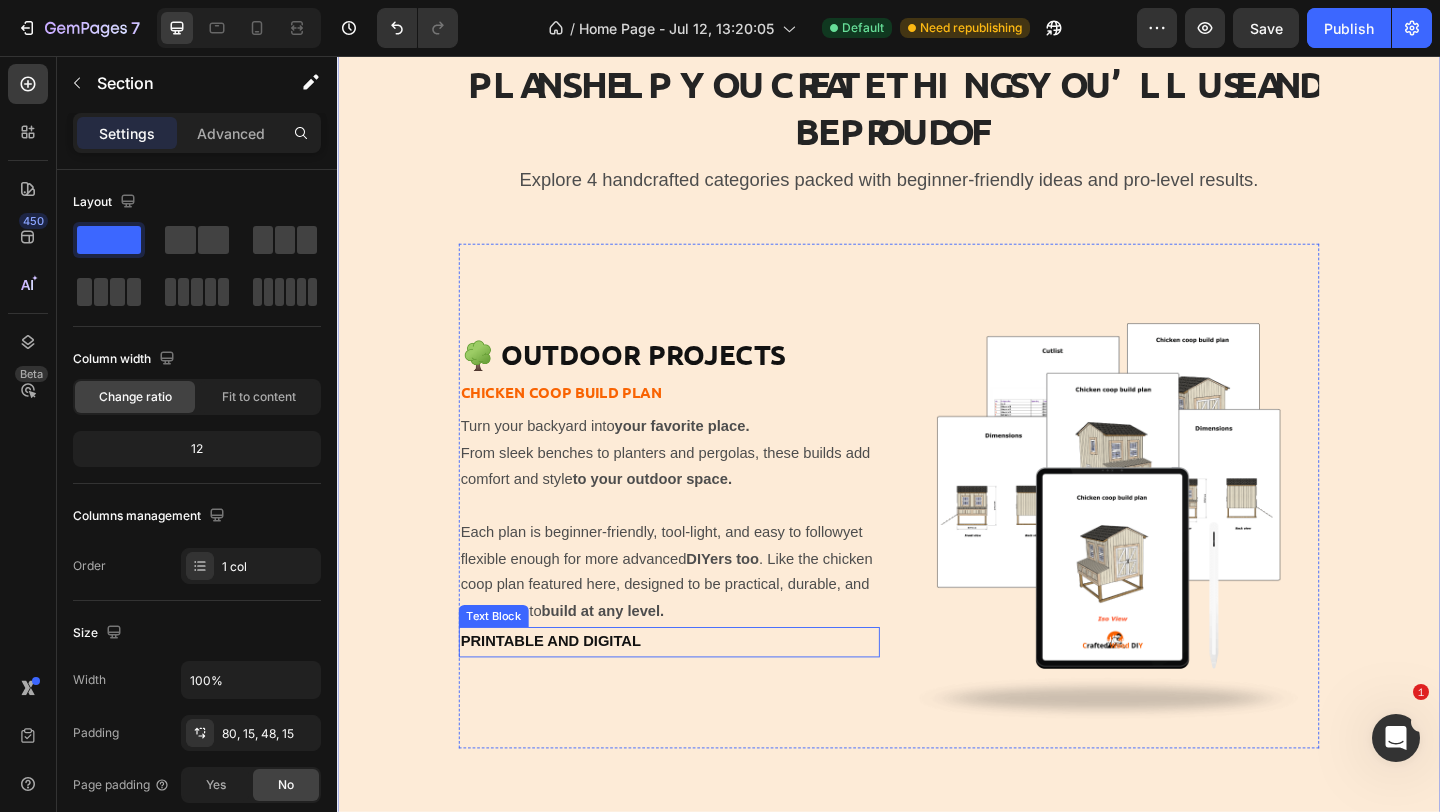 click on "Printable and Digital" at bounding box center [698, 693] 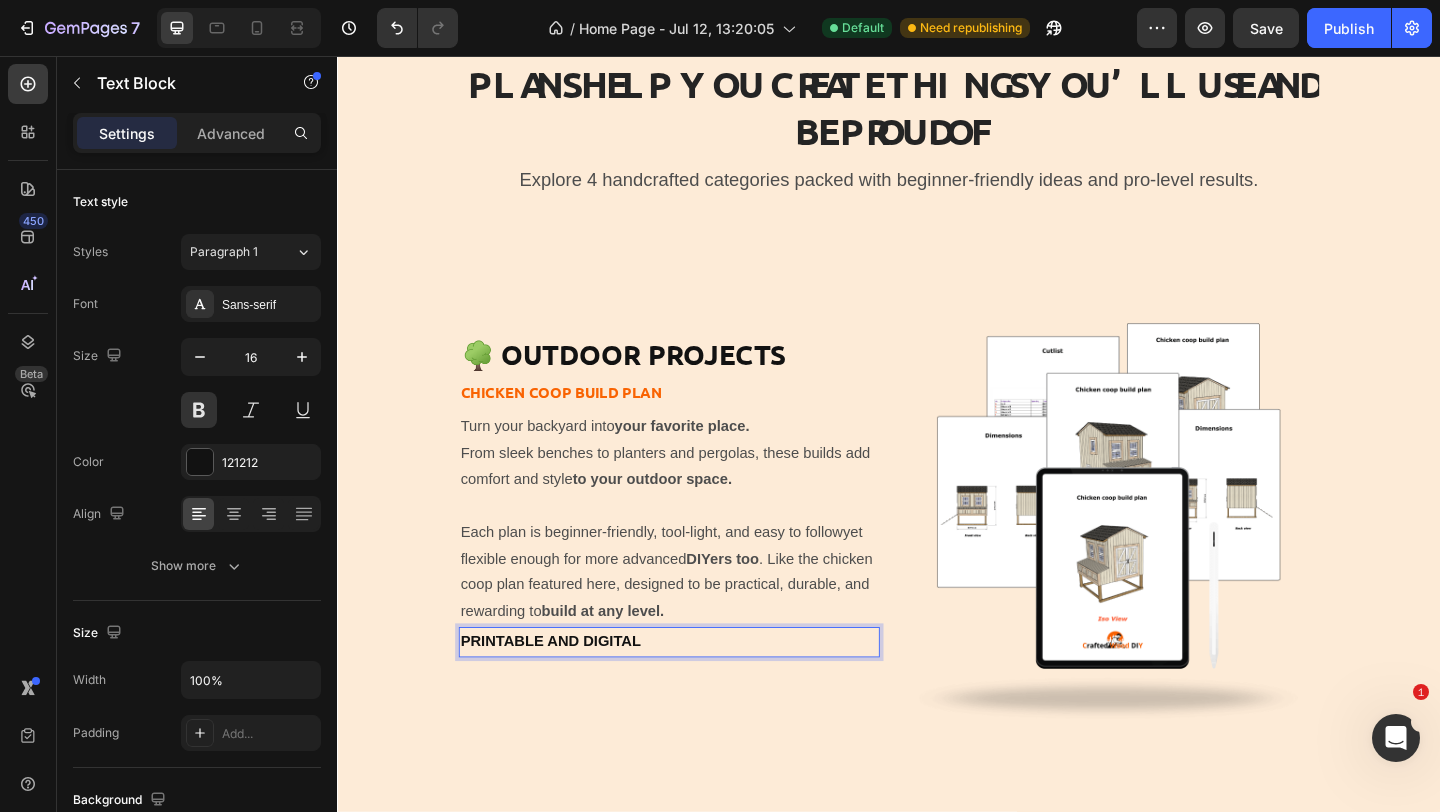 click on "Printable and Digital" at bounding box center [698, 693] 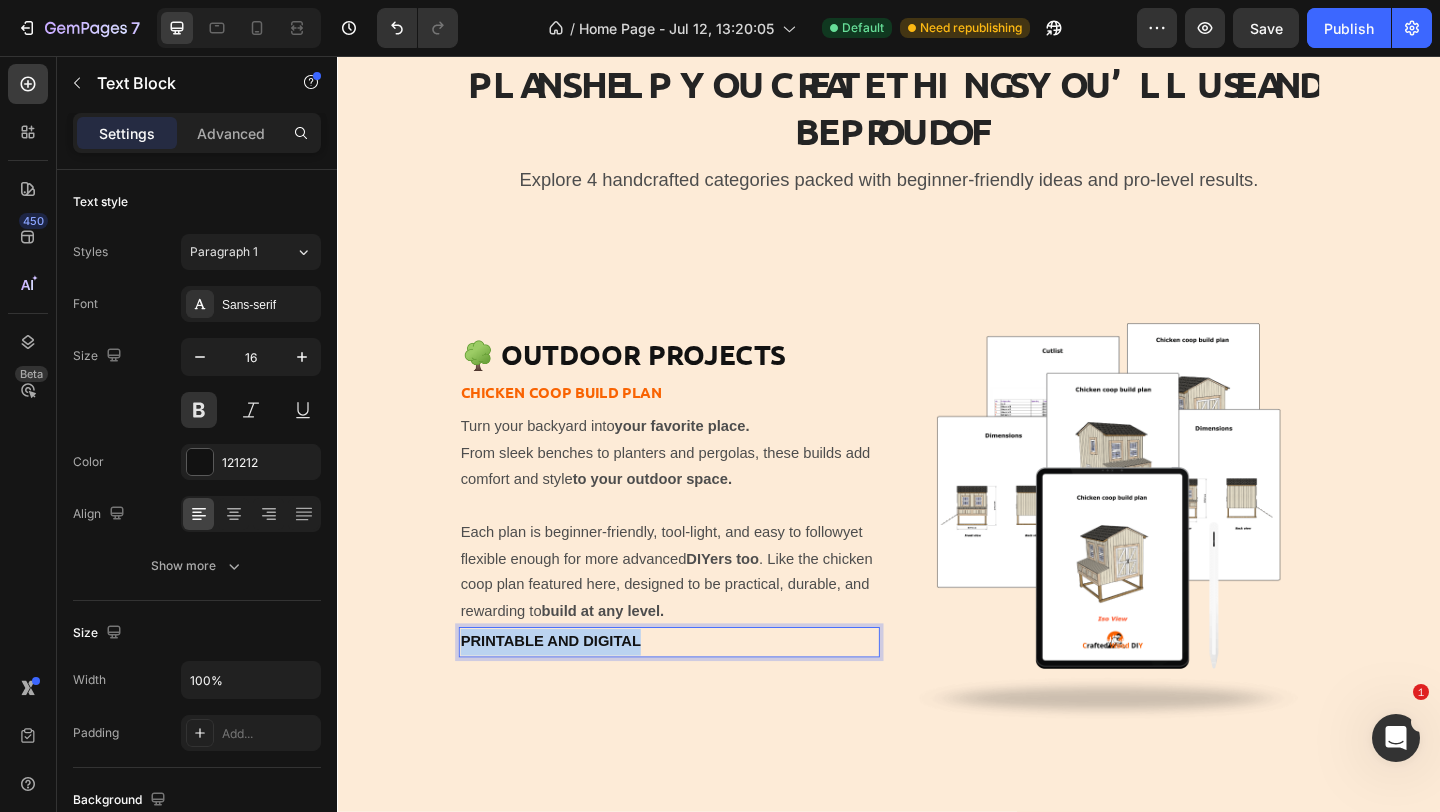 click on "Printable and Digital" at bounding box center (698, 693) 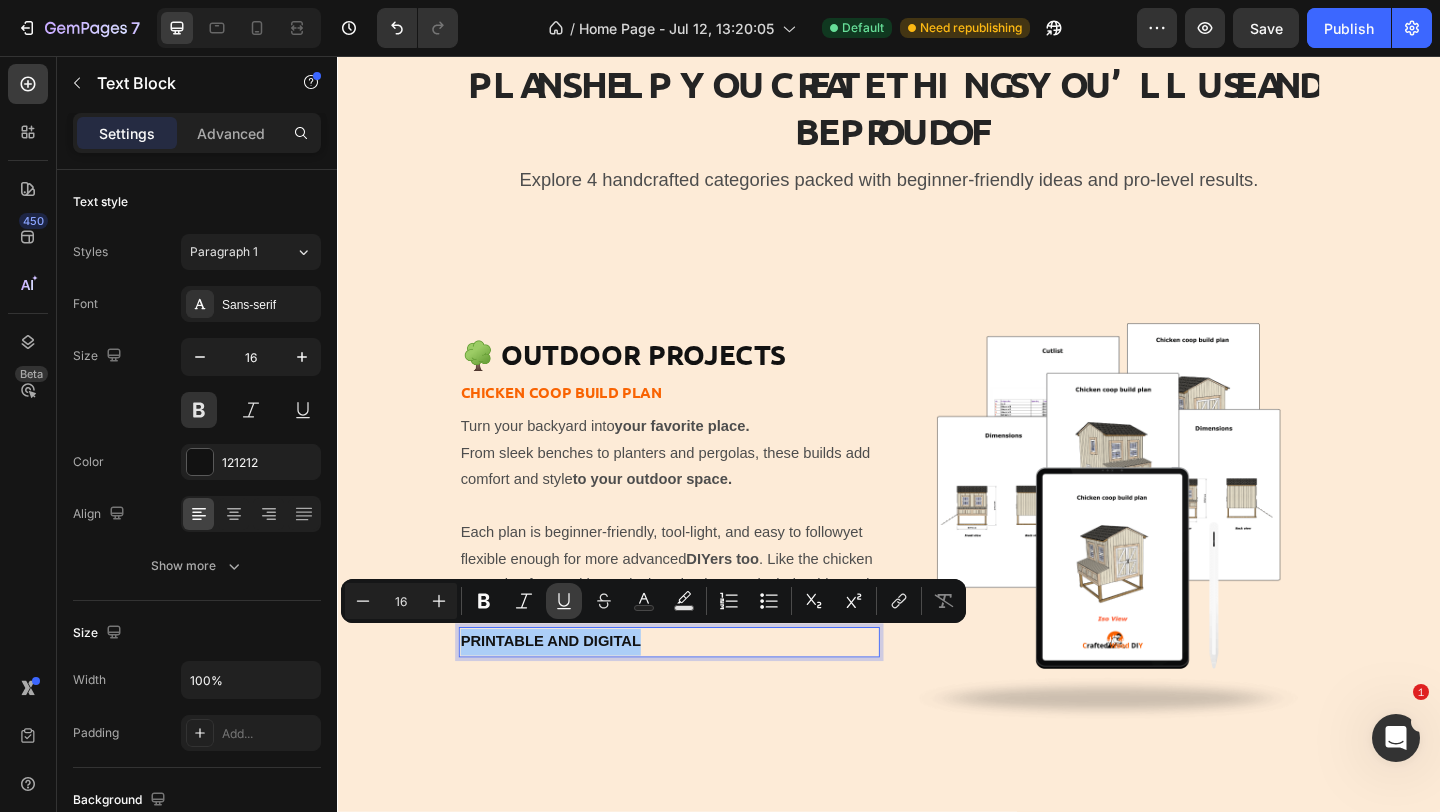 click 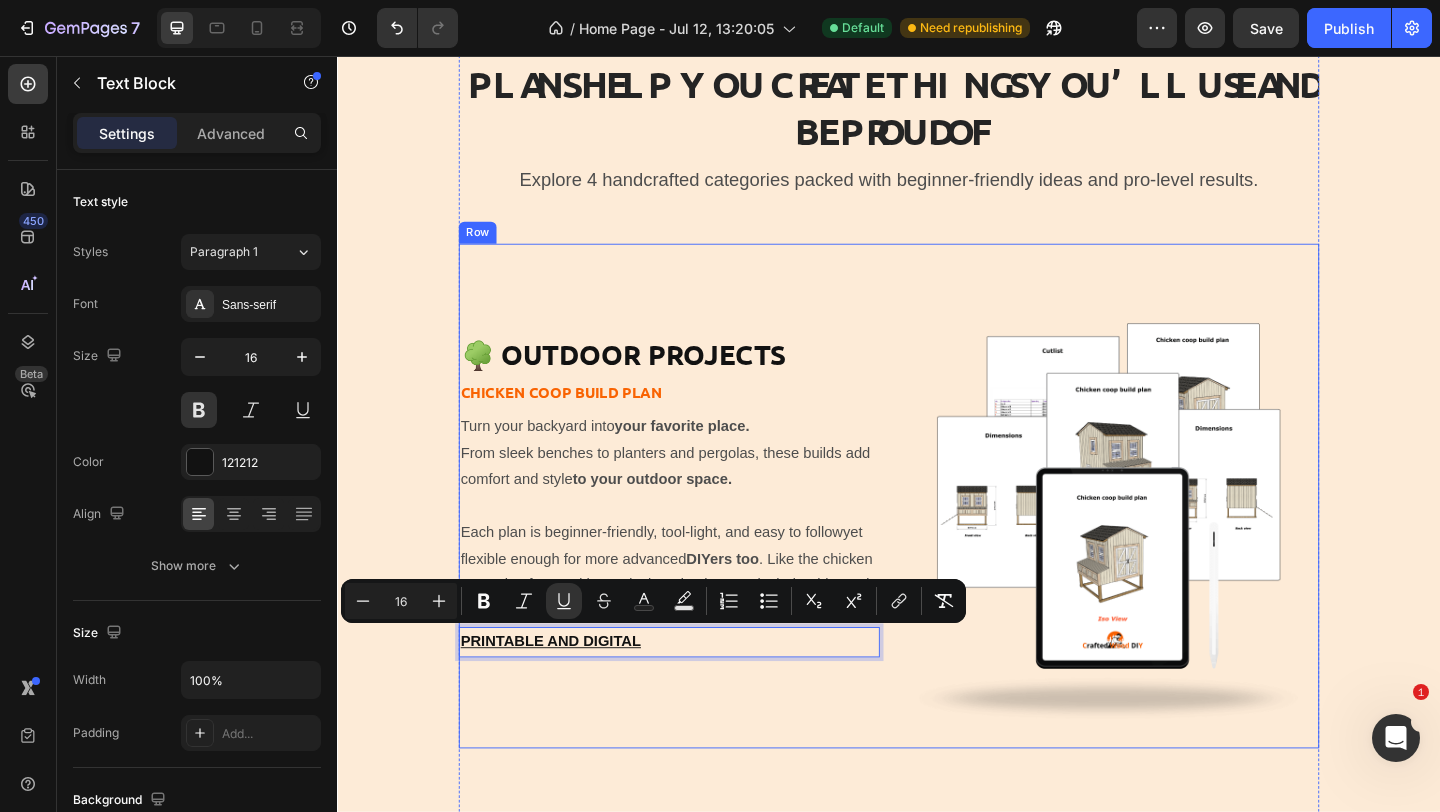 click on "🌳 Outdoor Projects Heading Chicken coop build plan Text Block Turn your backyard into  your favorite place. From sleek benches to planters and pergolas, these builds add comfort and style  to your outdoor space.    Each plan is beginner-friendly, tool-light, and easy to followyet flexible enough for more advanced  DIYers too . Like the chicken coop plan featured here, designed to be practical, durable, and rewarding to  build at any level. Text Block Printable and Digital Text Block   0 Image Row 🏠 Indoor Projects Heading coat rack Text Block Upgrade your living space  with simple builds that make a big impact. Whether it's smart storage or decorative details, these projects are designed to enhance  your home and your skills.    seasoned DIYers too. Text Block" at bounding box center [698, 535] 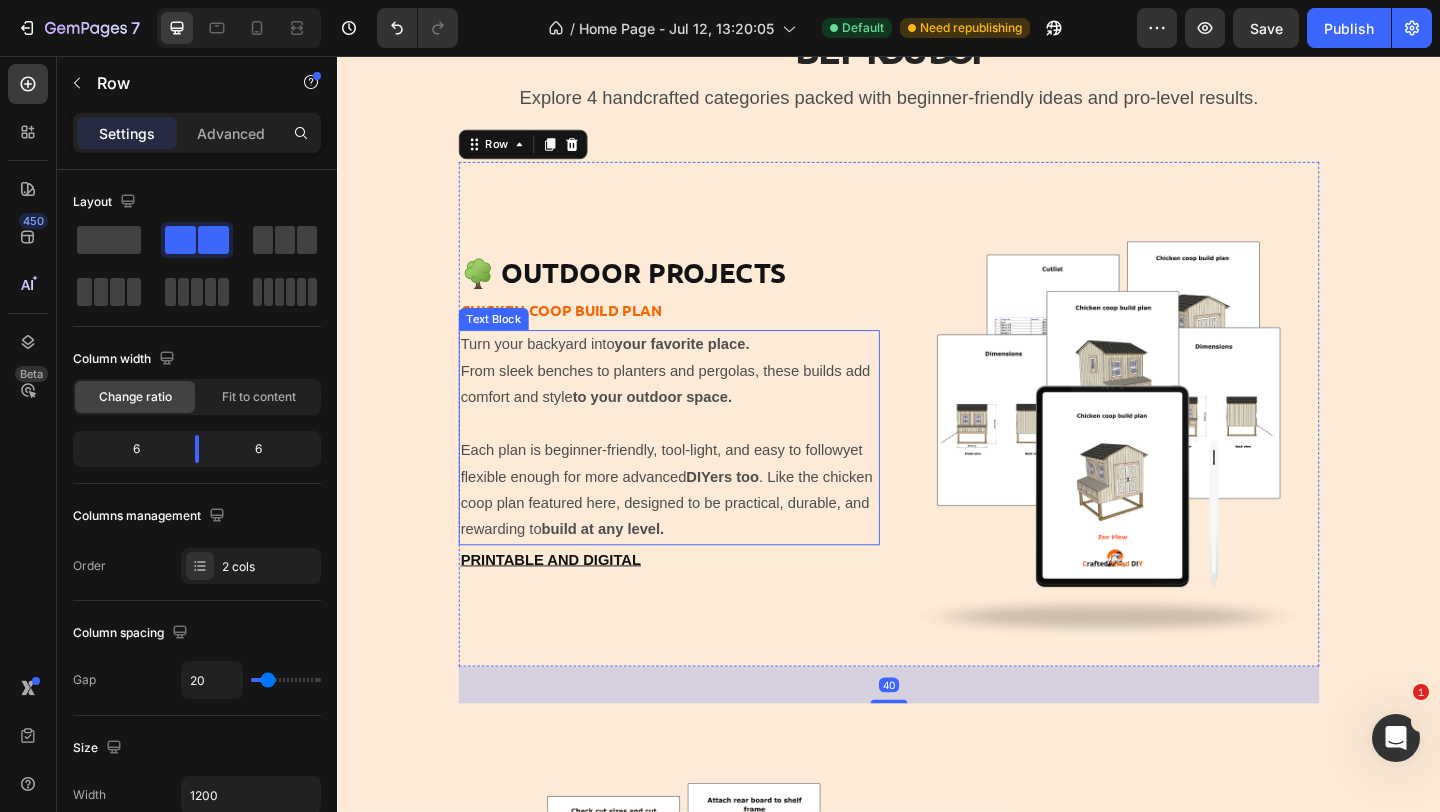 scroll, scrollTop: 5313, scrollLeft: 0, axis: vertical 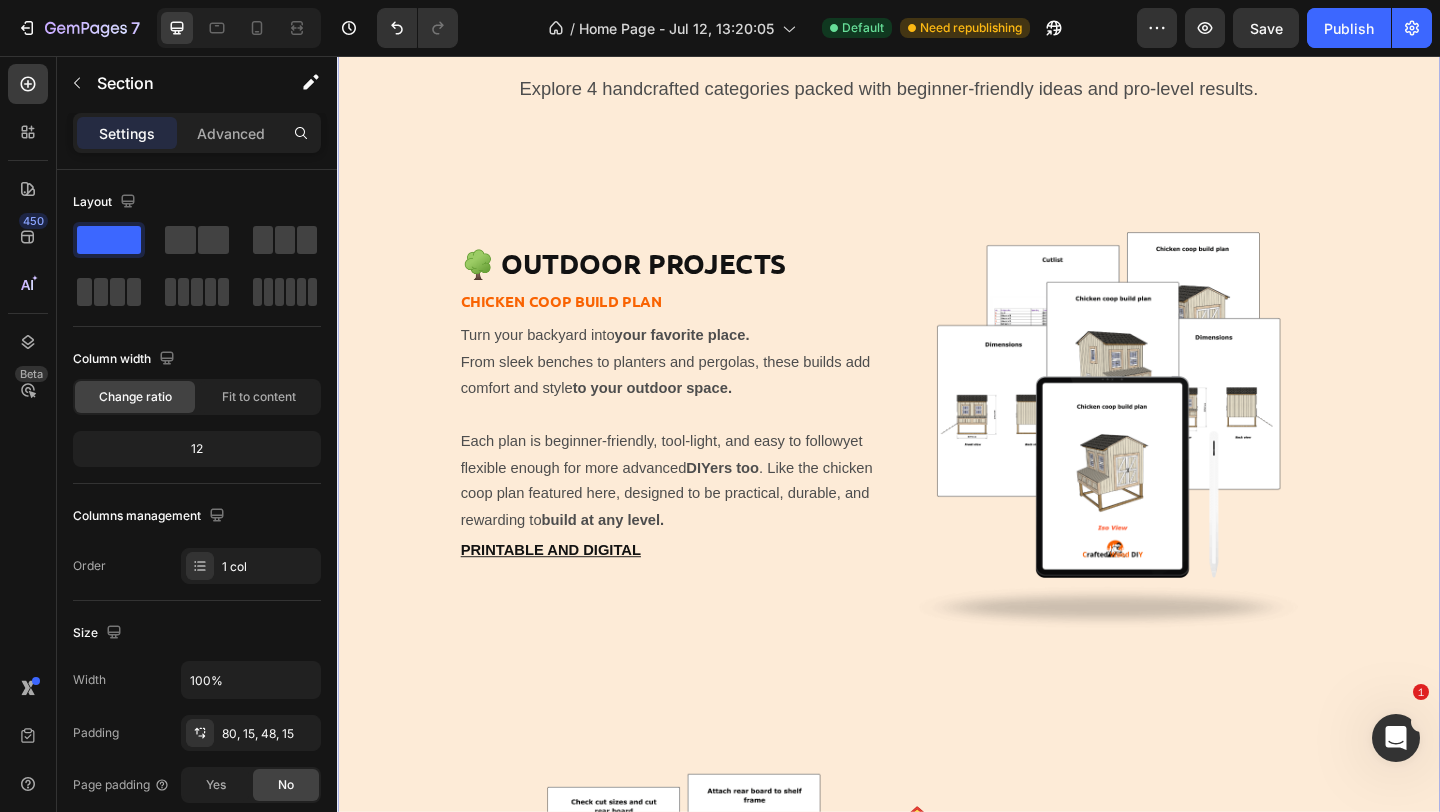 click on "Build what matters. Text Block From quick upgrades to weekend builds our plans help you create things you’ll use and be proud of Heading Explore 4 handcrafted categories packed with beginner-friendly ideas and pro-level results. Text Block 🌳 Outdoor Projects Heading Chicken coop build plan Text Block Turn your backyard into  your favorite place. From sleek benches to planters and pergolas, these builds add comfort and style  to your outdoor space.    Each plan is beginner-friendly, tool-light, and easy to followyet flexible enough for more advanced  DIYers too . Like the chicken coop plan featured here, designed to be practical, durable, and rewarding to  build at any level. Text Block Printable and Digital Text Block Image Row 🏠 Indoor Projects Heading coat rack Text Block Upgrade your living space  with simple builds that make a big impact. Whether it's smart storage or decorative details, these projects are designed to enhance  your home and your skills.    seasoned DIYers too. Text Block Image" at bounding box center (937, 1253) 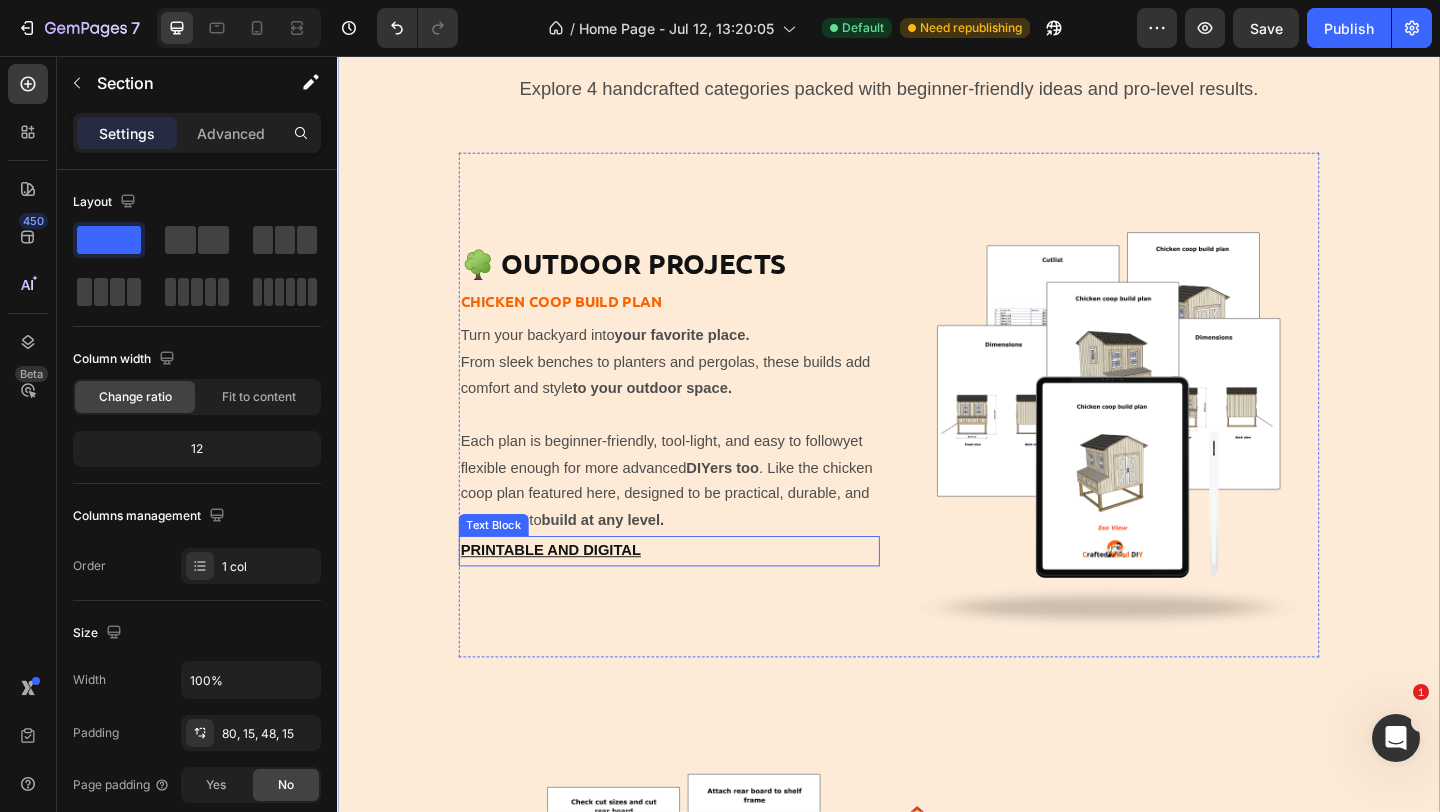 click on "Printable and Digital" at bounding box center (569, 593) 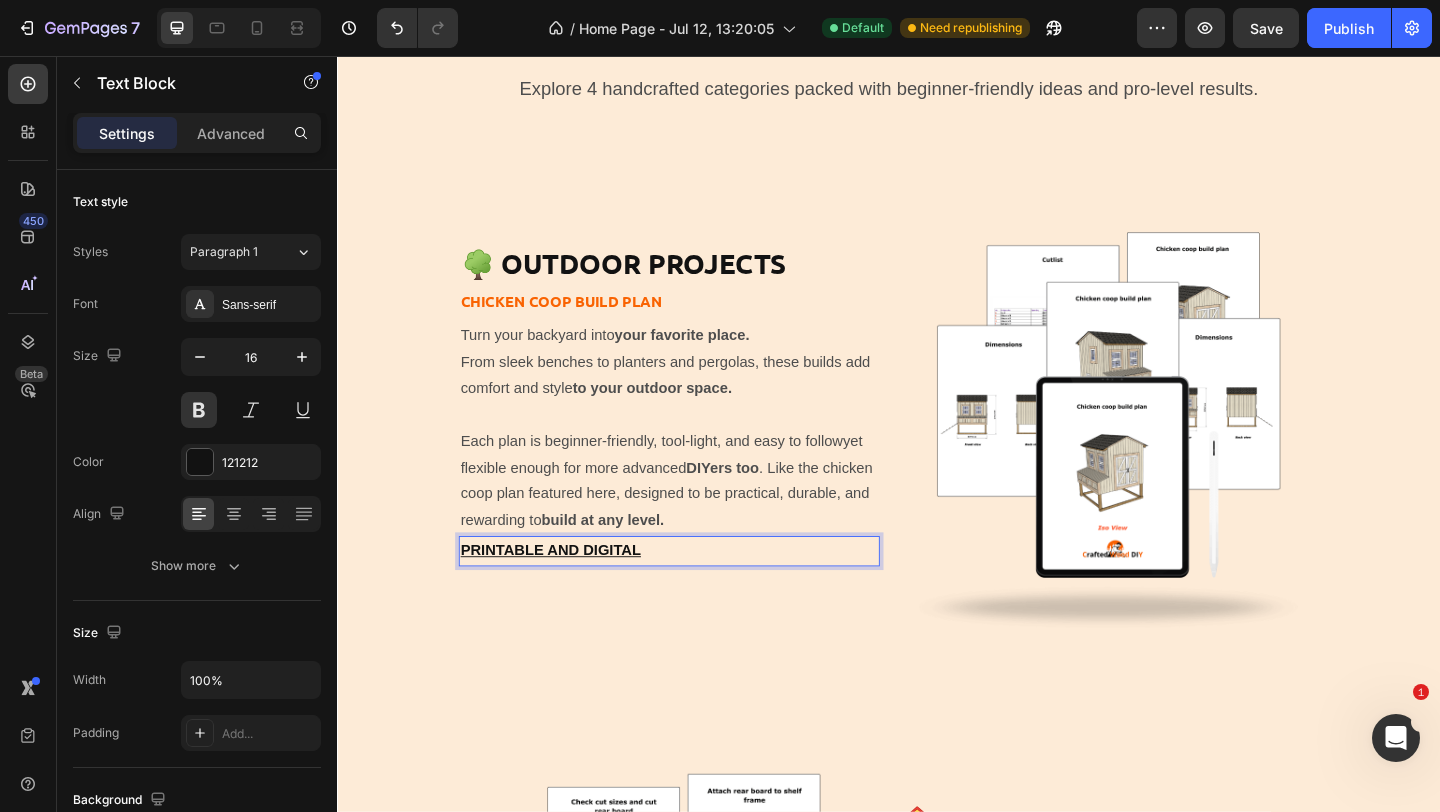 click on "Printable and Digital" at bounding box center (569, 593) 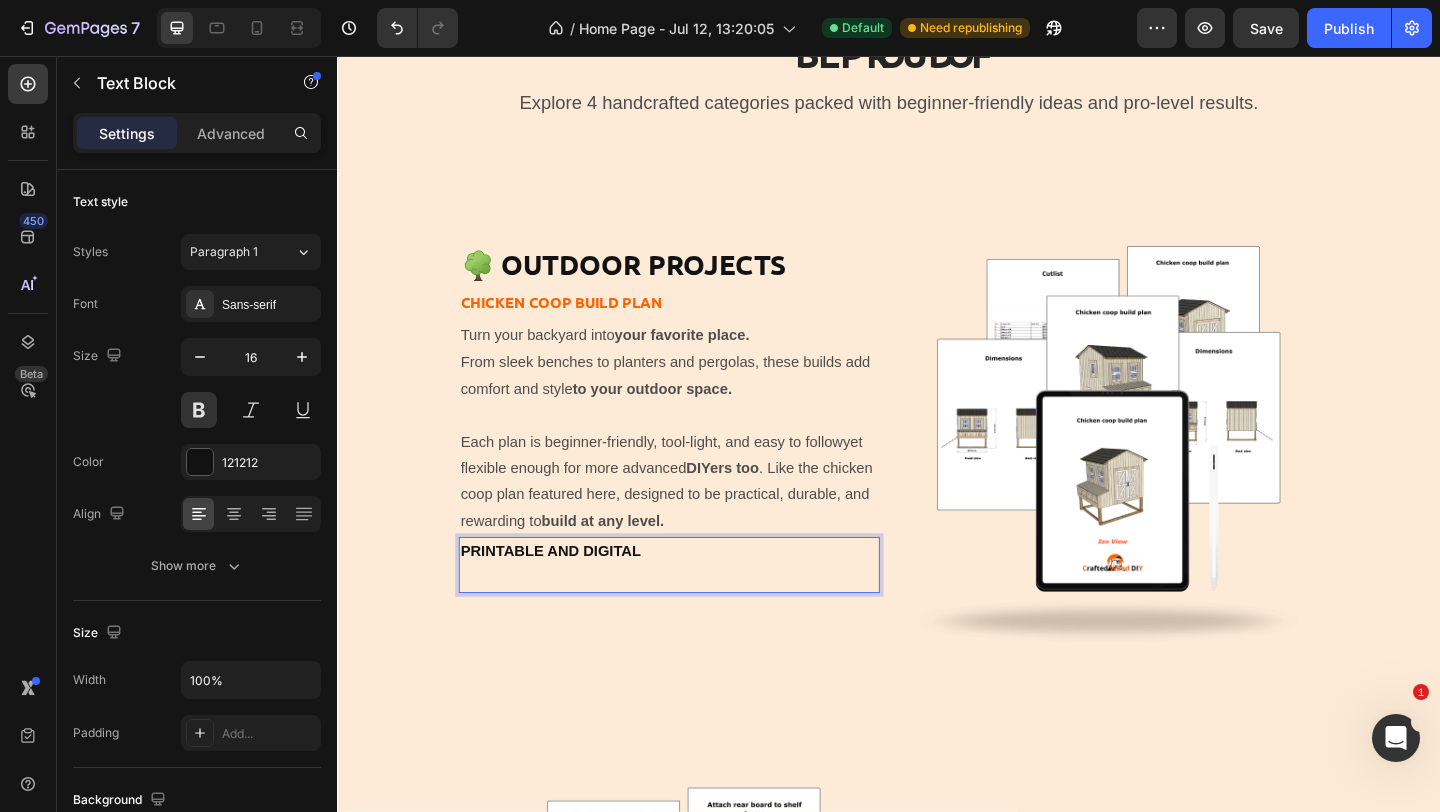 scroll, scrollTop: 5313, scrollLeft: 0, axis: vertical 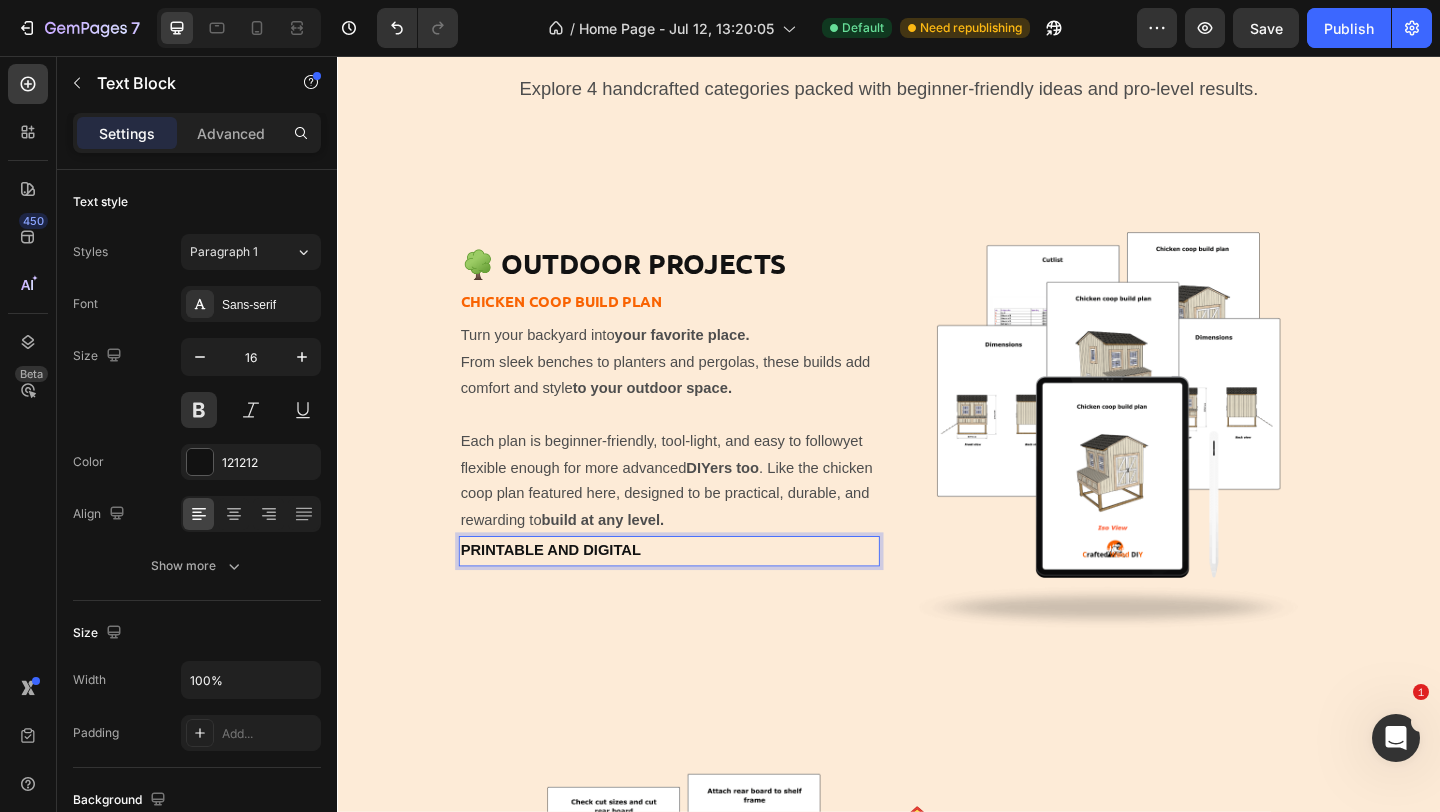 click on "printable and digital" at bounding box center [698, 594] 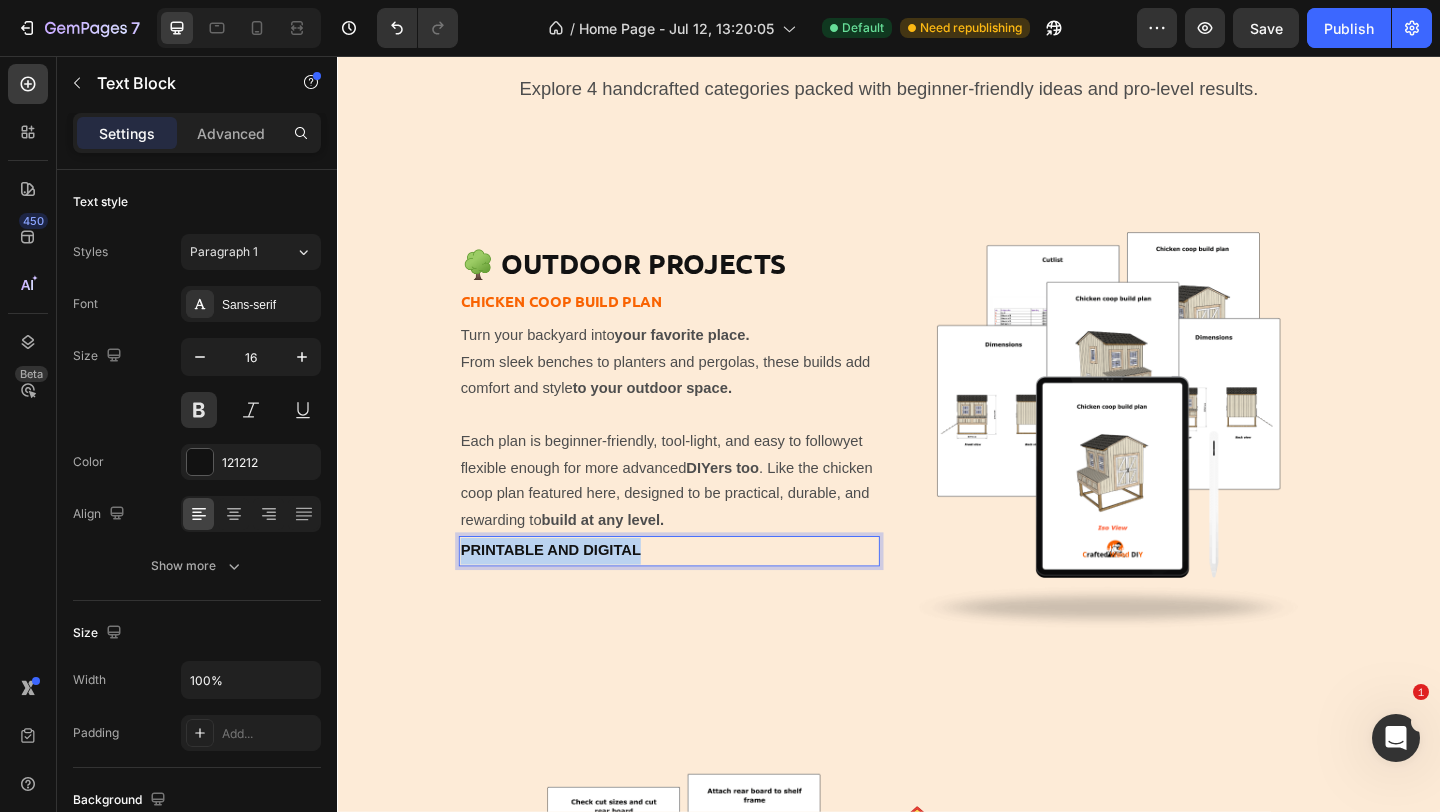 click on "printable and digital" at bounding box center [698, 594] 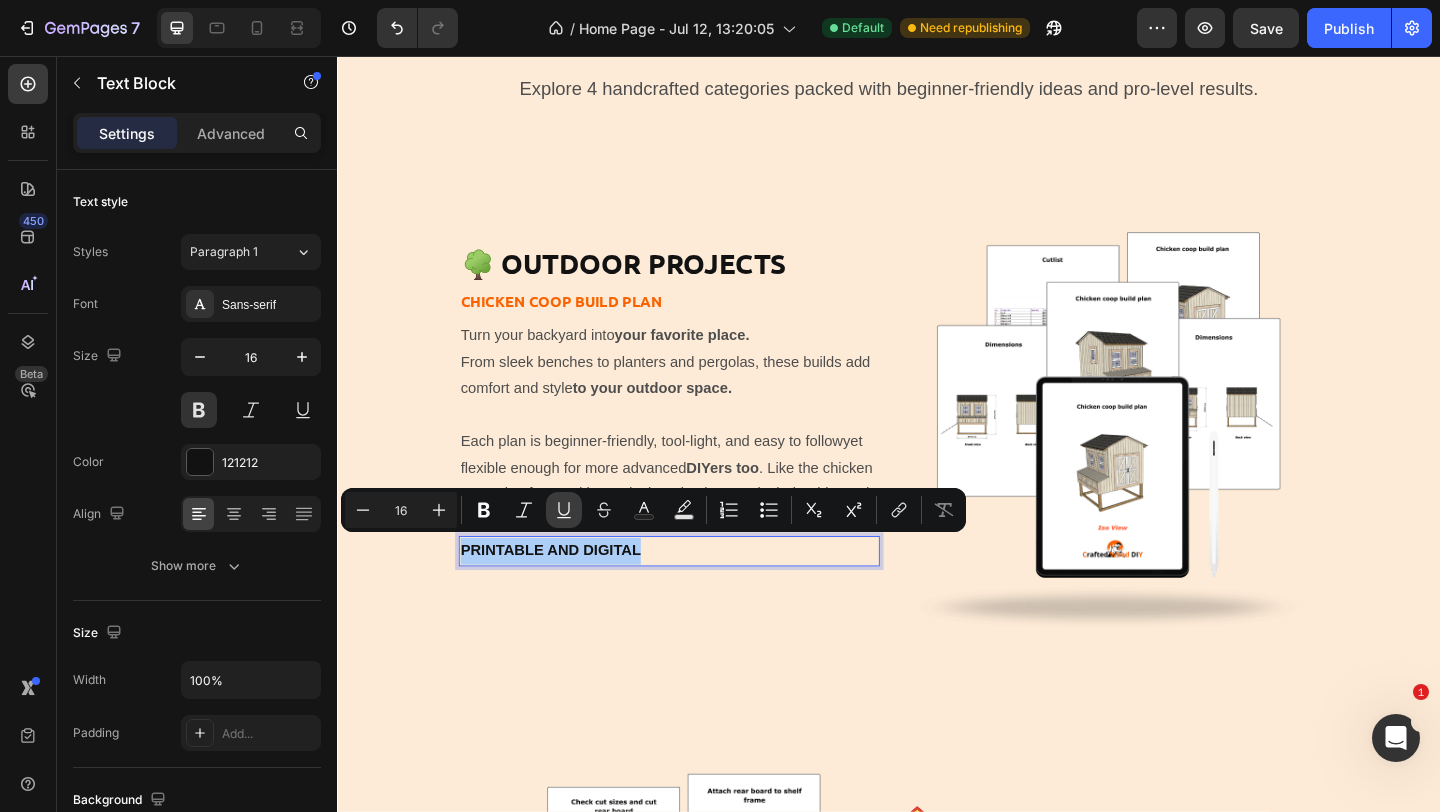 click 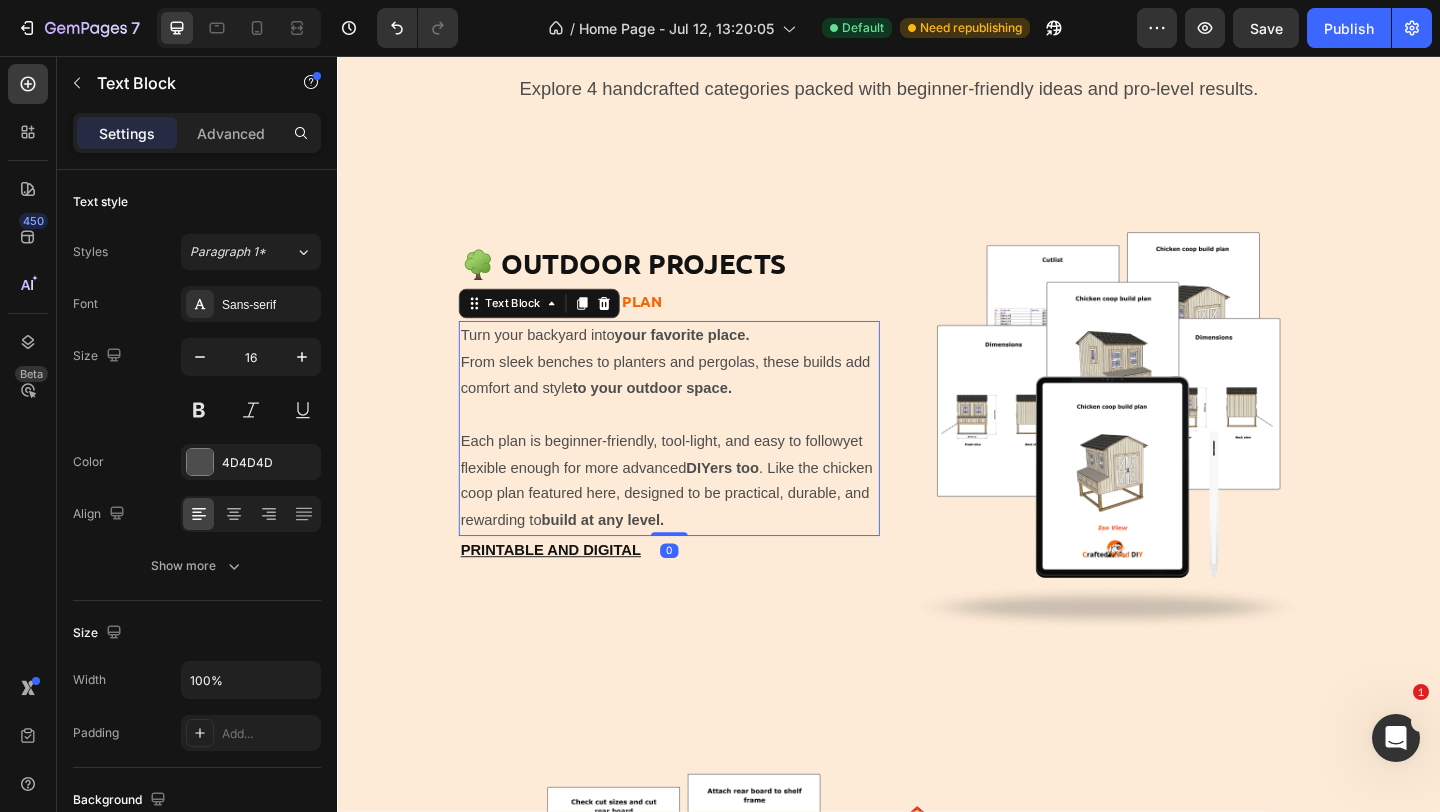 click on "to your outdoor space." at bounding box center [679, 416] 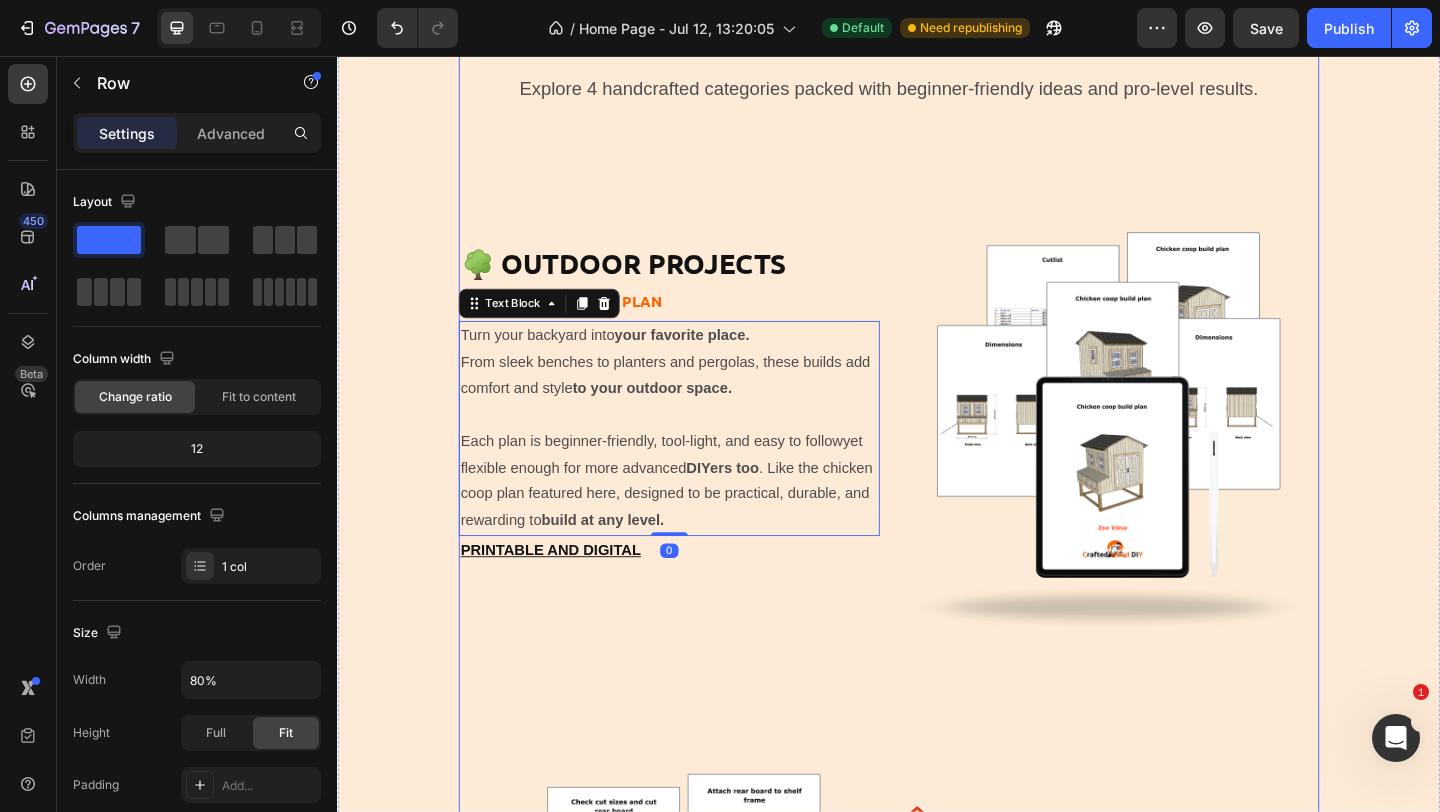 click on "Build what matters. Text Block From quick upgrades to weekend builds our plans help you create things you’ll use and be proud of Heading Explore 4 handcrafted categories packed with beginner-friendly ideas and pro-level results. Text Block 🌳 Outdoor Projects Heading Chicken coop build plan Text Block Turn your backyard into  your favorite place. From sleek benches to planters and pergolas, these builds add comfort and style  to your outdoor space.    Each plan is beginner-friendly, tool-light, and easy to followyet flexible enough for more advanced  DIYers too . Like the chicken coop plan featured here, designed to be practical, durable, and rewarding to  build at any level. Text Block   0 printable and digital Text Block Image Row 🏠 Indoor Projects Heading coat rack Text Block Upgrade your living space  with simple builds that make a big impact. Whether it's smart storage or decorative details, these projects are designed to enhance  your home and your skills.    seasoned DIYers too. Text Block" at bounding box center (937, 1192) 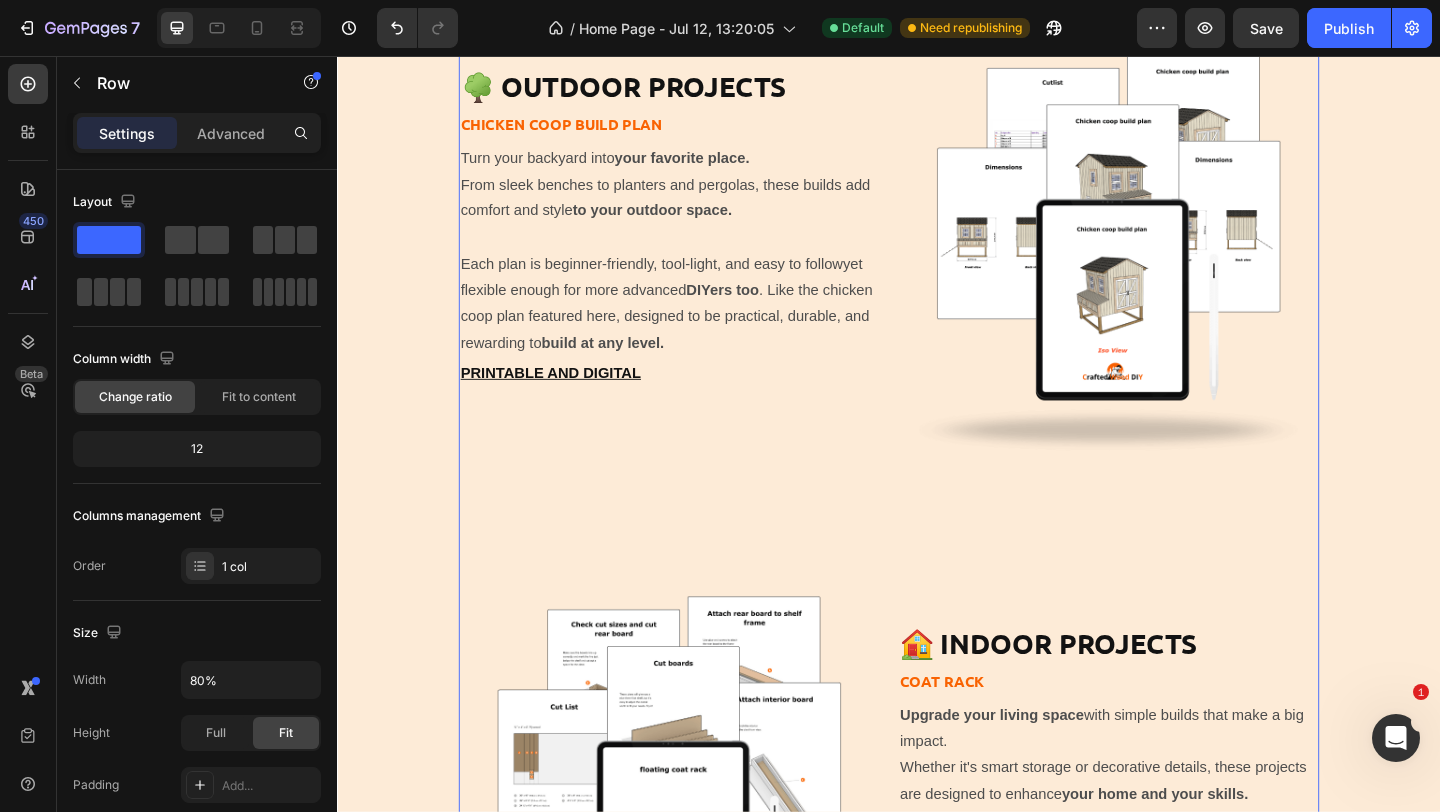 scroll, scrollTop: 5509, scrollLeft: 0, axis: vertical 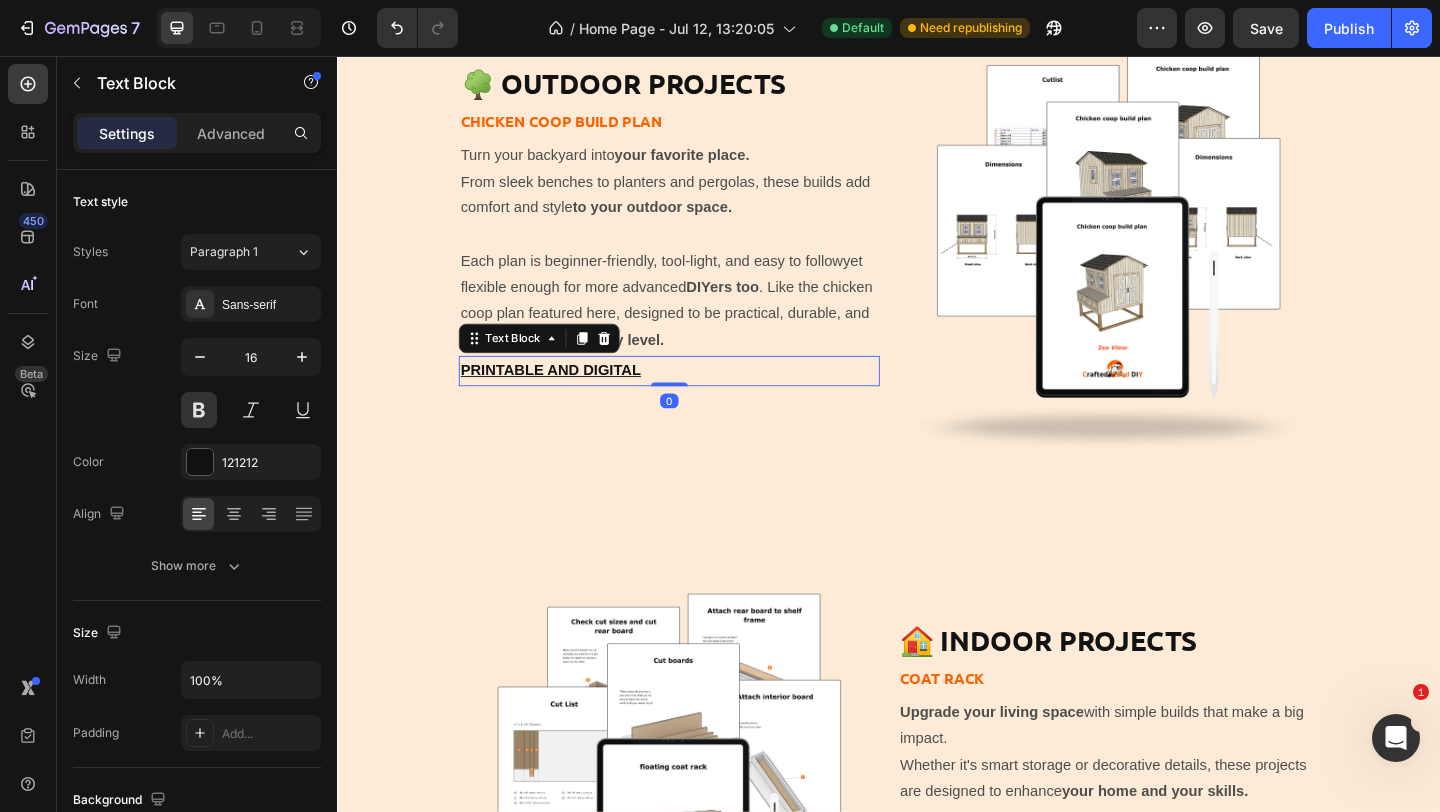 click on "printable and digital" at bounding box center (569, 397) 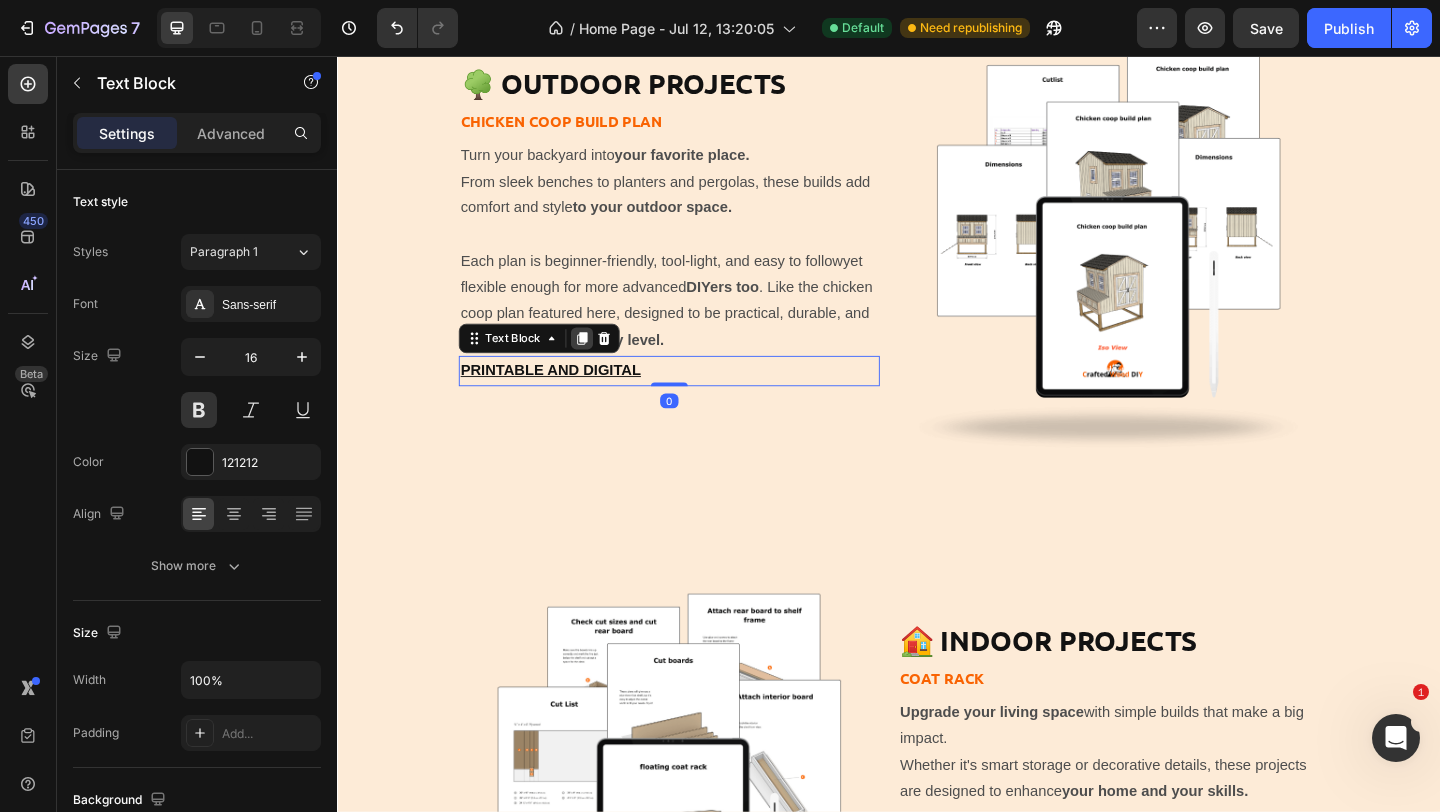 click 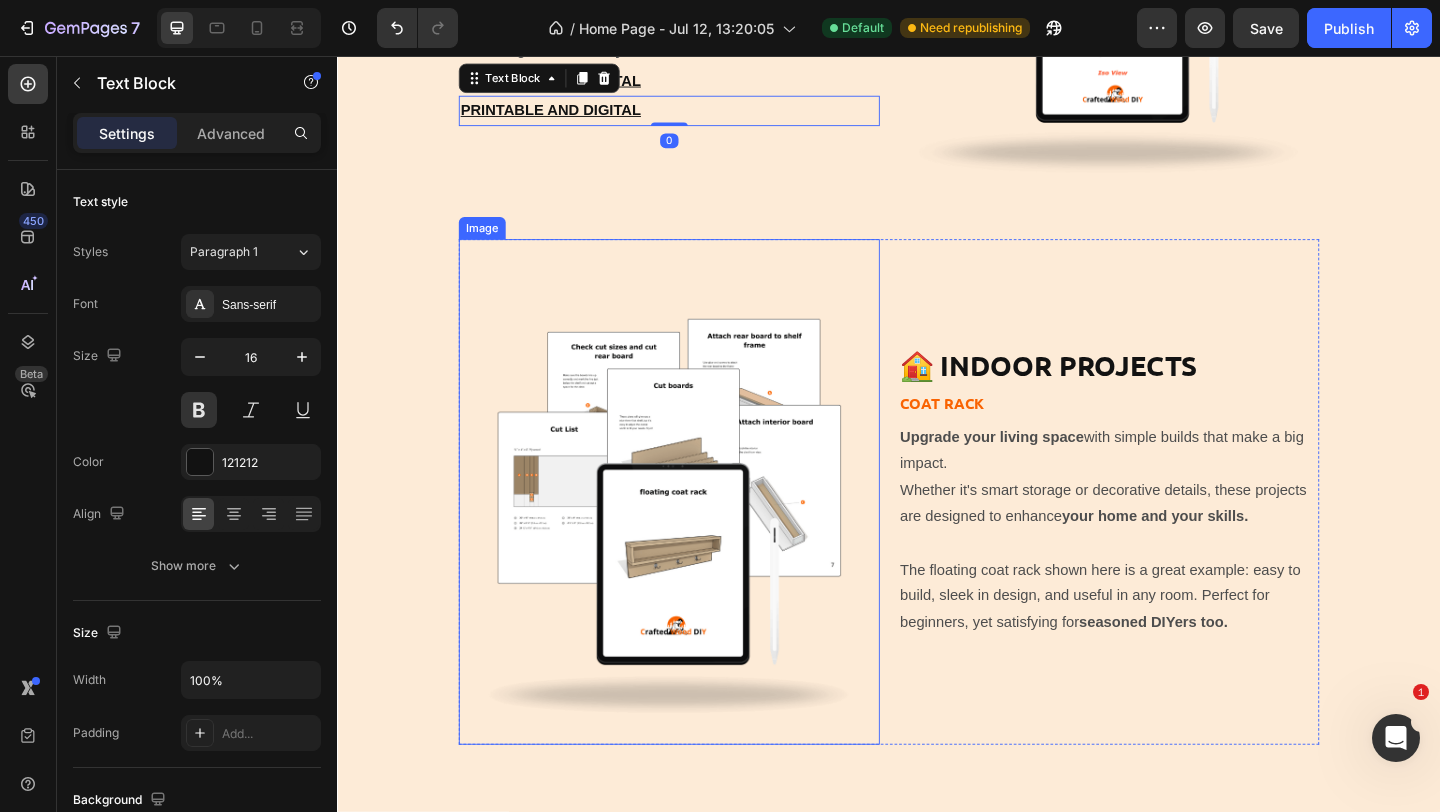 scroll, scrollTop: 5776, scrollLeft: 0, axis: vertical 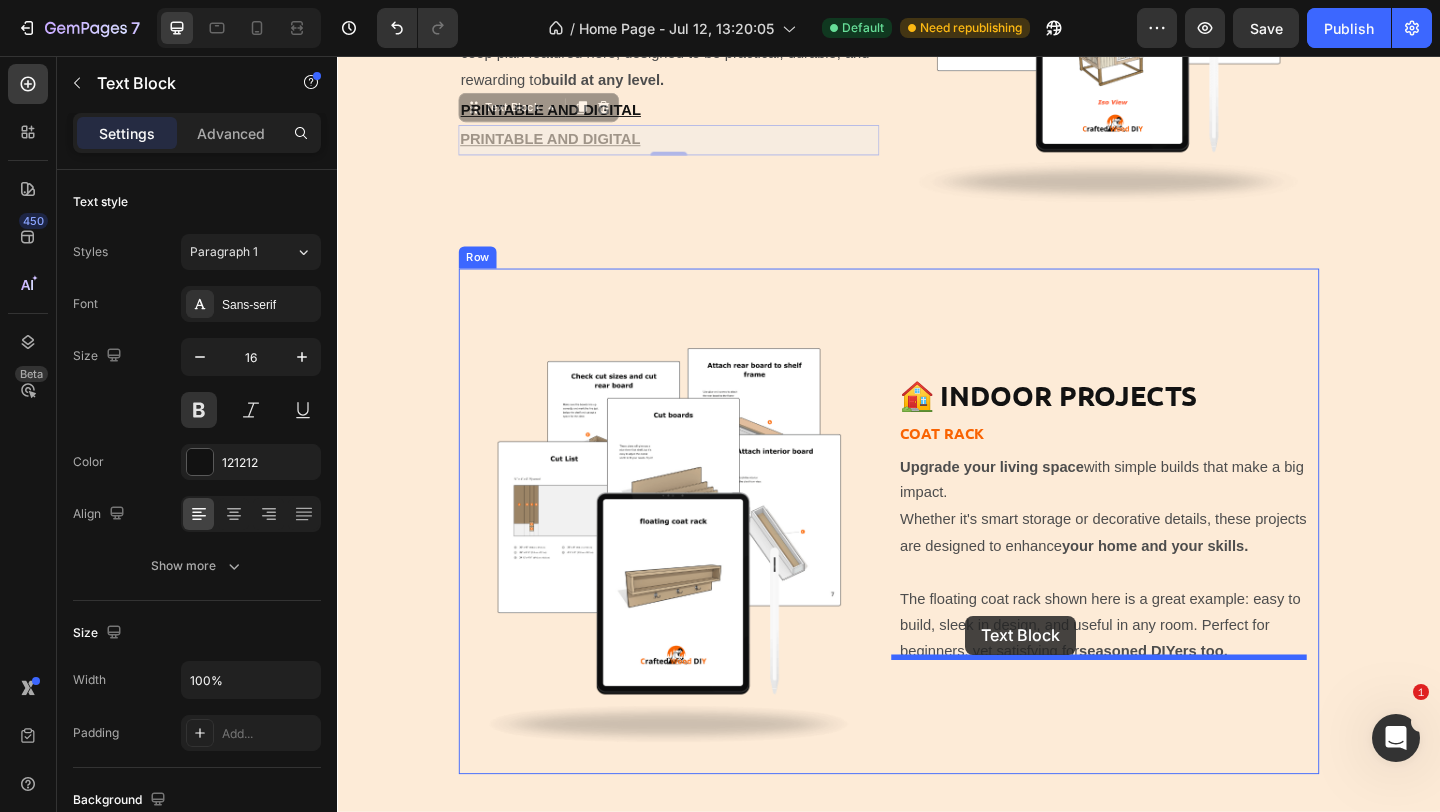 drag, startPoint x: 522, startPoint y: 104, endPoint x: 1019, endPoint y: 666, distance: 750.2353 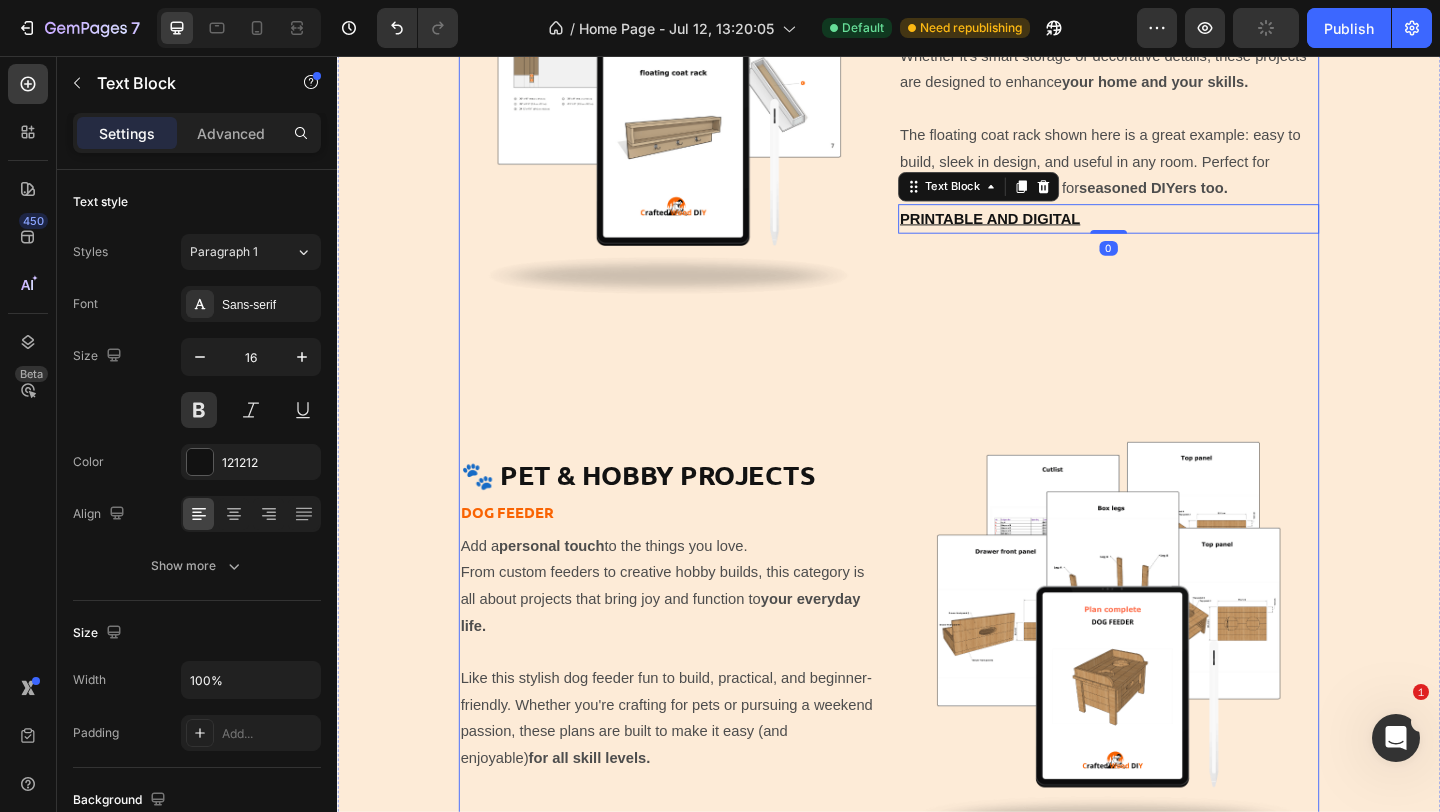 scroll, scrollTop: 6273, scrollLeft: 0, axis: vertical 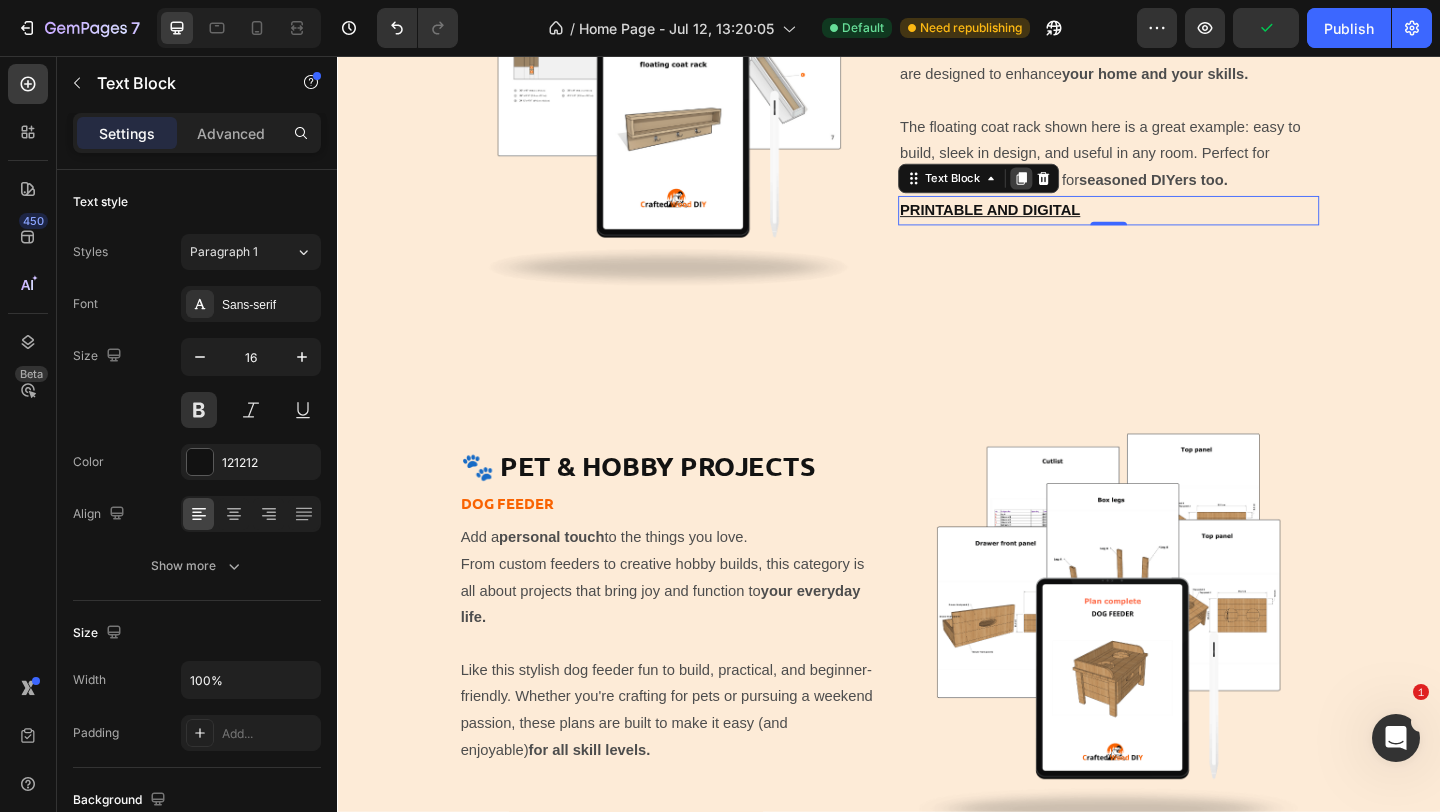 click 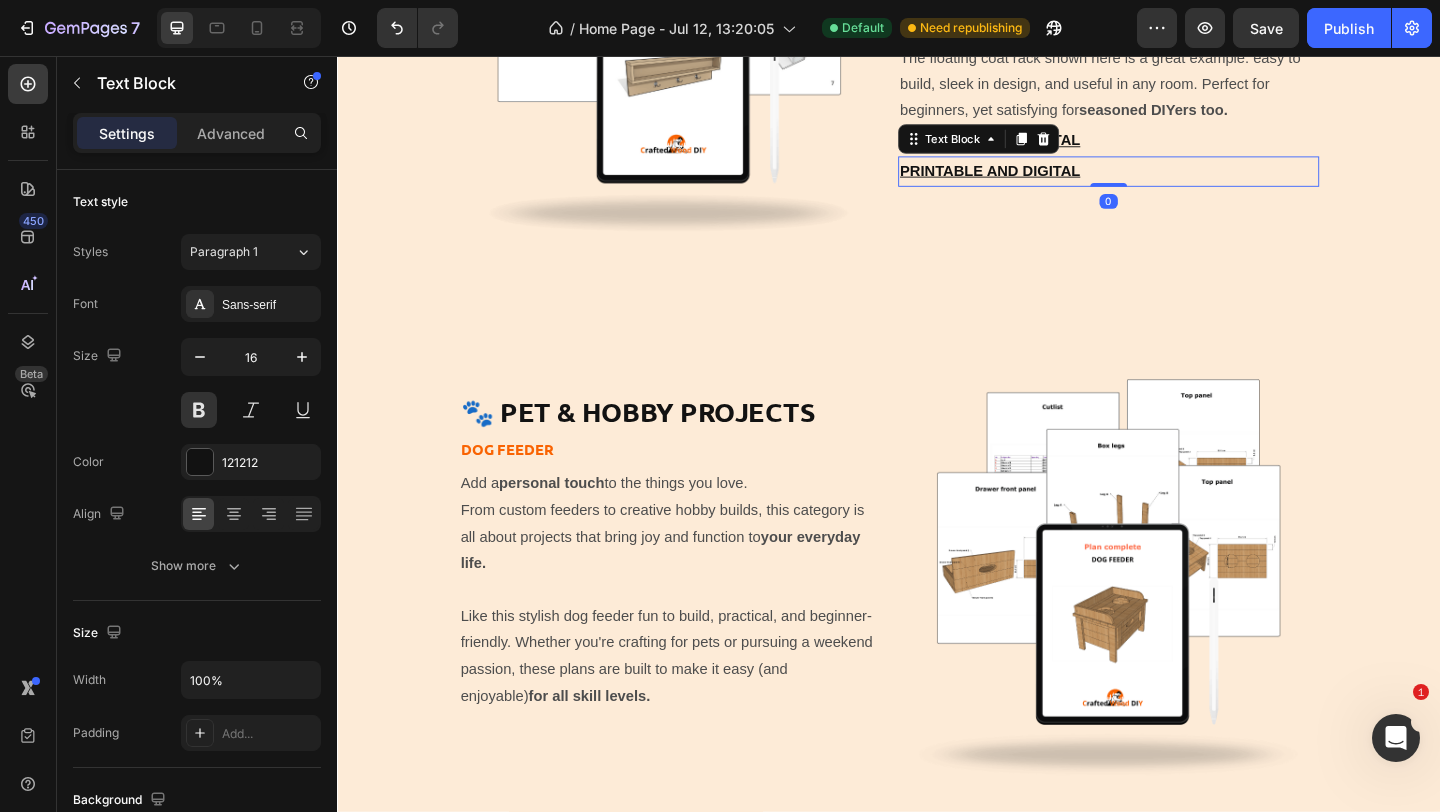 scroll, scrollTop: 6351, scrollLeft: 0, axis: vertical 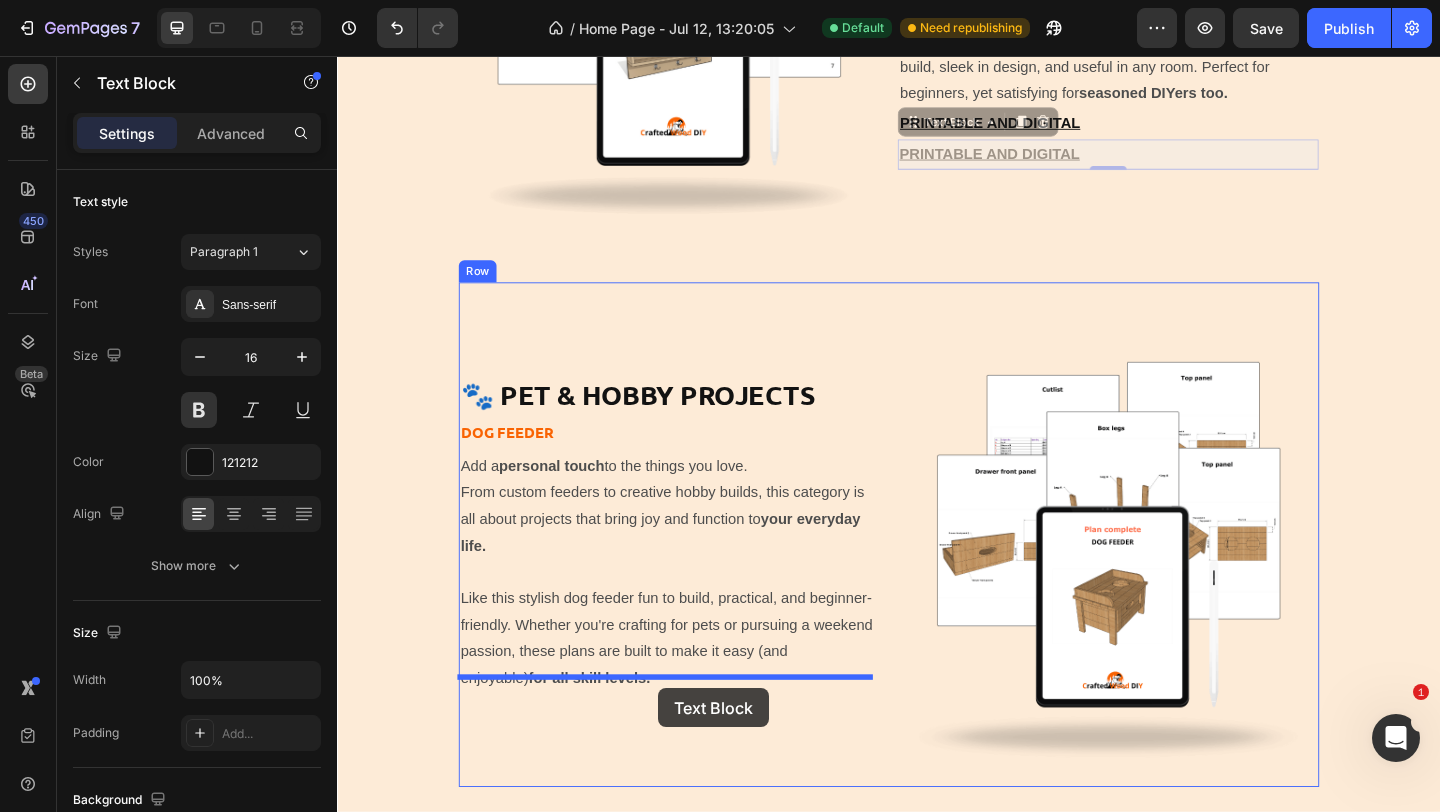 drag, startPoint x: 1013, startPoint y: 123, endPoint x: 686, endPoint y: 744, distance: 701.8333 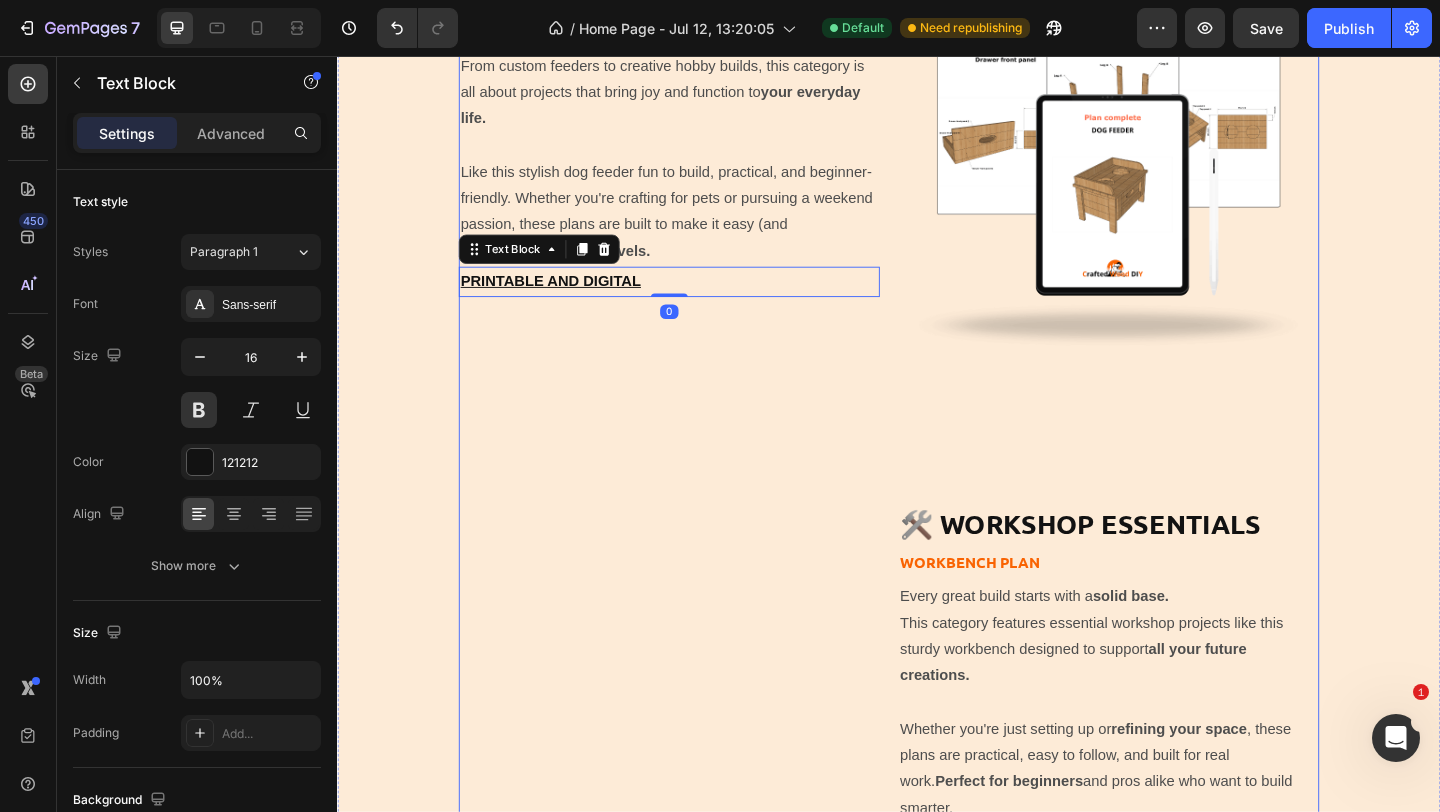 scroll, scrollTop: 6905, scrollLeft: 0, axis: vertical 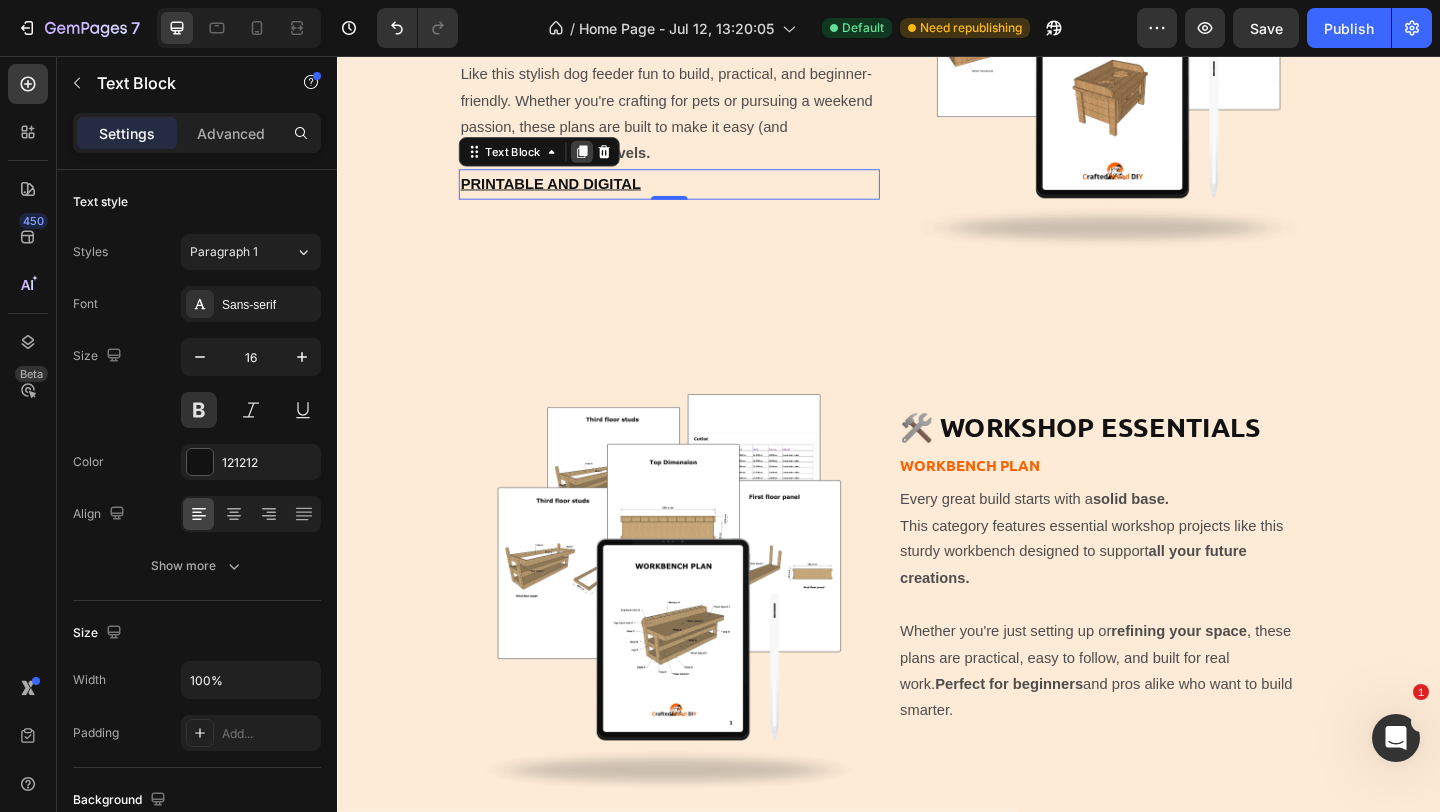 click 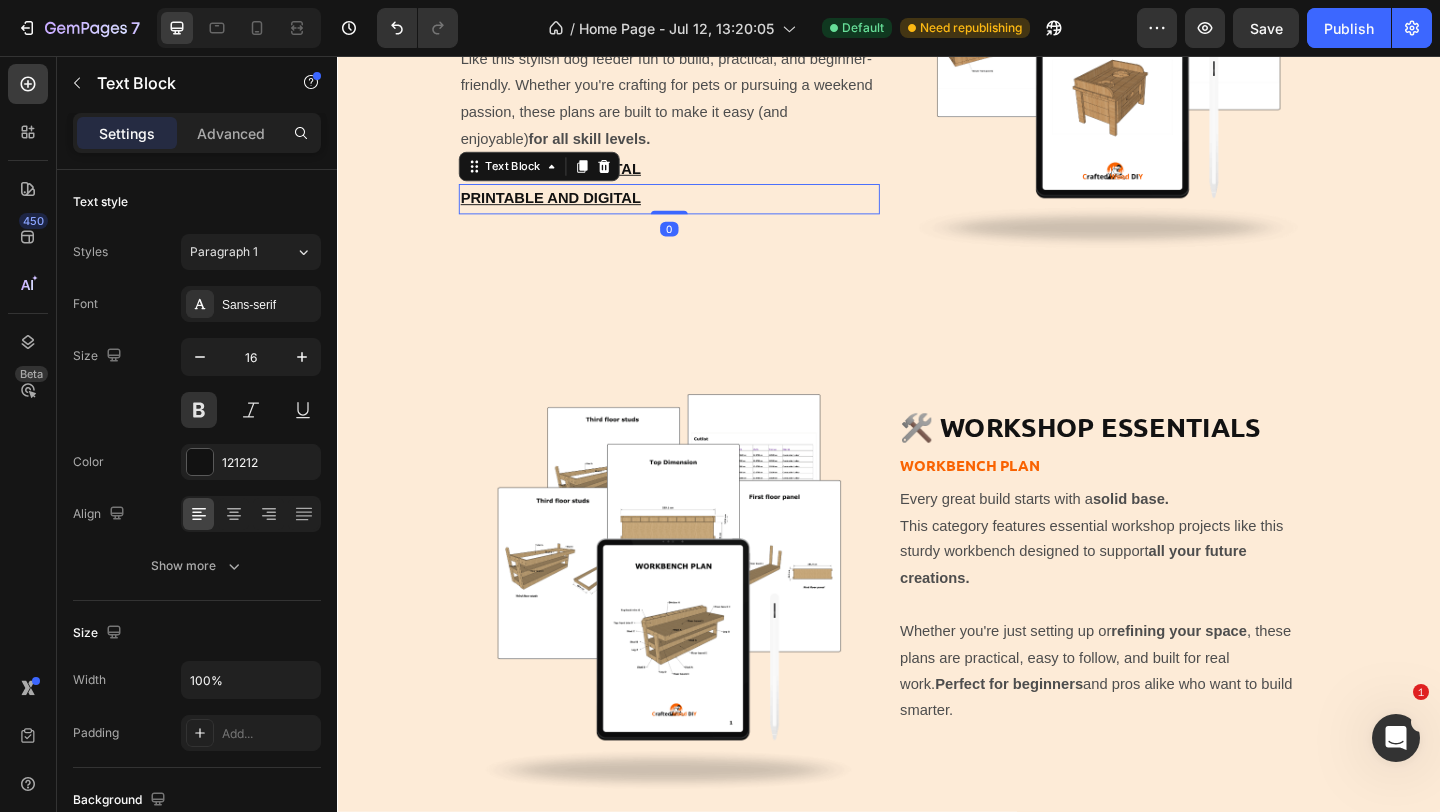 scroll, scrollTop: 6888, scrollLeft: 0, axis: vertical 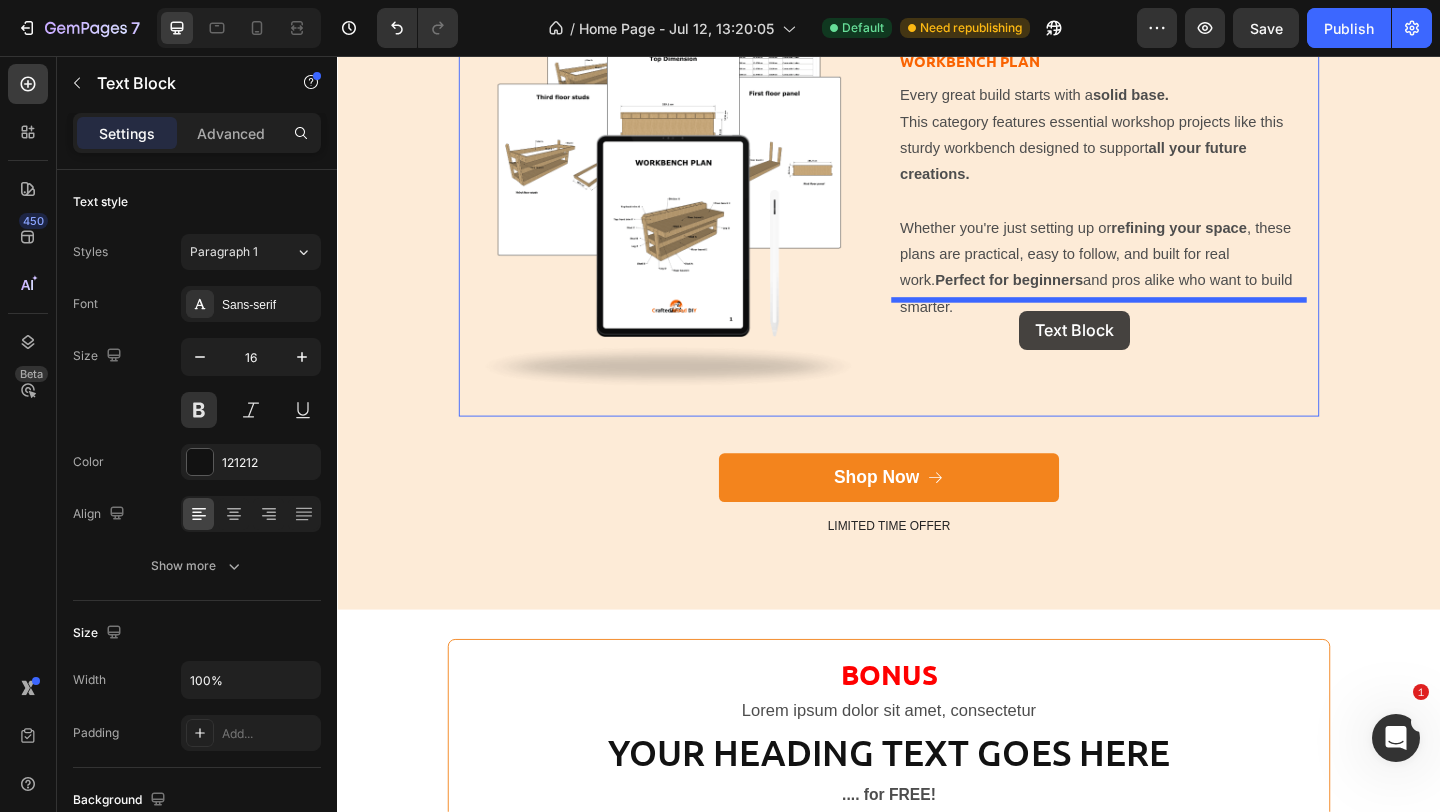 drag, startPoint x: 539, startPoint y: 176, endPoint x: 1079, endPoint y: 333, distance: 562.3602 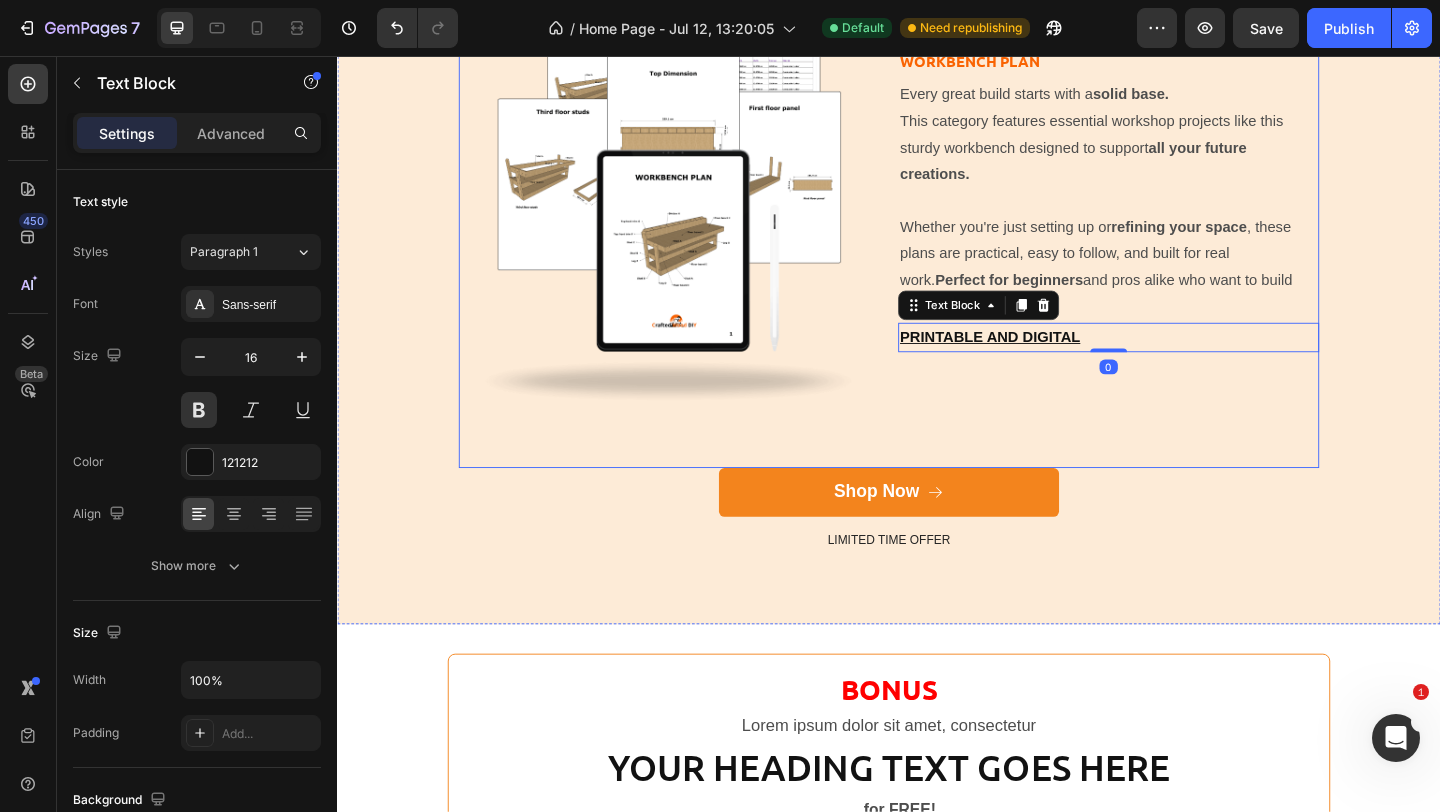 click on "Build what matters. Text Block From quick upgrades to weekend builds our plans help you create things you’ll use and be proud of Heading Explore 4 handcrafted categories packed with beginner-friendly ideas and pro-level results. Text Block 🌳 Outdoor Projects Heading Chicken coop build plan Text Block Turn your backyard into  your favorite place. From sleek benches to planters and pergolas, these builds add comfort and style  to your outdoor space.    Each plan is beginner-friendly, tool-light, and easy to followyet flexible enough for more advanced  DIYers too . Like the chicken coop plan featured here, designed to be practical, durable, and rewarding to  build at any level. Text Block Printable and digital Text Block Image Row 🏠 Indoor Projects Heading coat rack Text Block Upgrade your living space  with simple builds that make a big impact. Whether it's smart storage or decorative details, these projects are designed to enhance  your home and your skills.    seasoned DIYers too. Text Block Image" at bounding box center [937, -823] 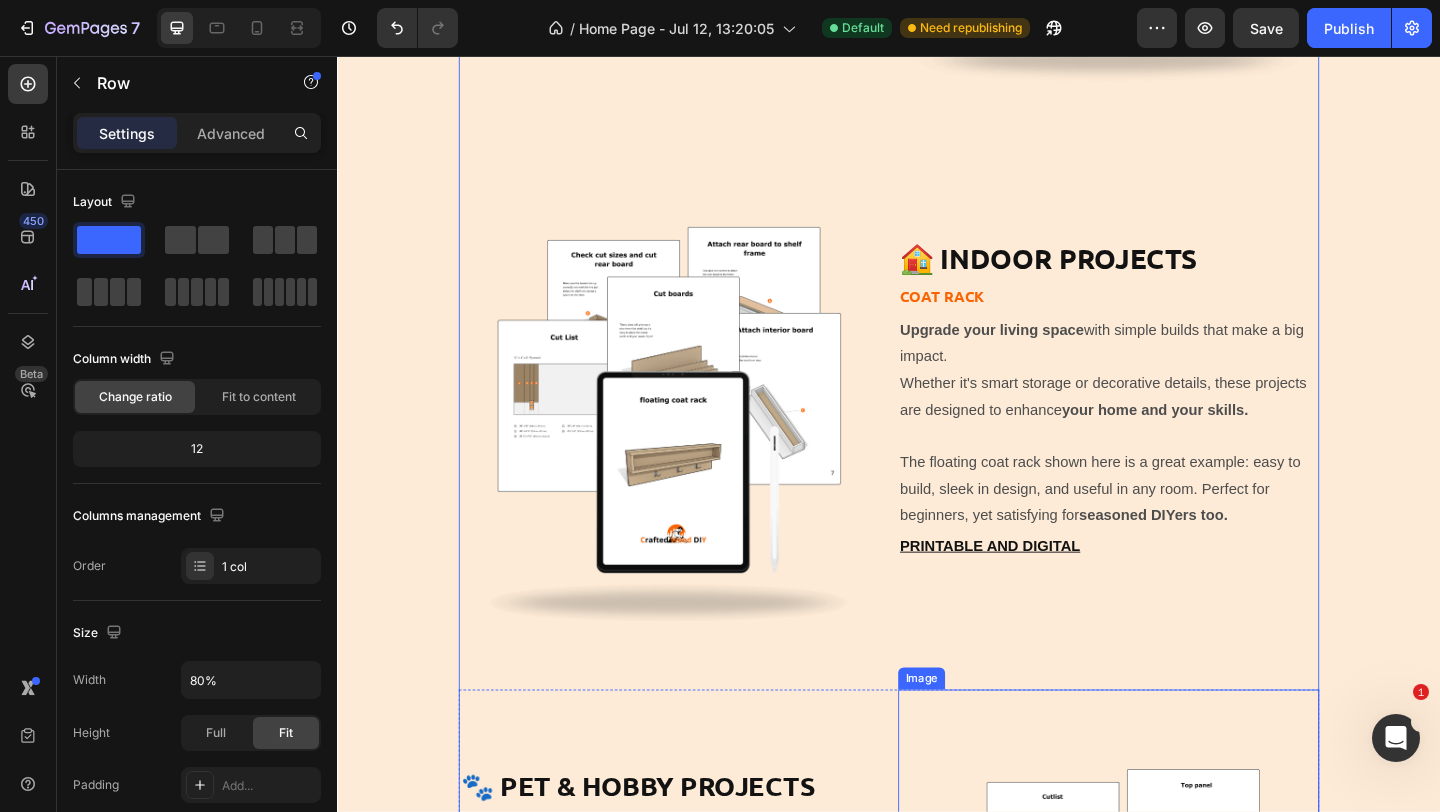 scroll, scrollTop: 5904, scrollLeft: 0, axis: vertical 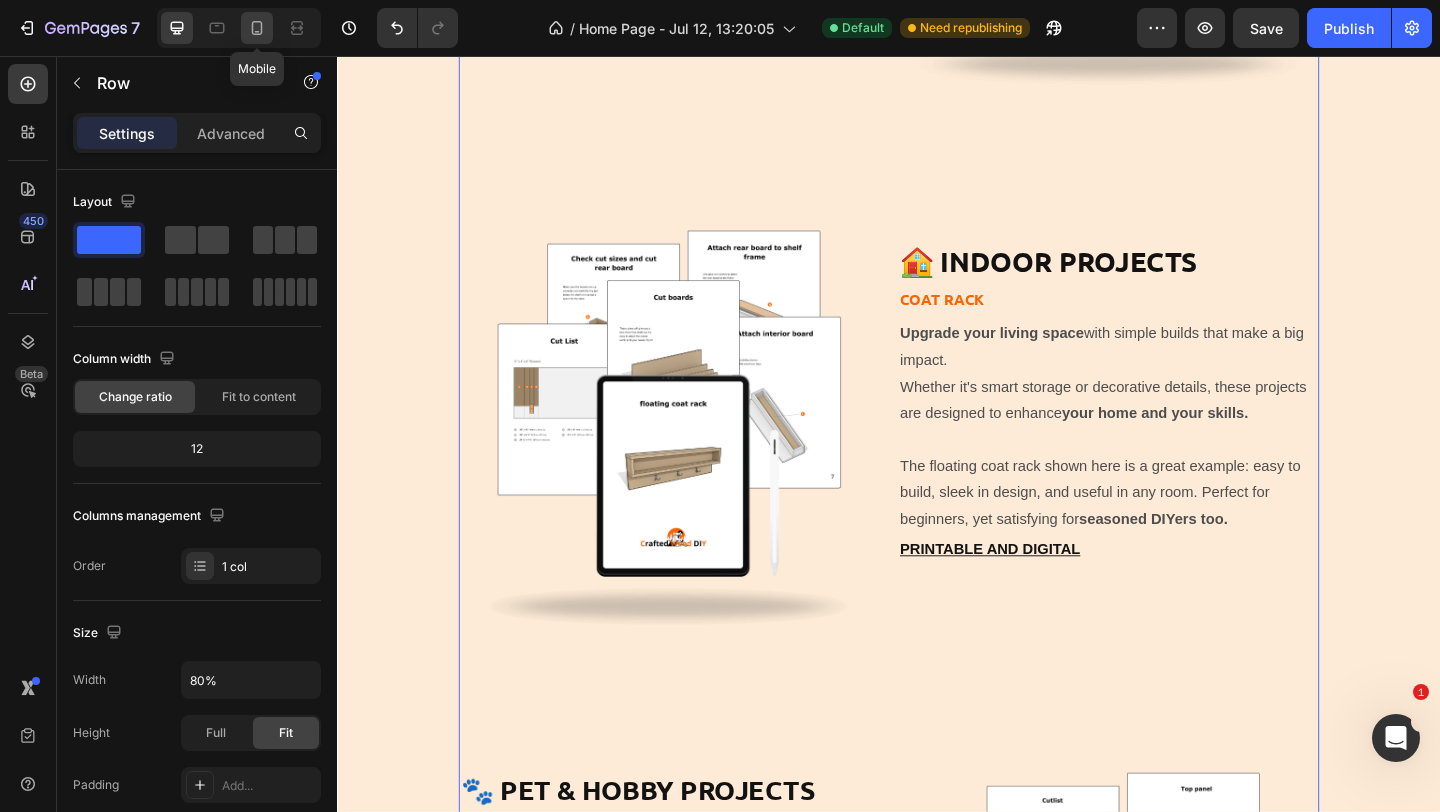 click 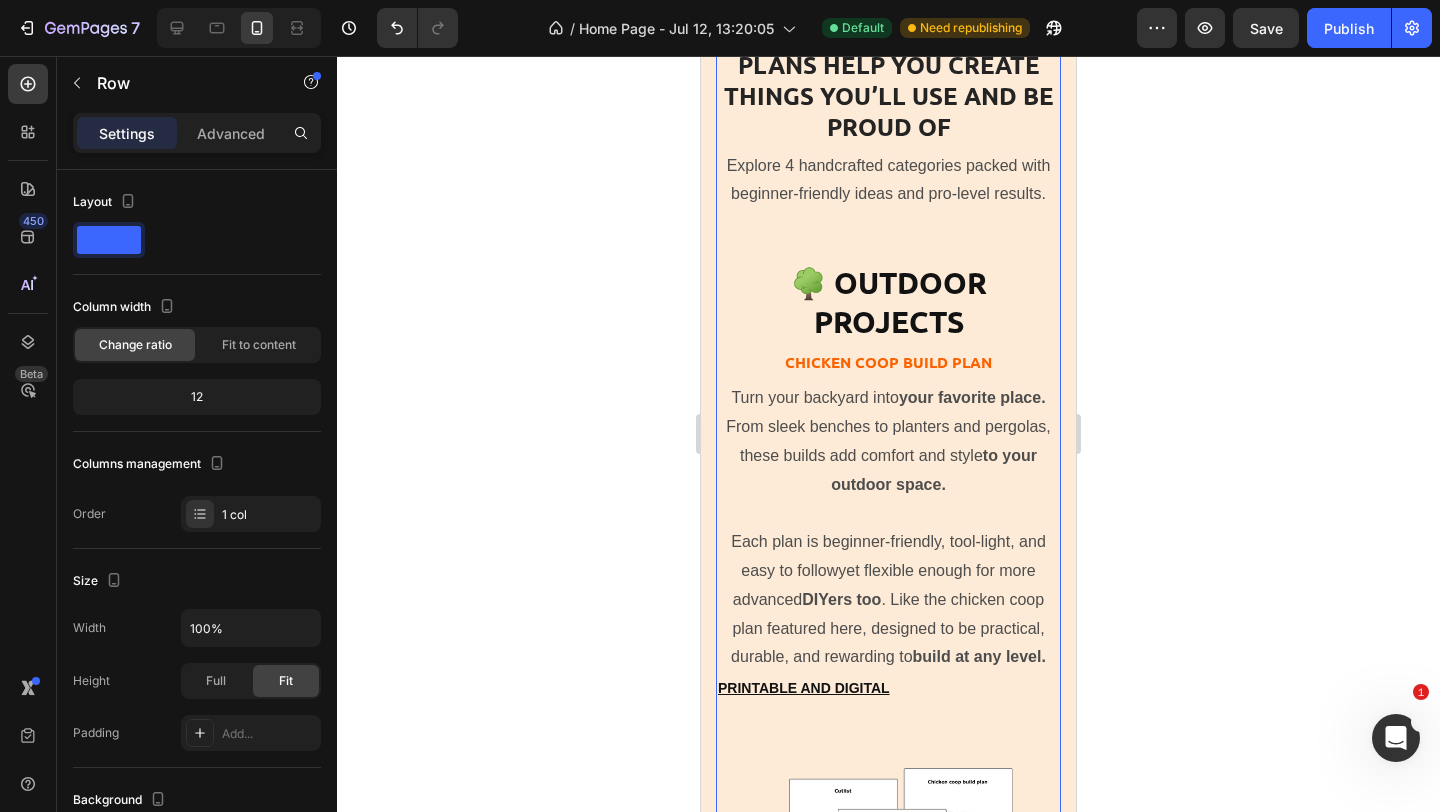 click on "From quick upgrades to weekend builds our plans help you create things you’ll use and be proud of" at bounding box center [888, 65] 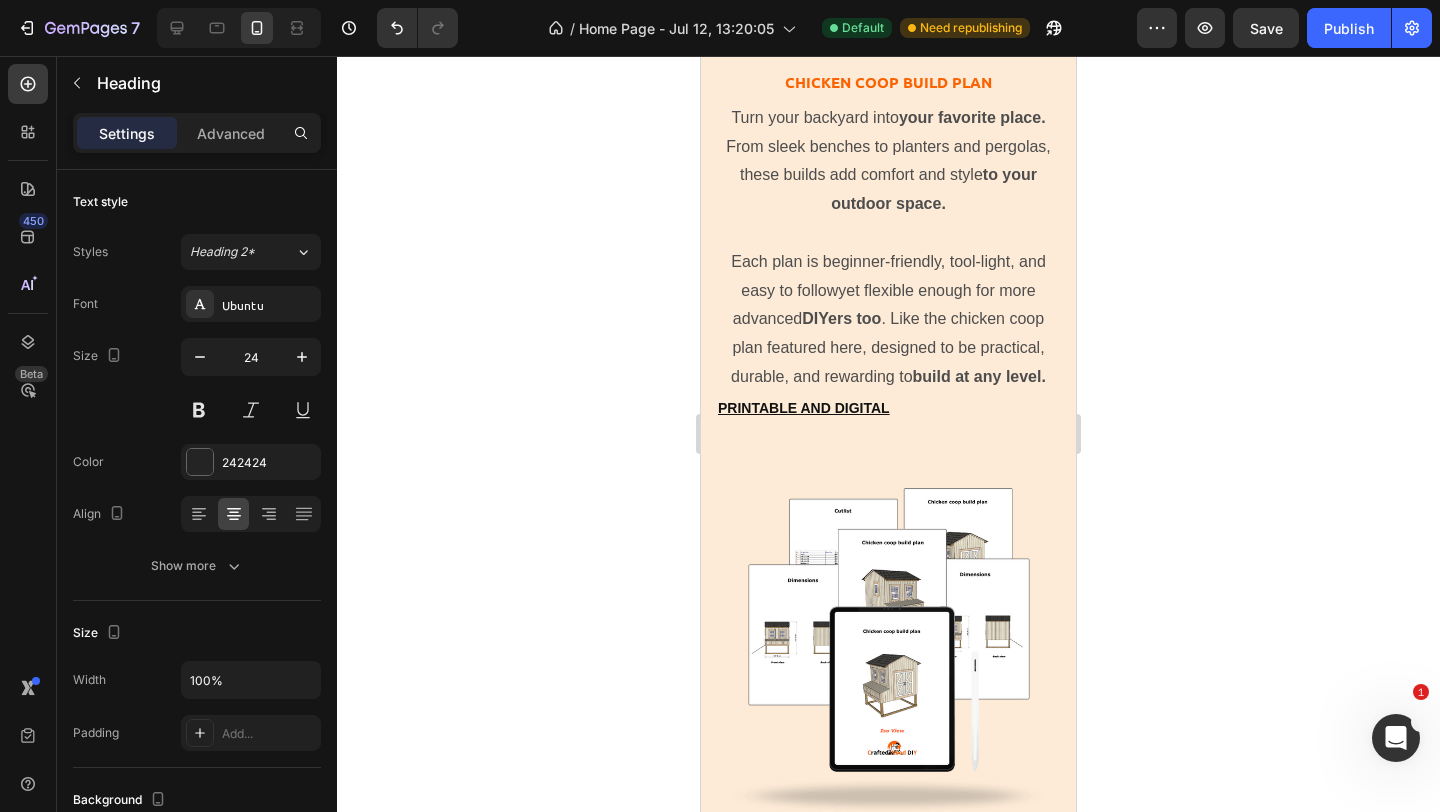 scroll, scrollTop: 5755, scrollLeft: 0, axis: vertical 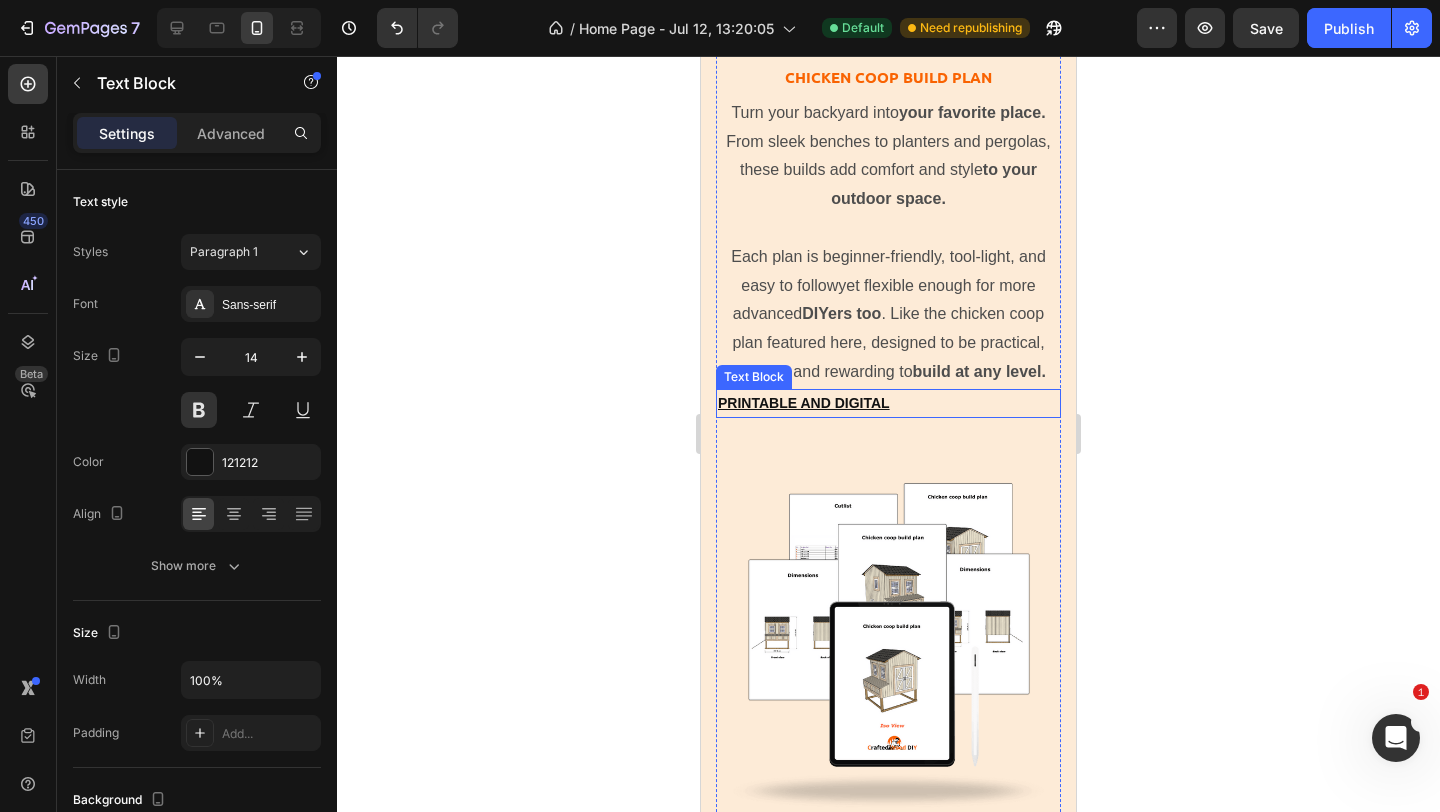 click on "printable and digital" at bounding box center [888, 403] 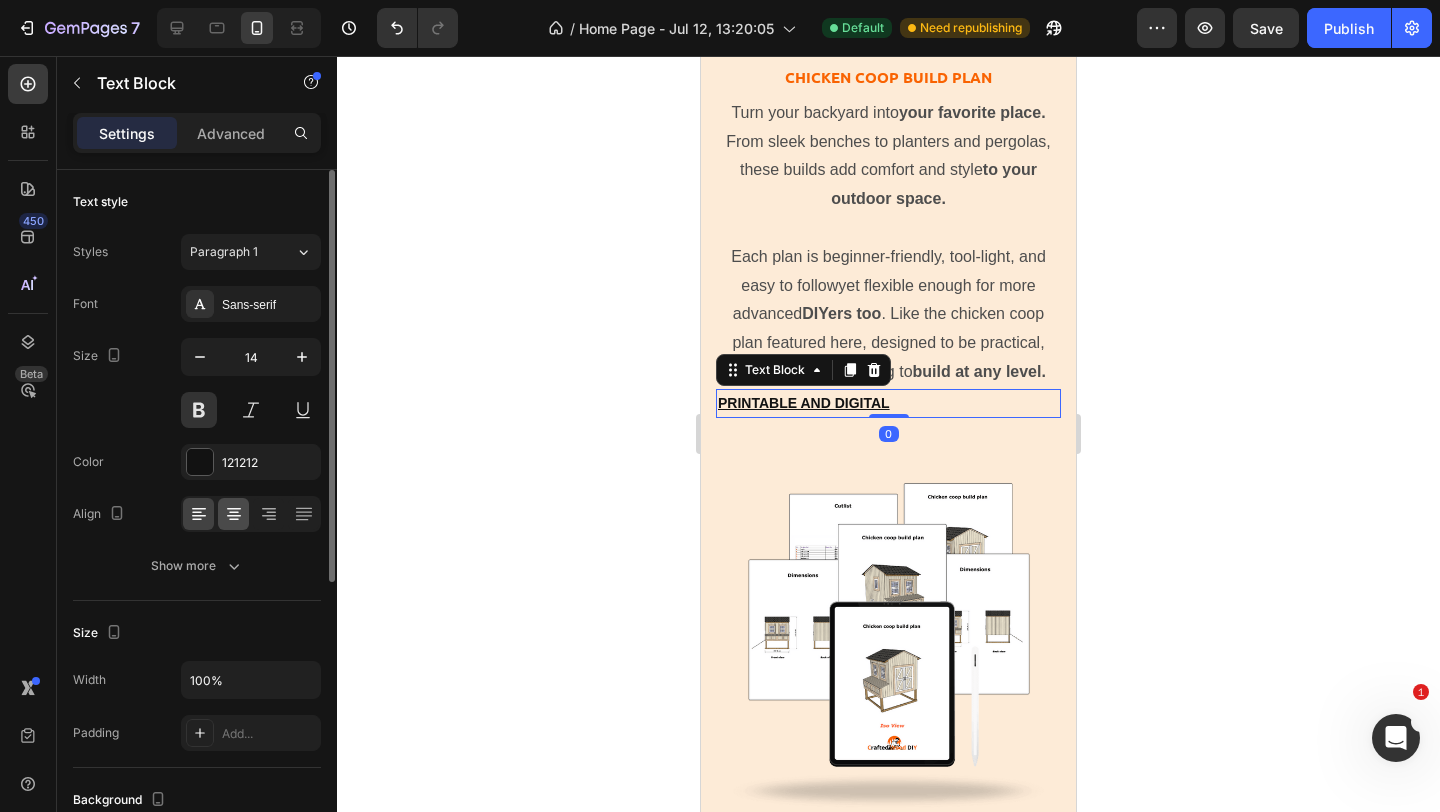 click 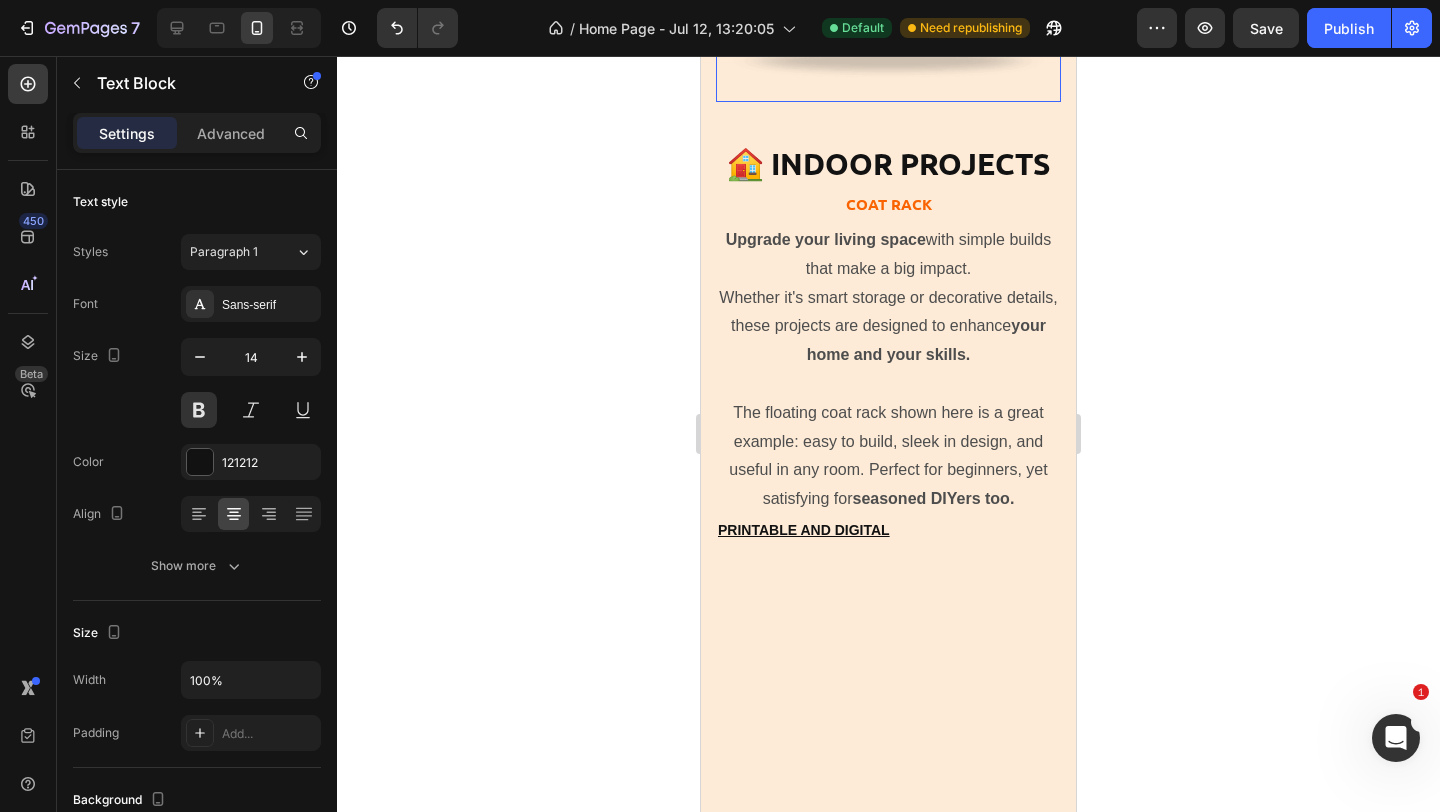 scroll, scrollTop: 6612, scrollLeft: 0, axis: vertical 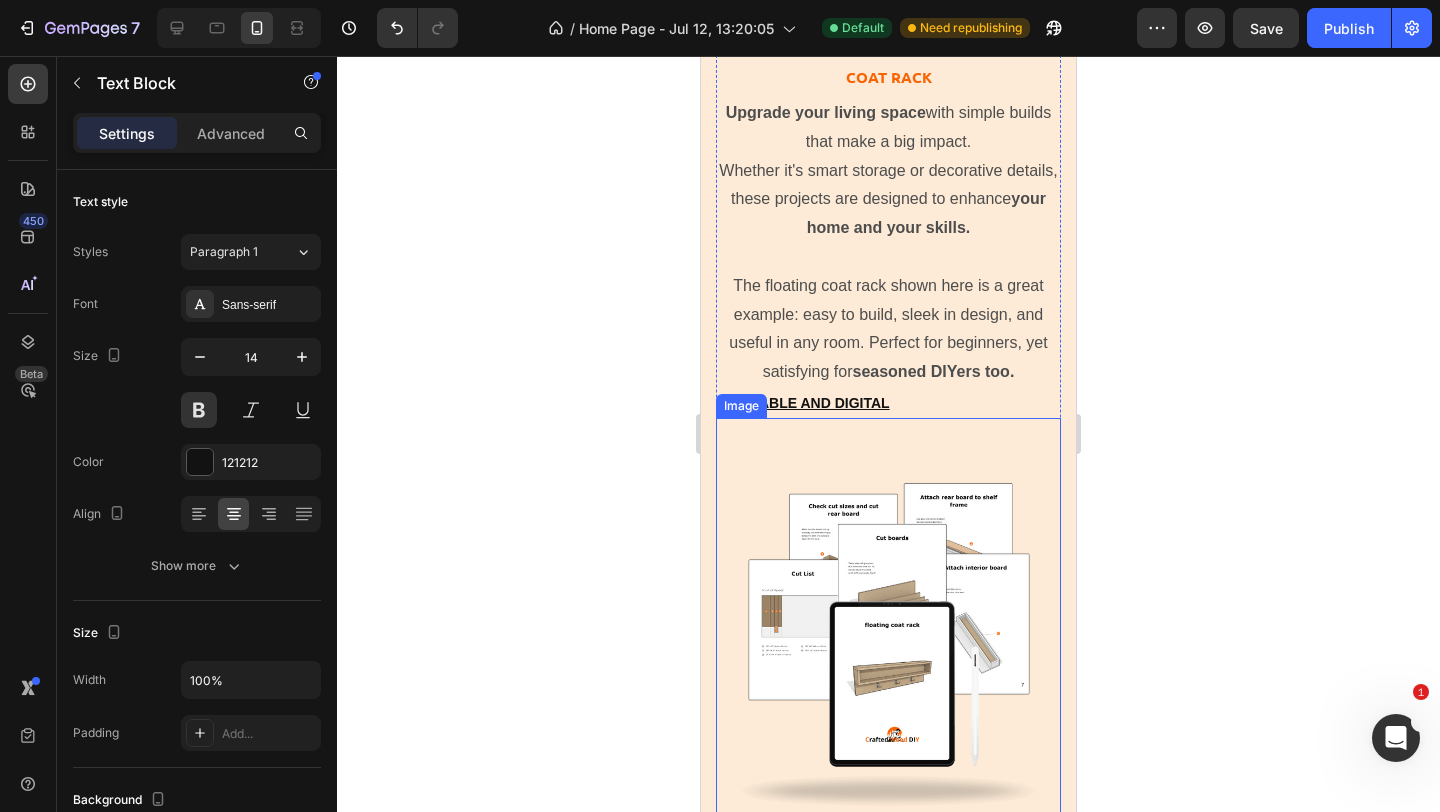 click at bounding box center [888, 625] 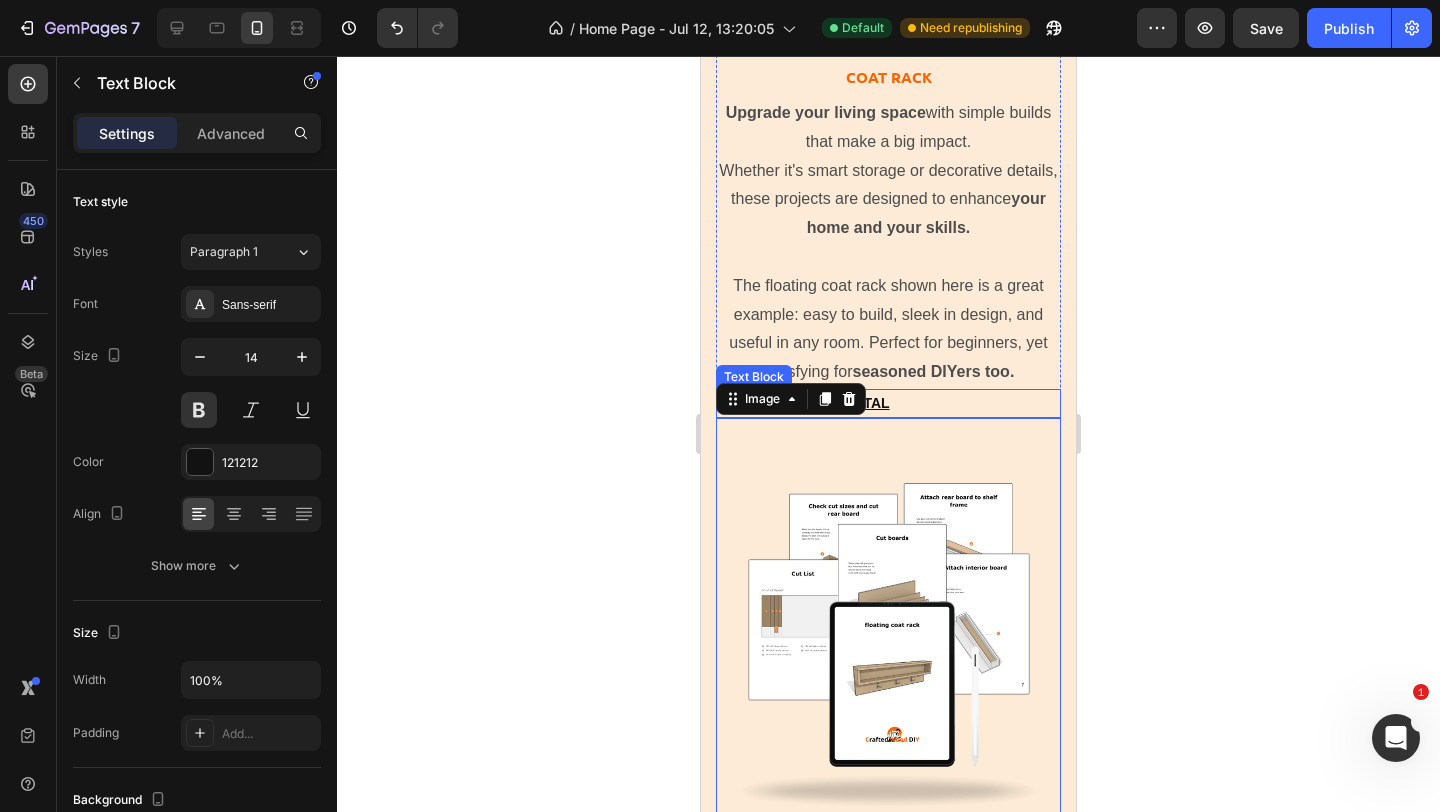 click on "printable and digital" at bounding box center (888, 403) 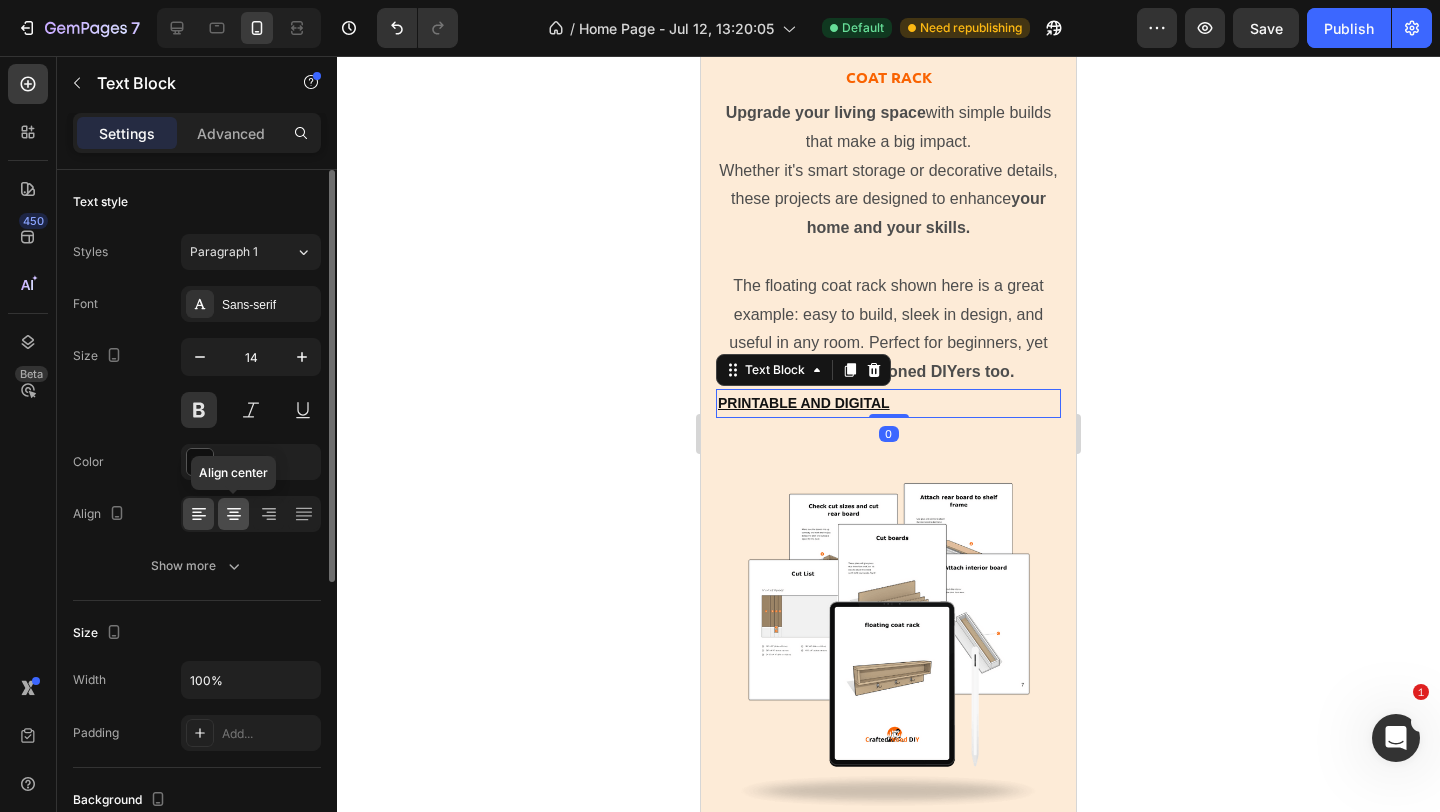 click 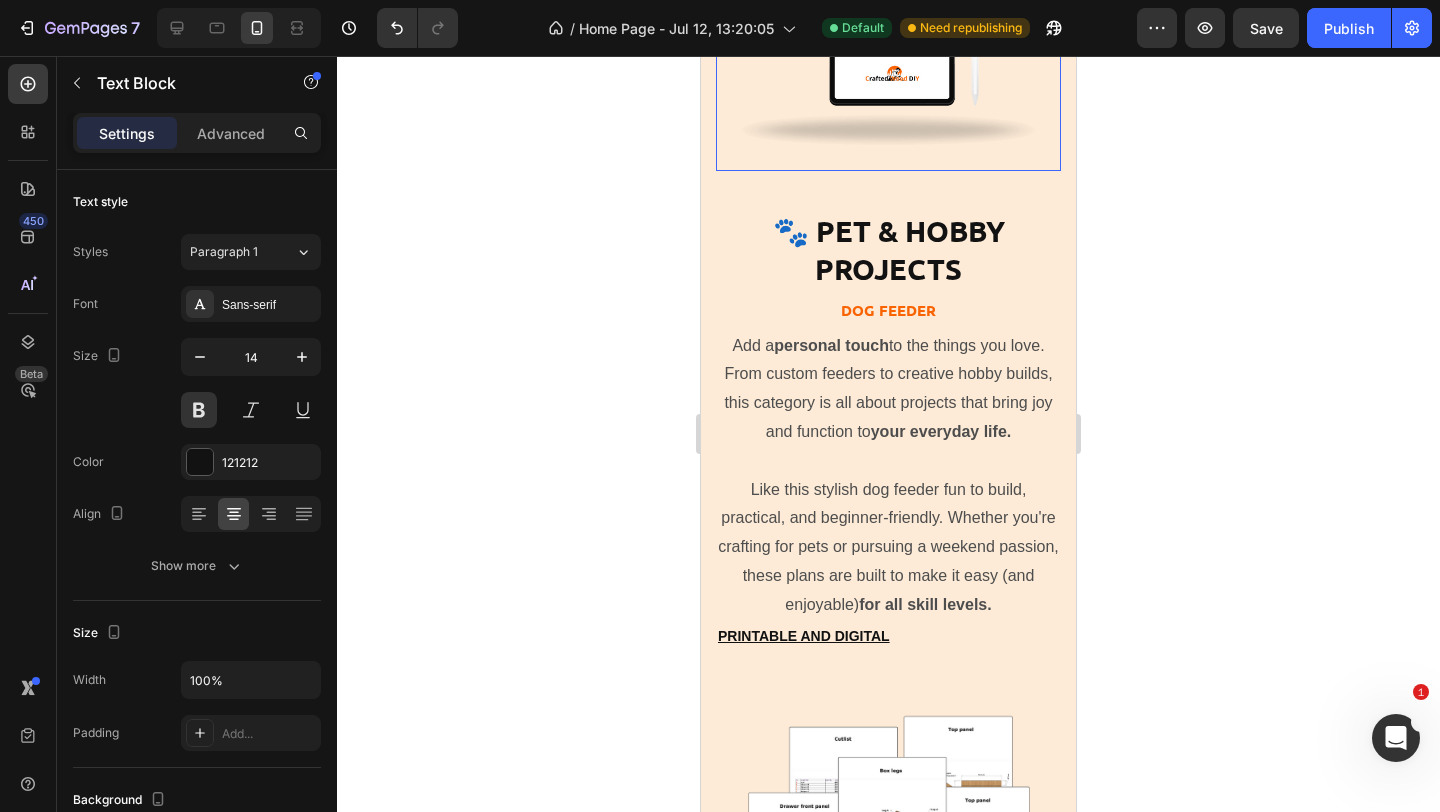 scroll, scrollTop: 7318, scrollLeft: 0, axis: vertical 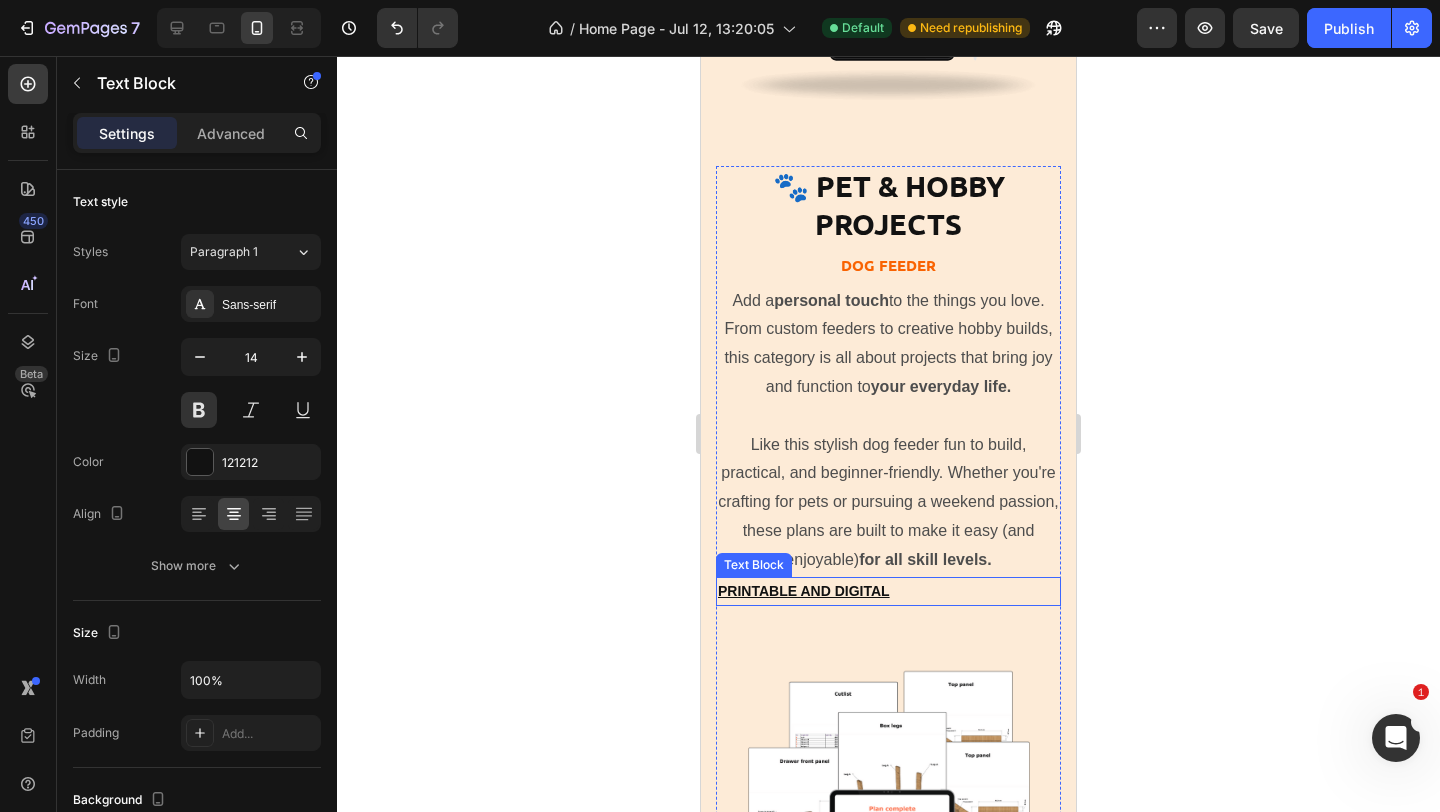 click on "printable and digital" at bounding box center [888, 591] 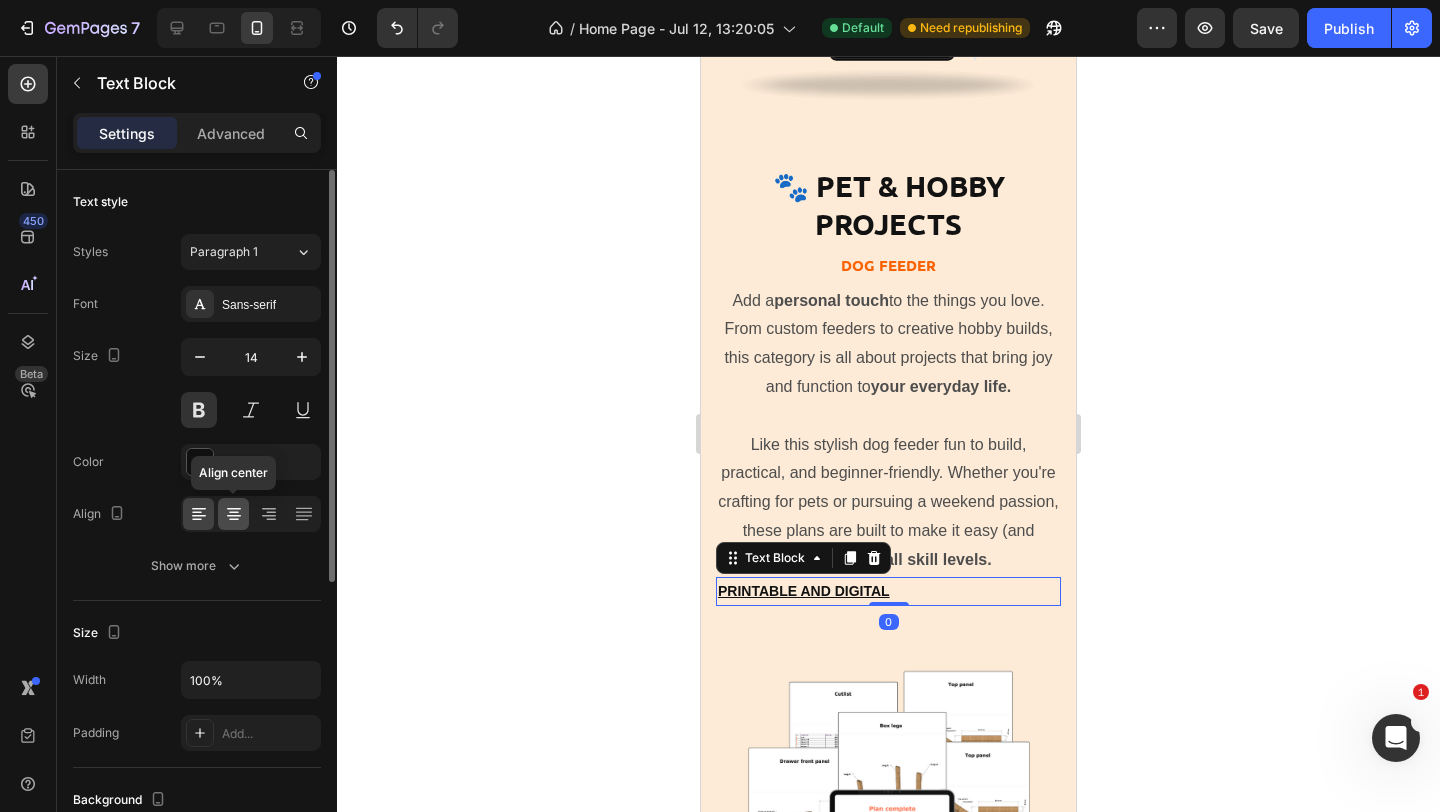 click 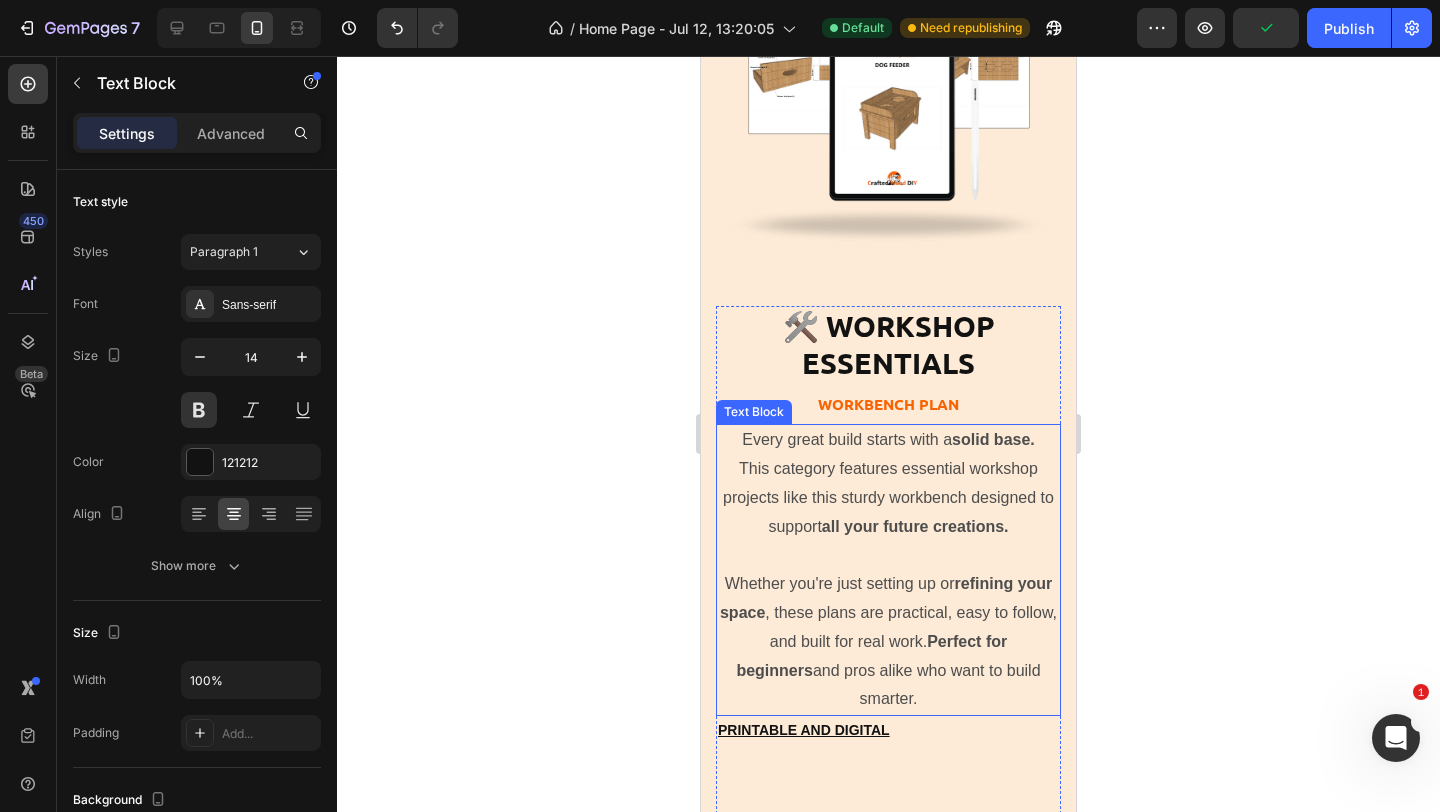 scroll, scrollTop: 8101, scrollLeft: 0, axis: vertical 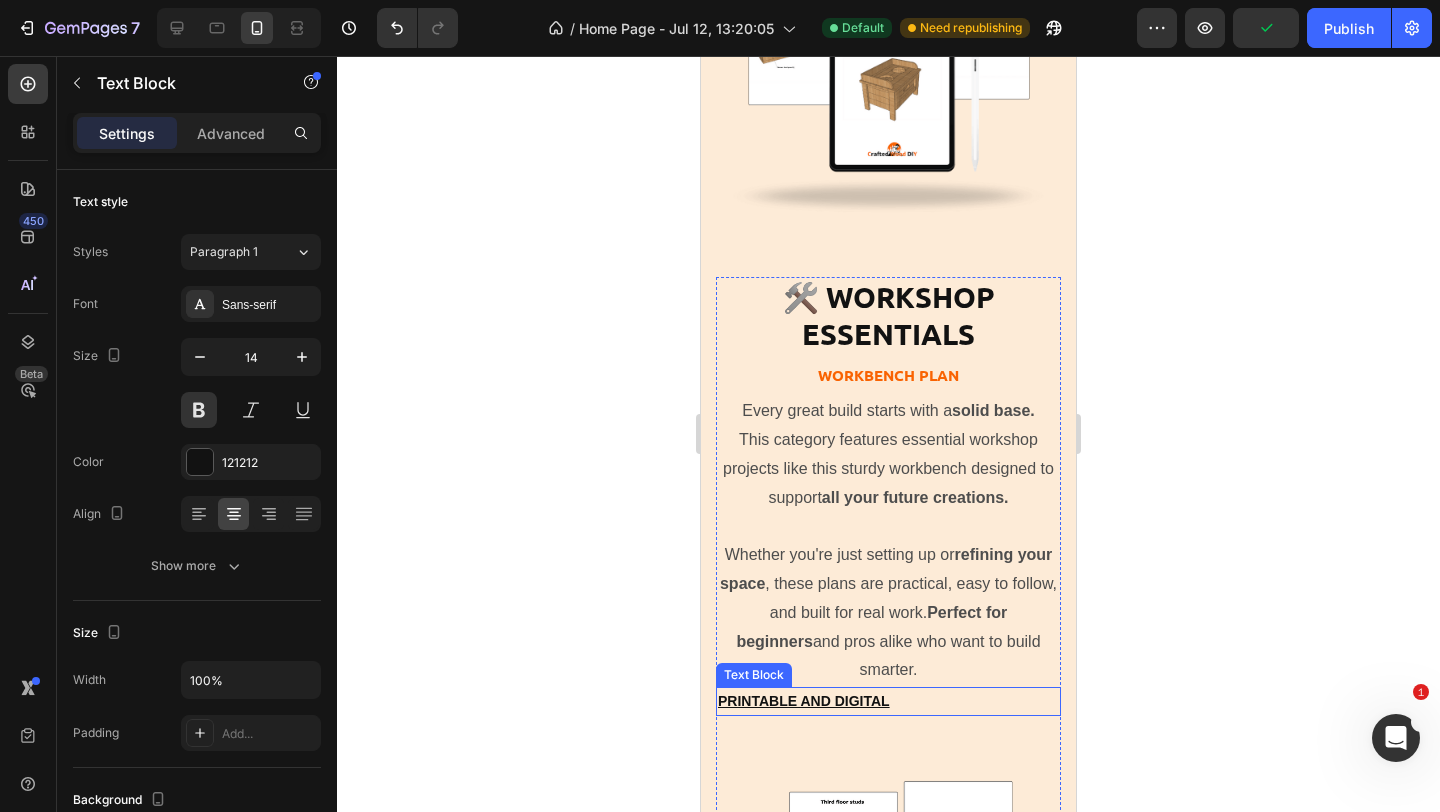 click on "printable and digital" at bounding box center (888, 701) 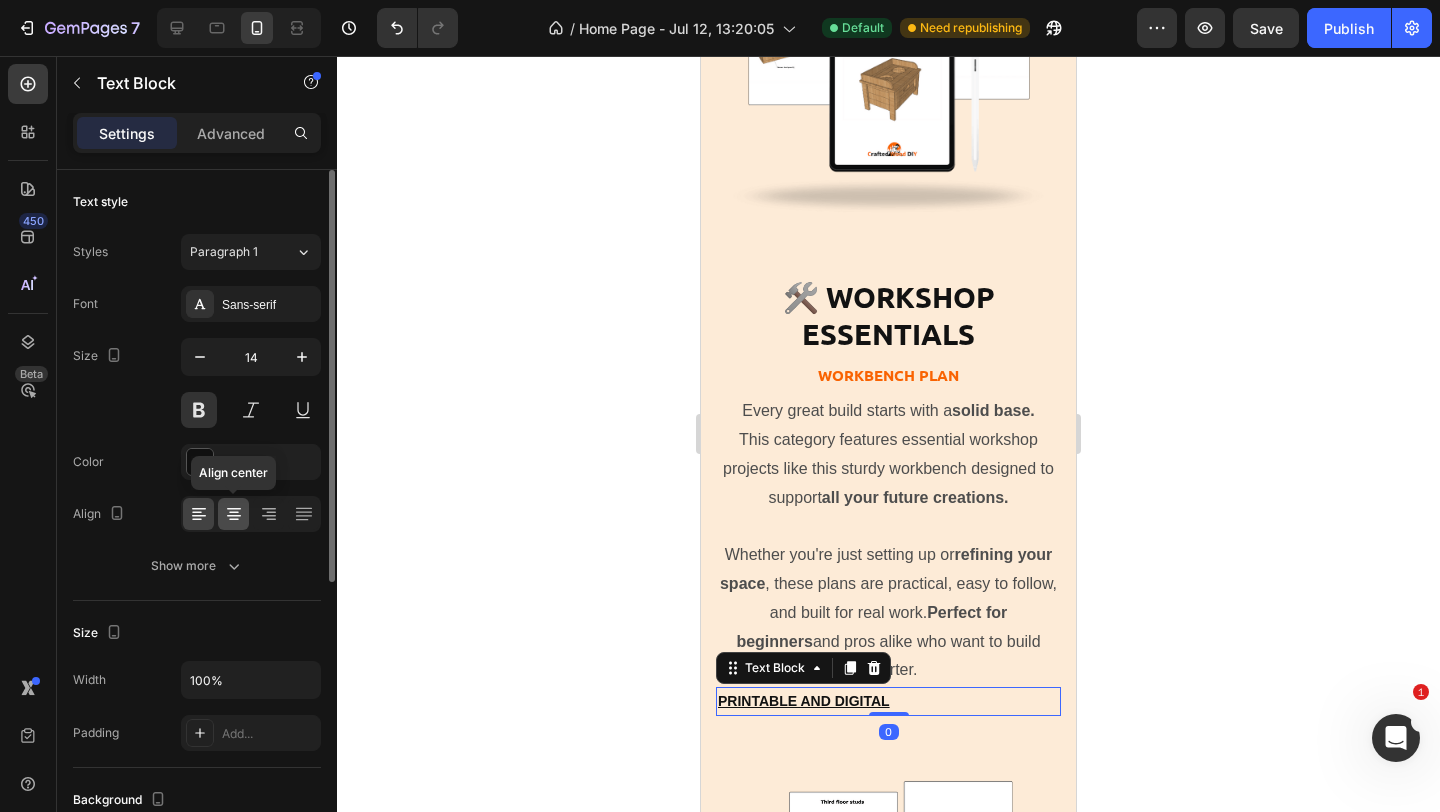 click 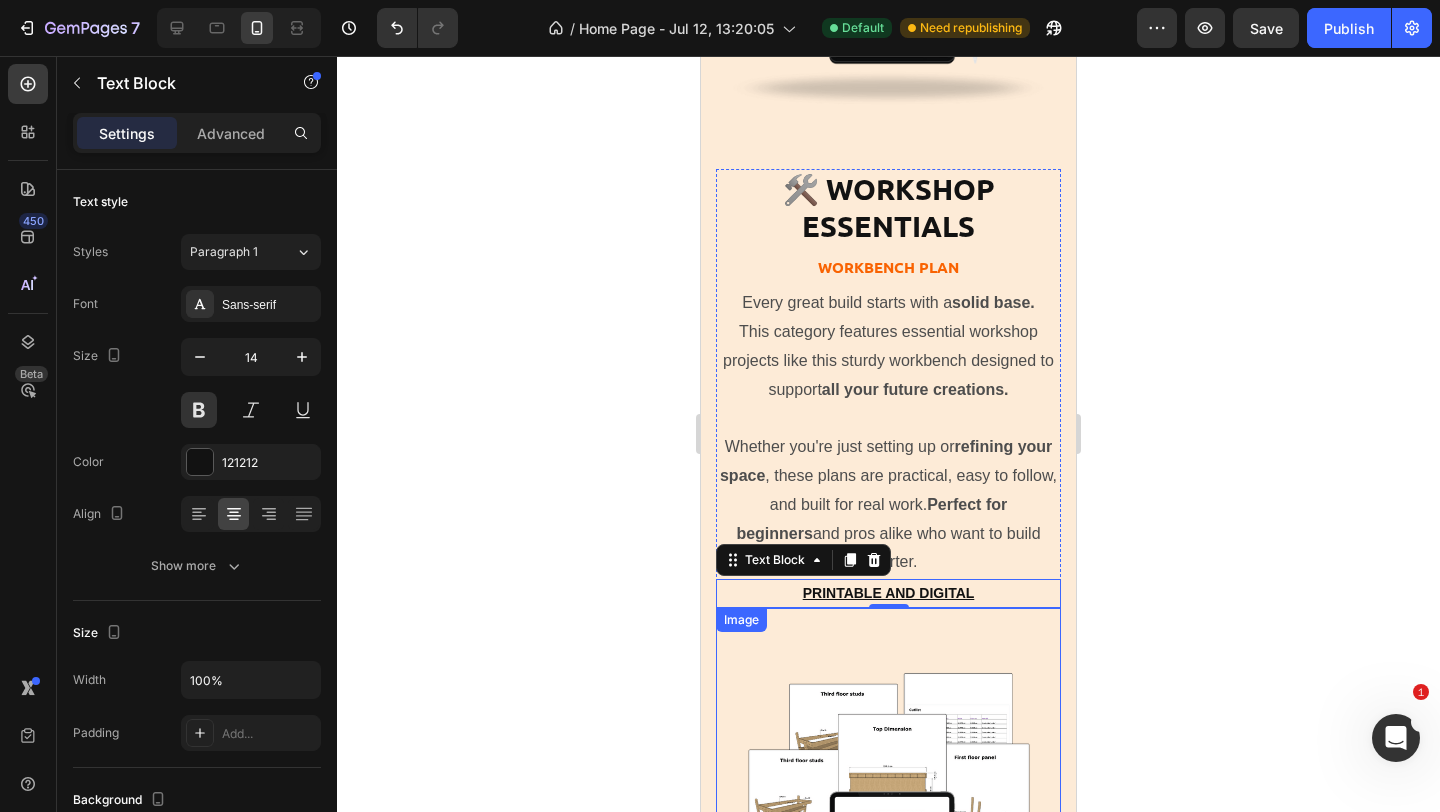 click at bounding box center (888, 418) 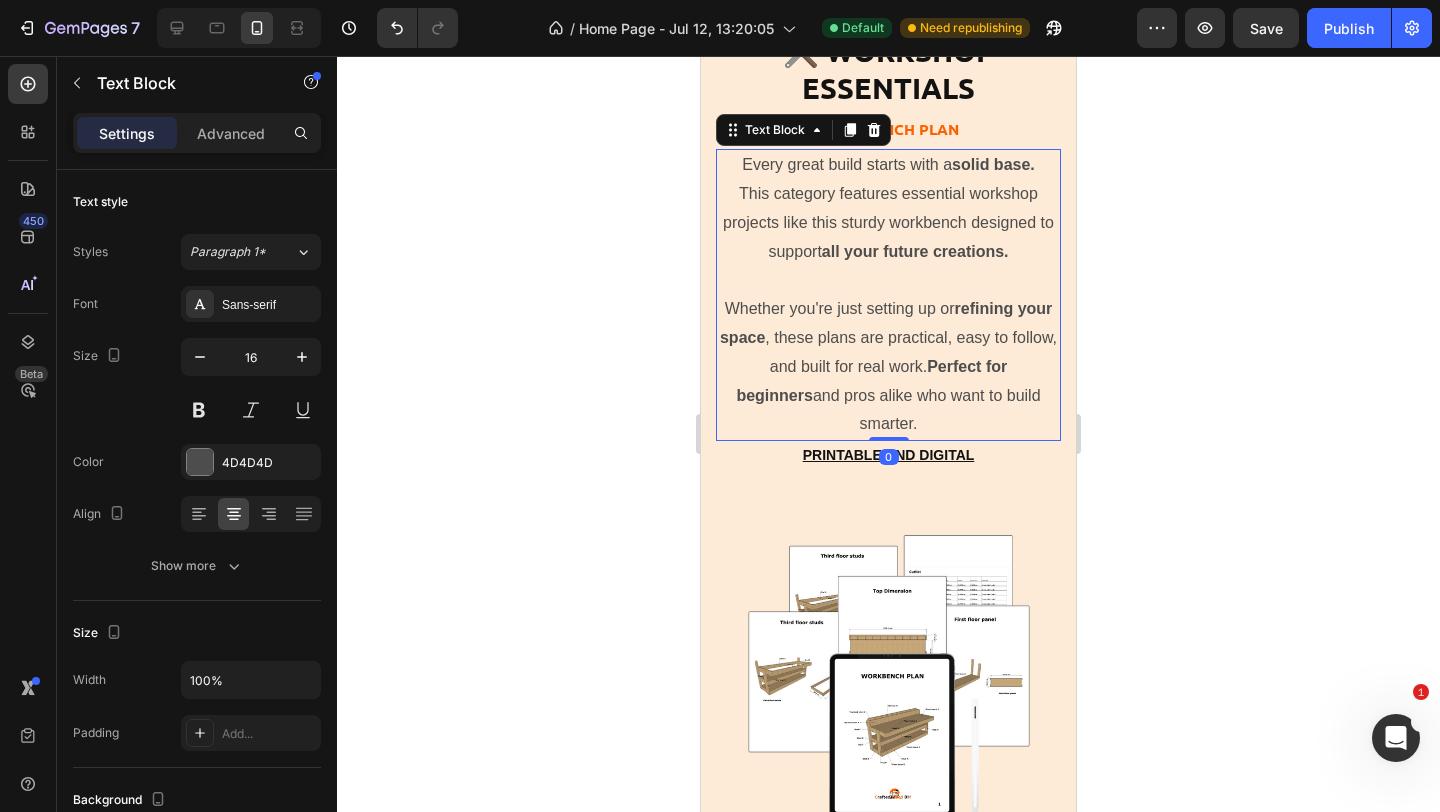 scroll, scrollTop: 8434, scrollLeft: 0, axis: vertical 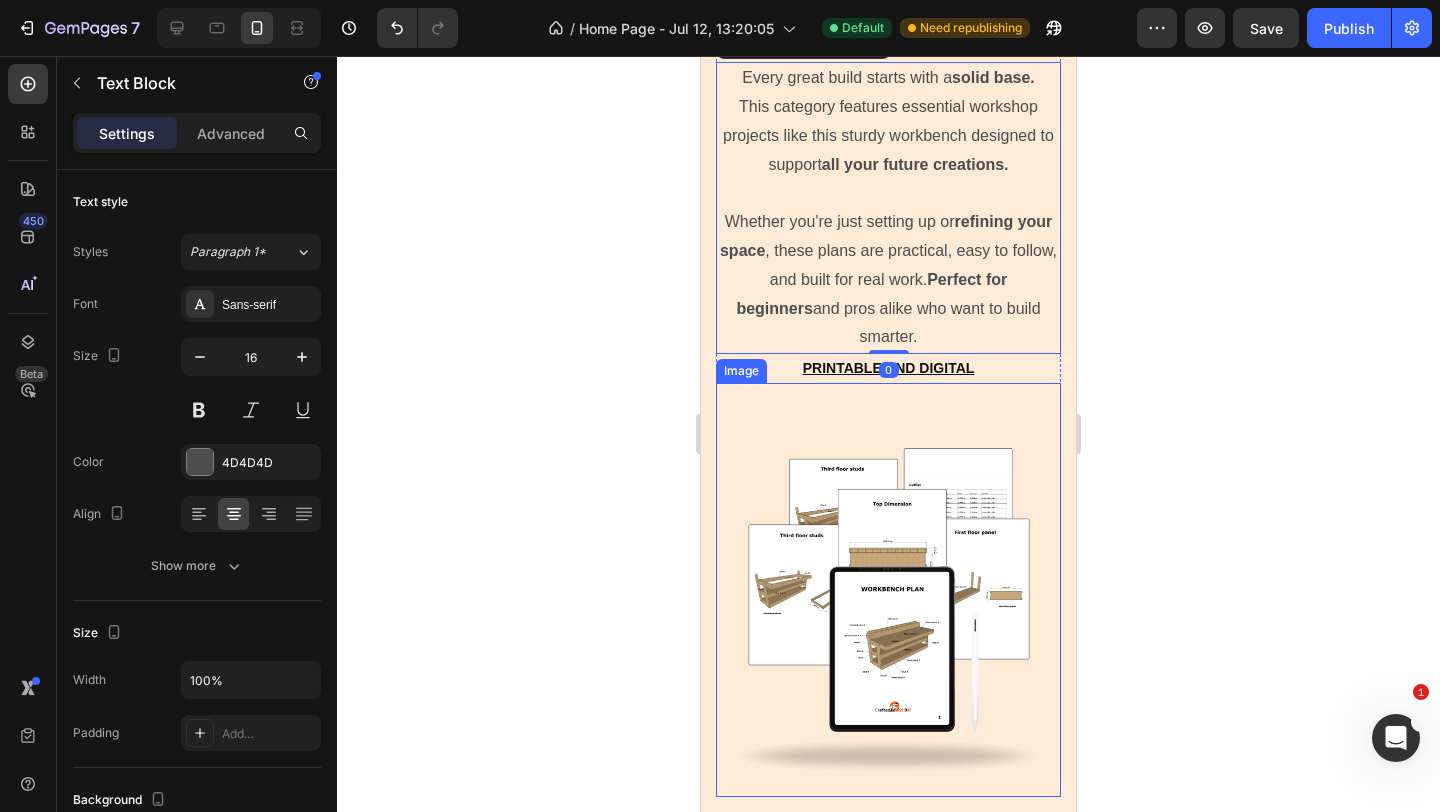 click at bounding box center (888, 590) 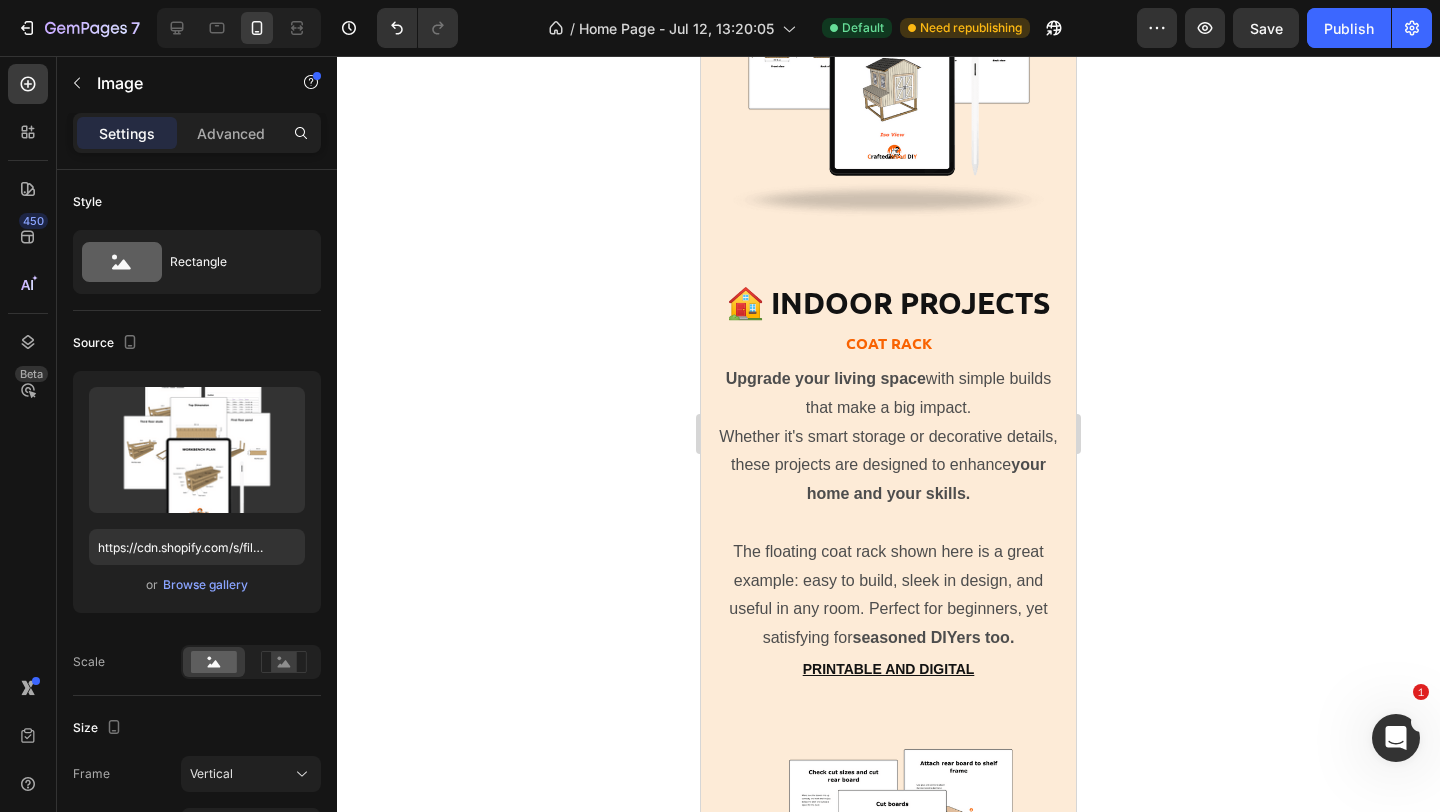 scroll, scrollTop: 6348, scrollLeft: 0, axis: vertical 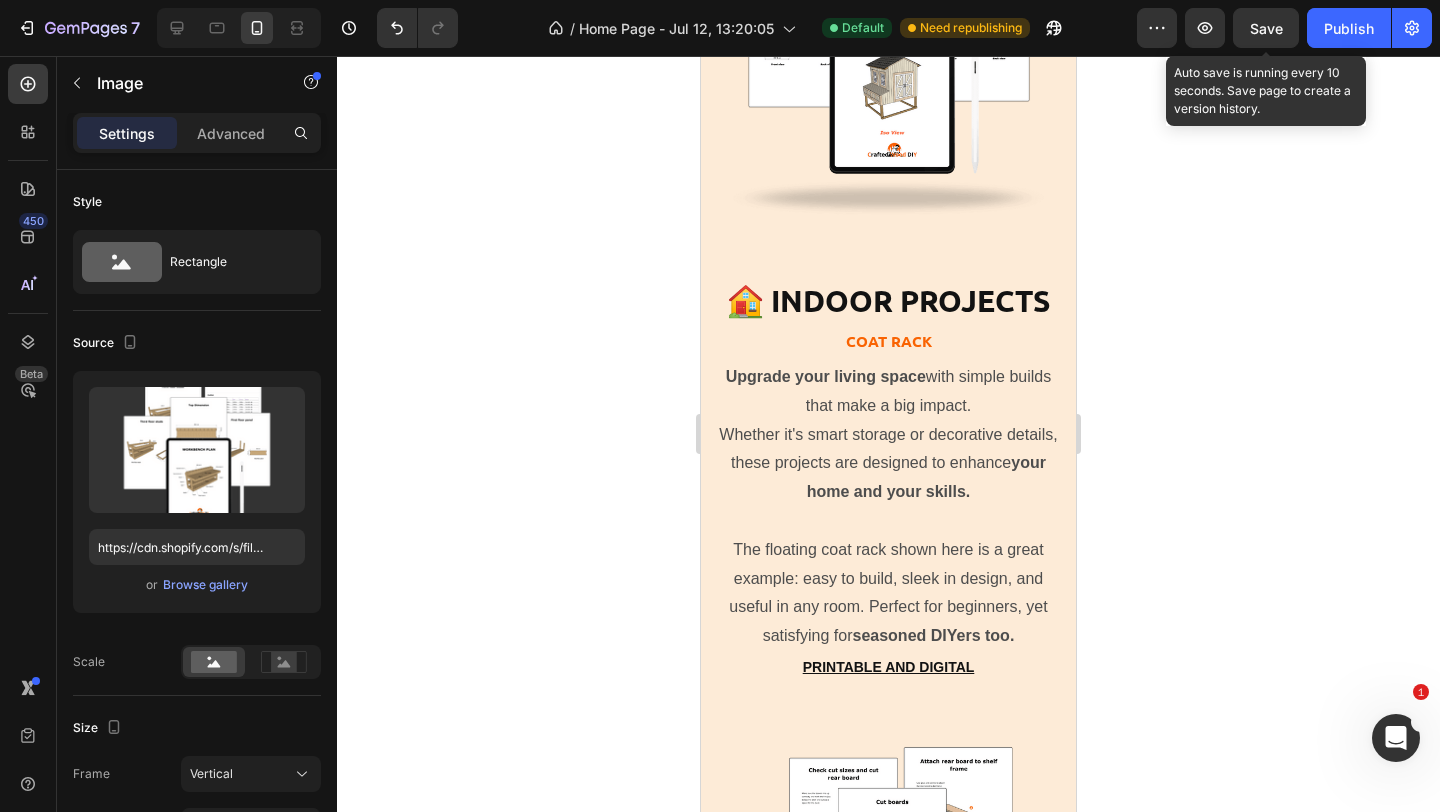 click on "Save" 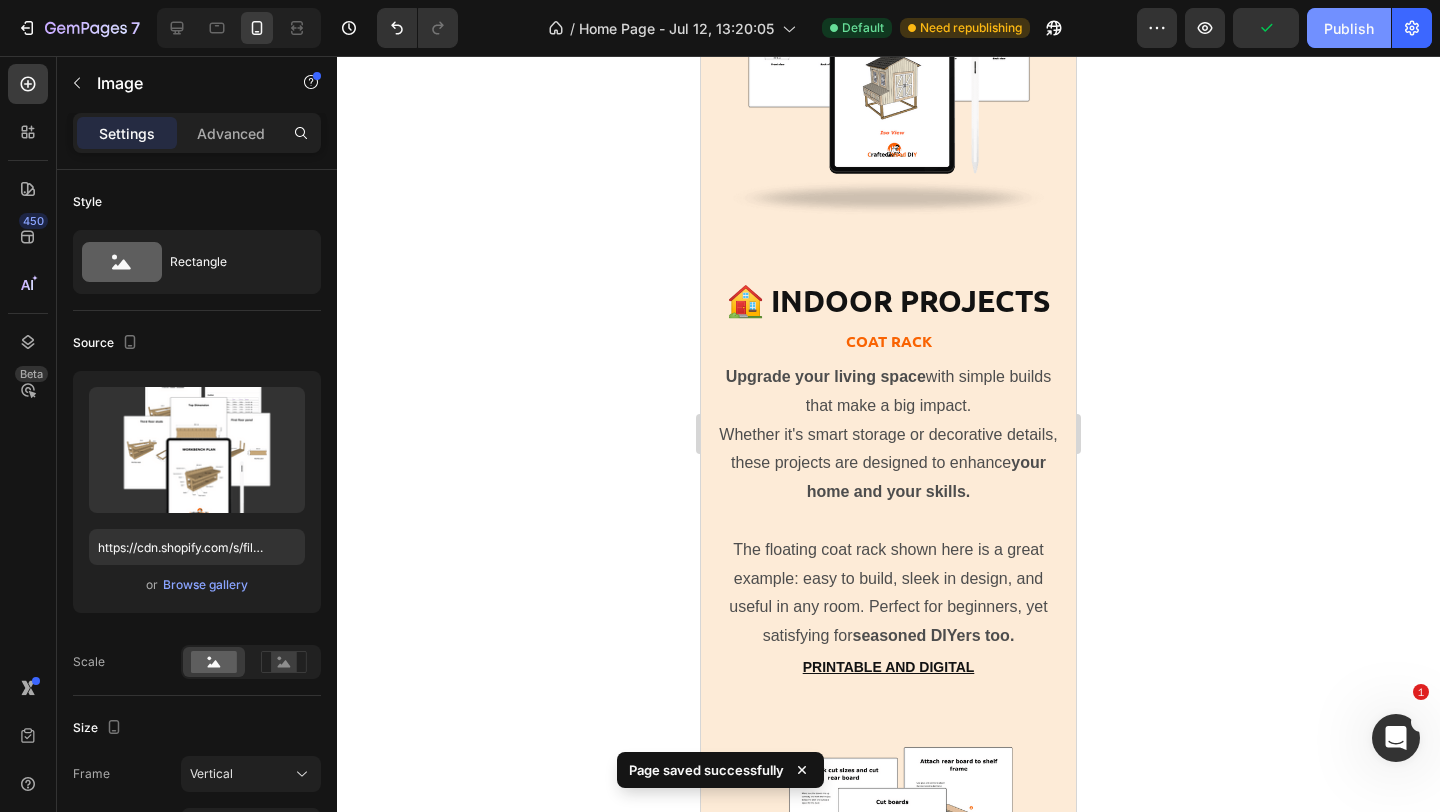 click on "Publish" 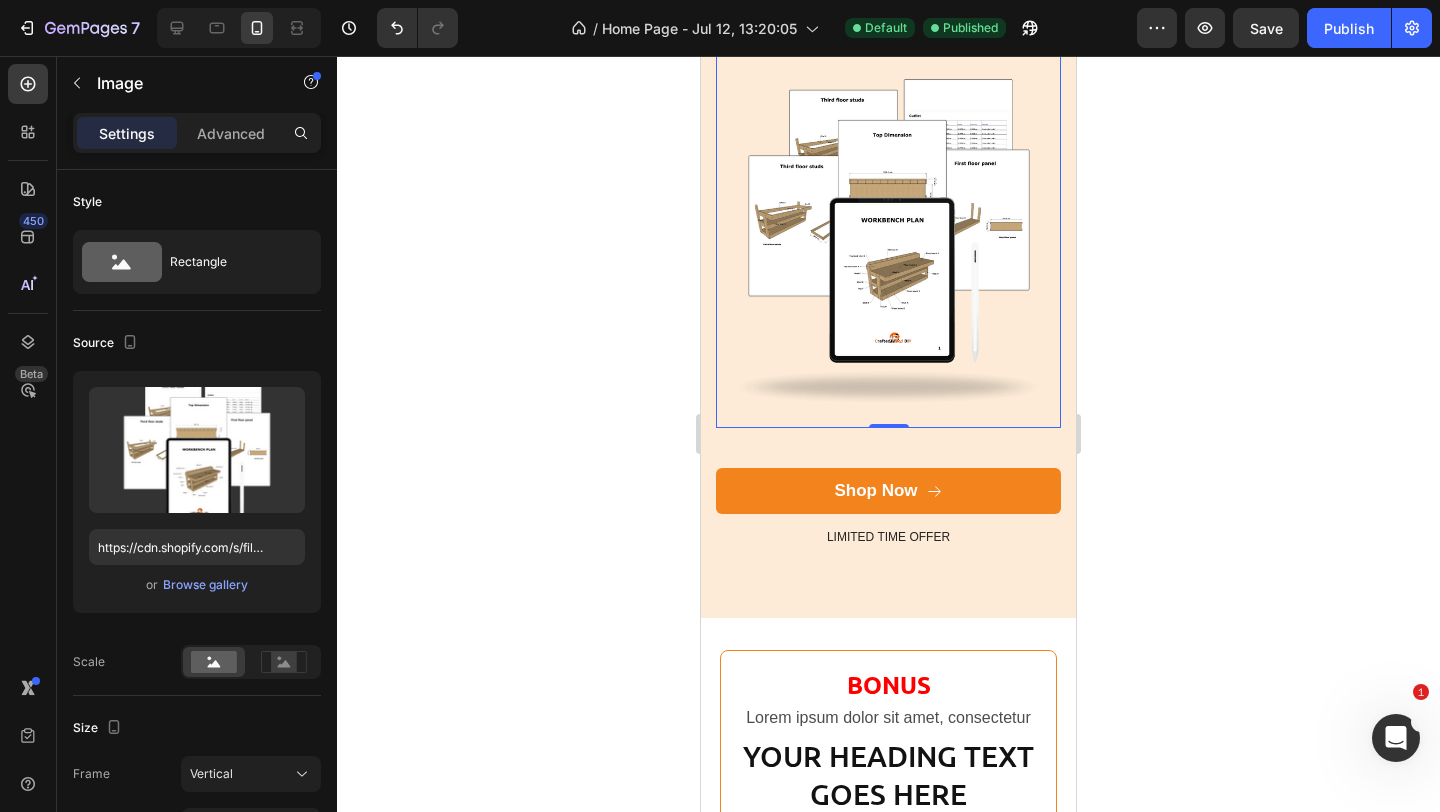 scroll, scrollTop: 8839, scrollLeft: 0, axis: vertical 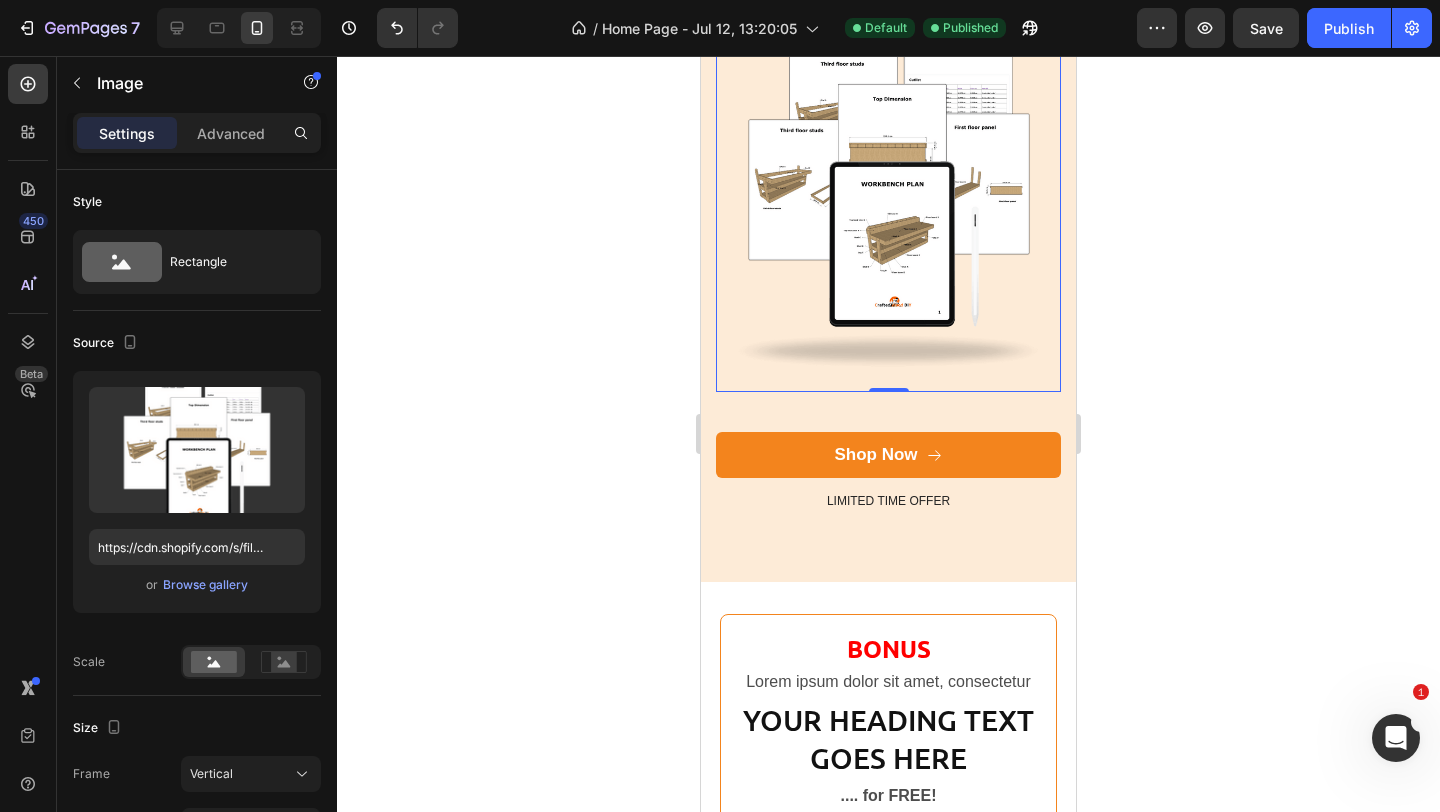 click at bounding box center (239, 28) 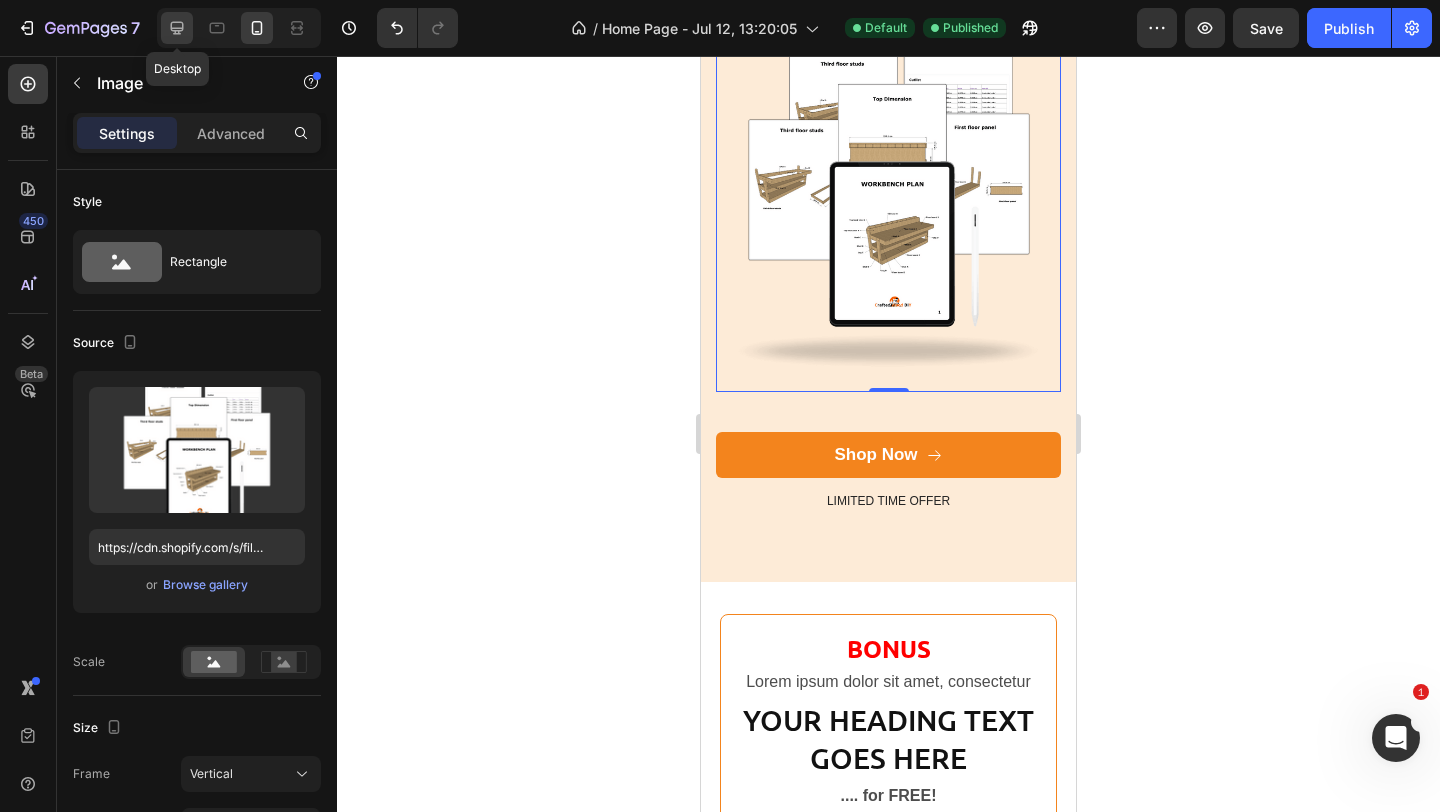 click 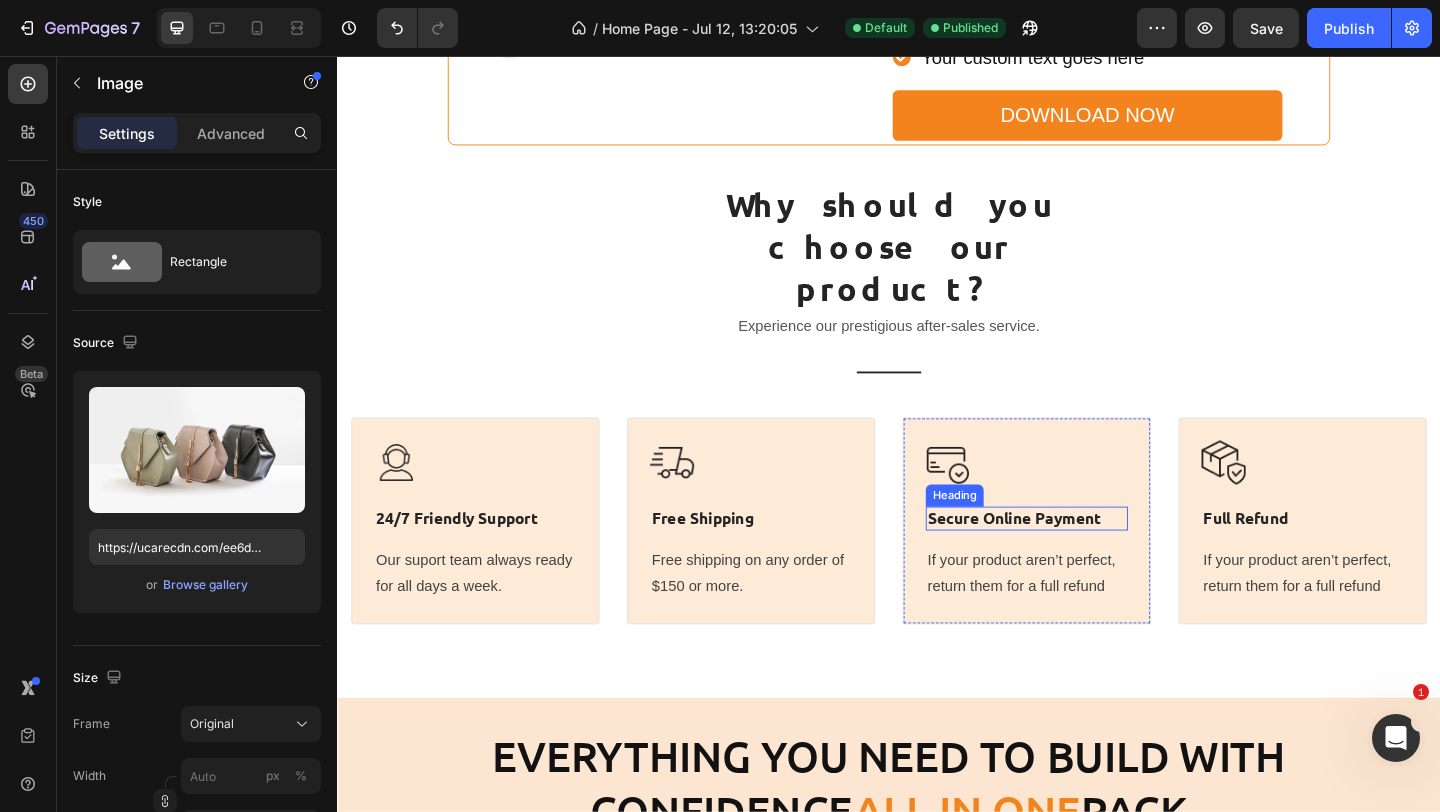 scroll, scrollTop: 8555, scrollLeft: 0, axis: vertical 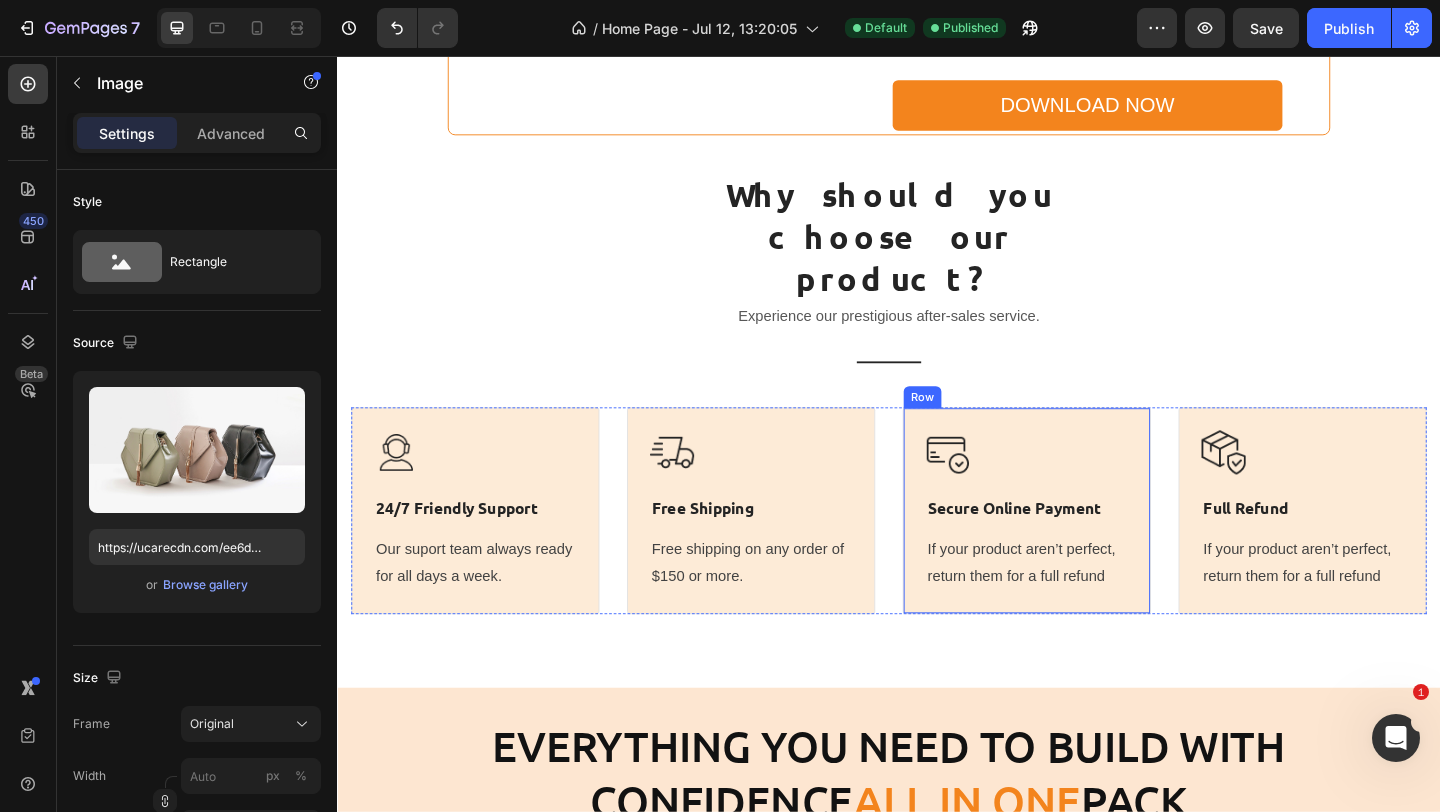click on "Image Secure Online Payment Heading If your product aren’t perfect, return them for a full refund Text block Row" at bounding box center (1087, 551) 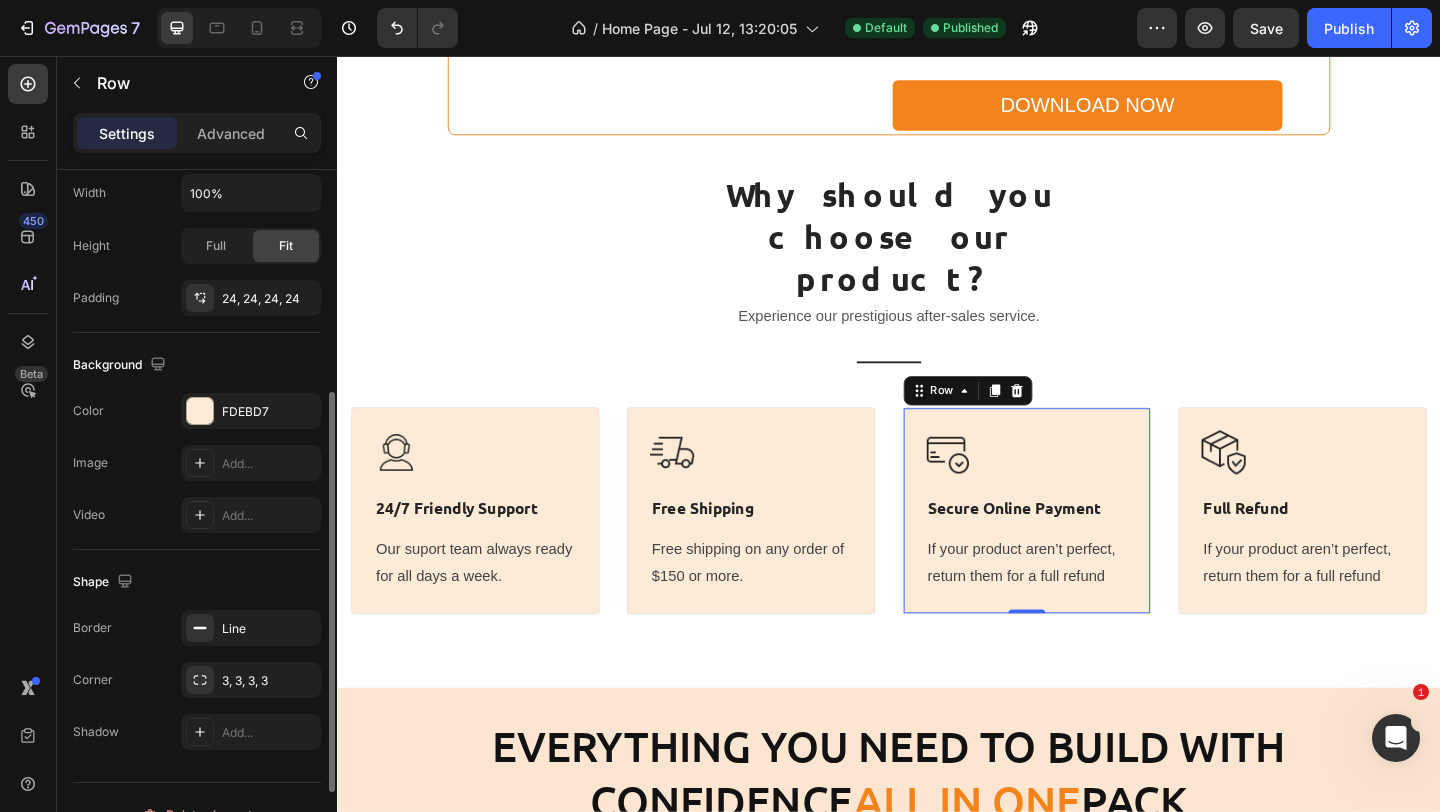 scroll, scrollTop: 521, scrollLeft: 0, axis: vertical 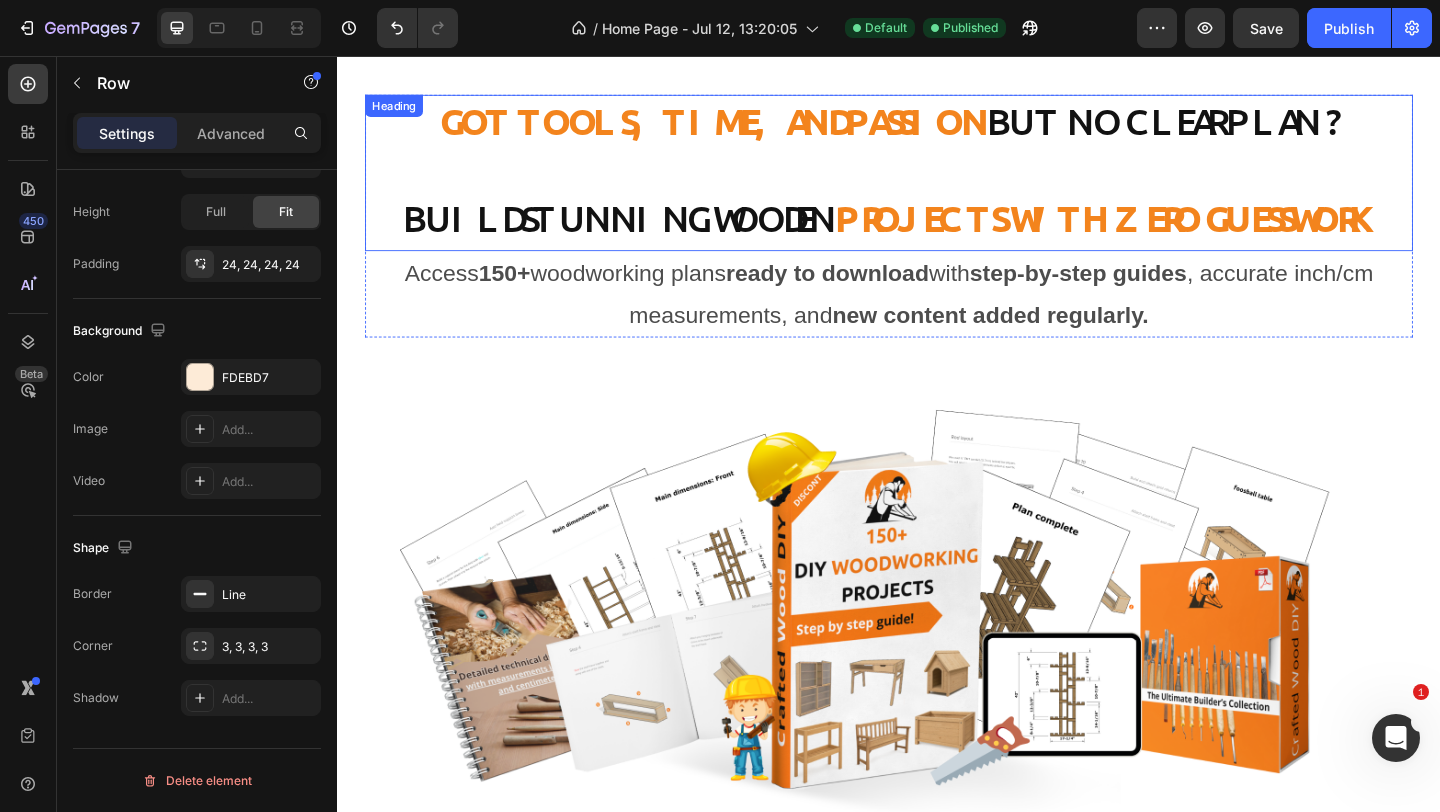 click on "Got tools, time, and passion  but no clear plan ? Build stunning wooden  projects with zero guesswork" at bounding box center [937, 179] 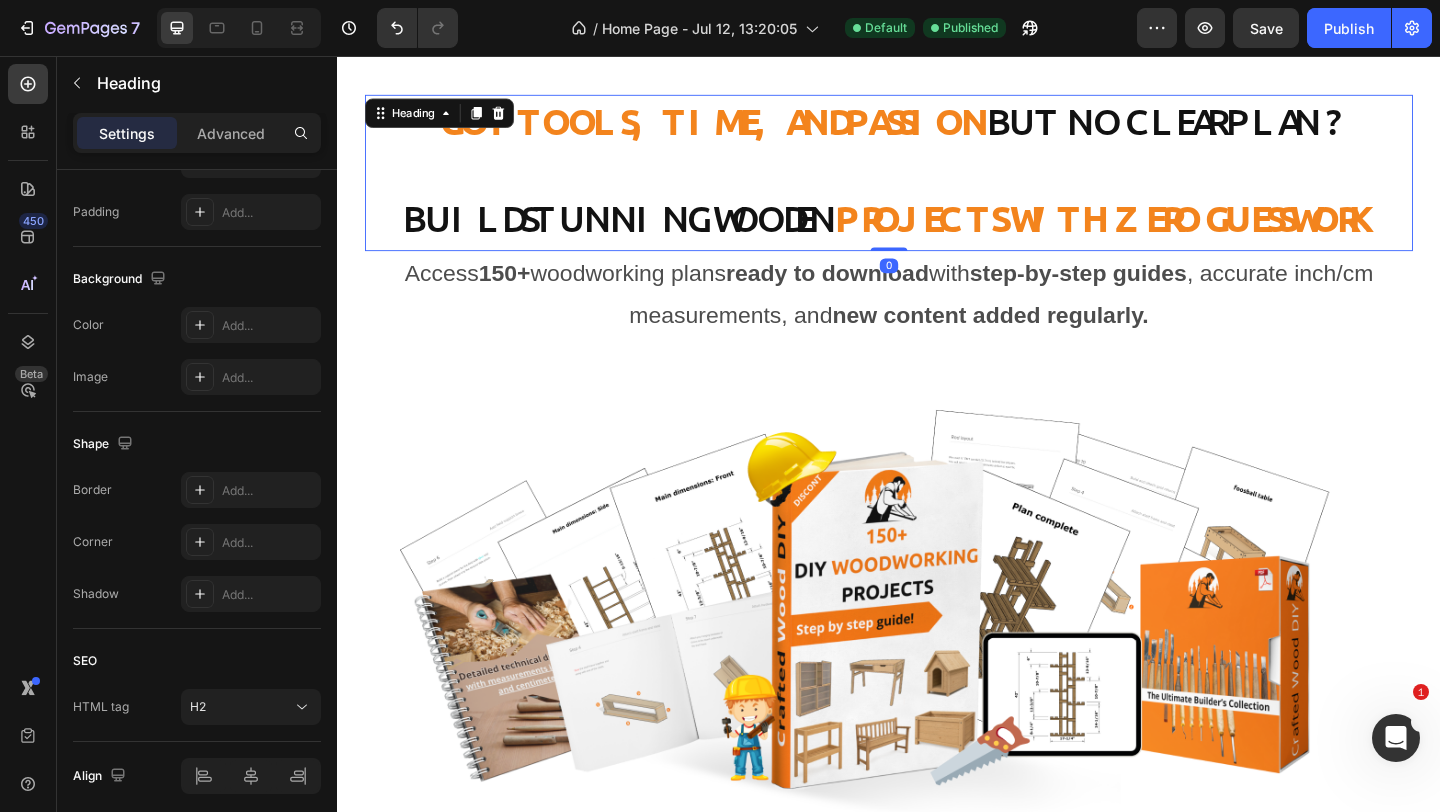 scroll, scrollTop: 0, scrollLeft: 0, axis: both 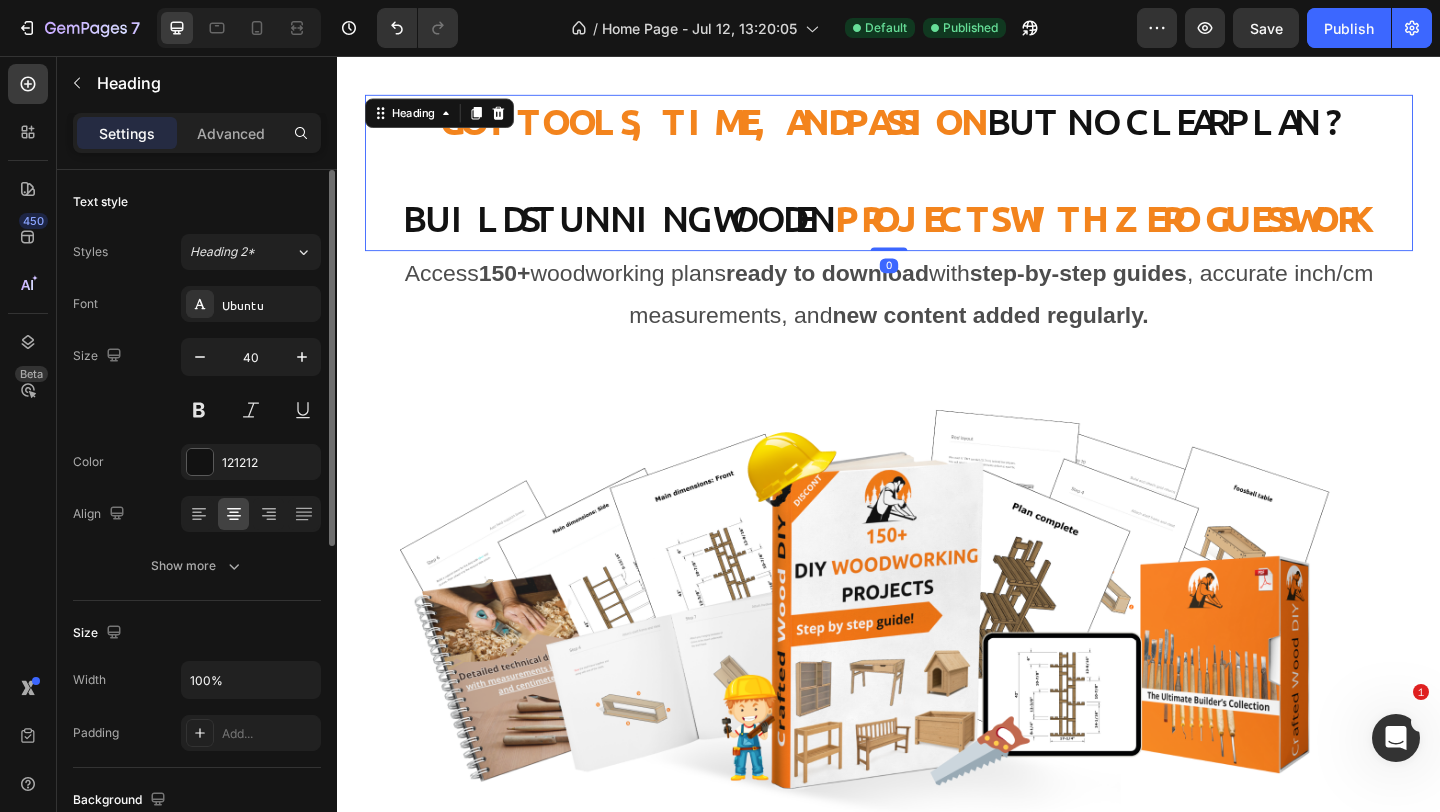 click on "Got tools, time, and passion  but no clear plan ? Build stunning wooden  projects with zero guesswork" at bounding box center (937, 179) 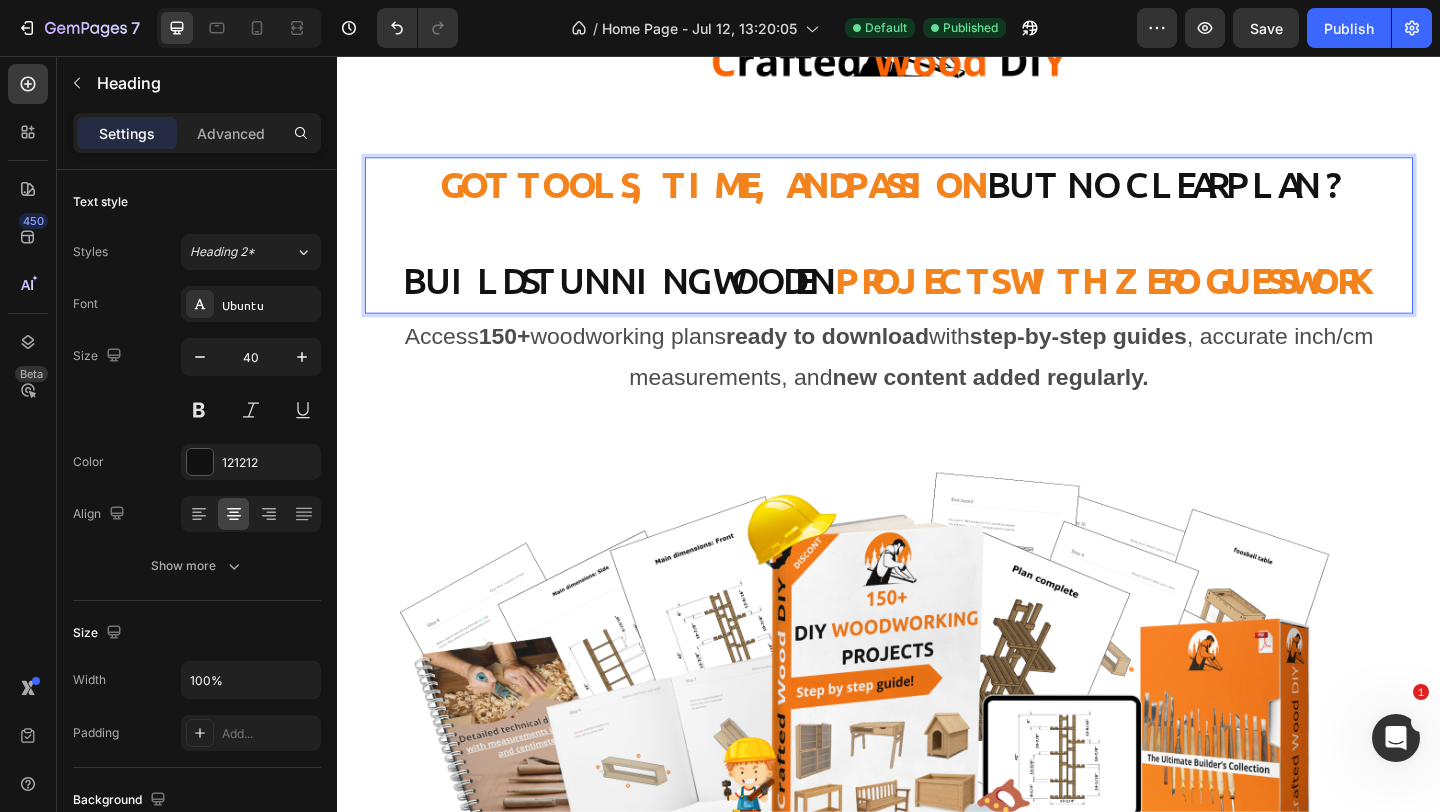 scroll, scrollTop: 248, scrollLeft: 0, axis: vertical 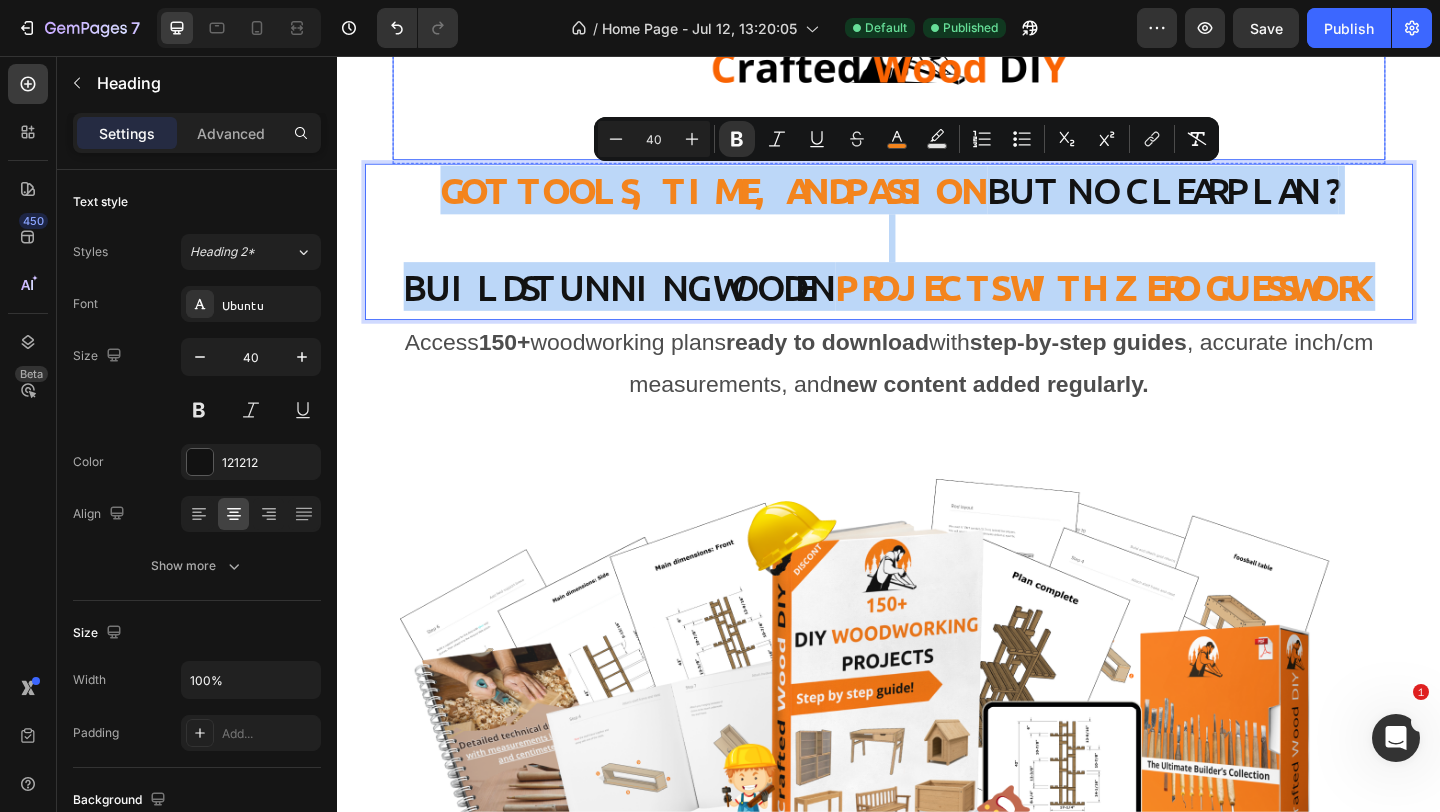 drag, startPoint x: 1091, startPoint y: 363, endPoint x: 456, endPoint y: 137, distance: 674.01855 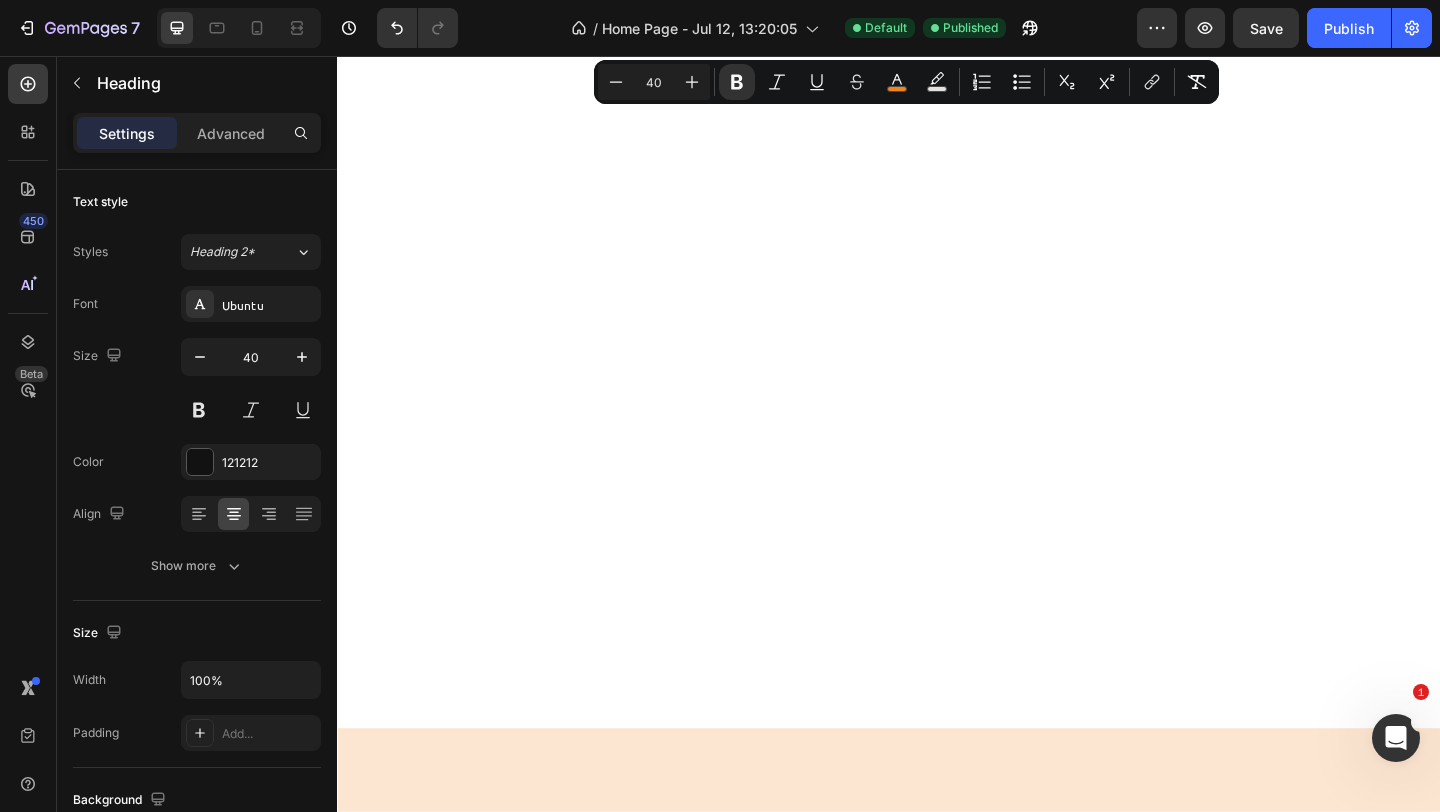 type on "16" 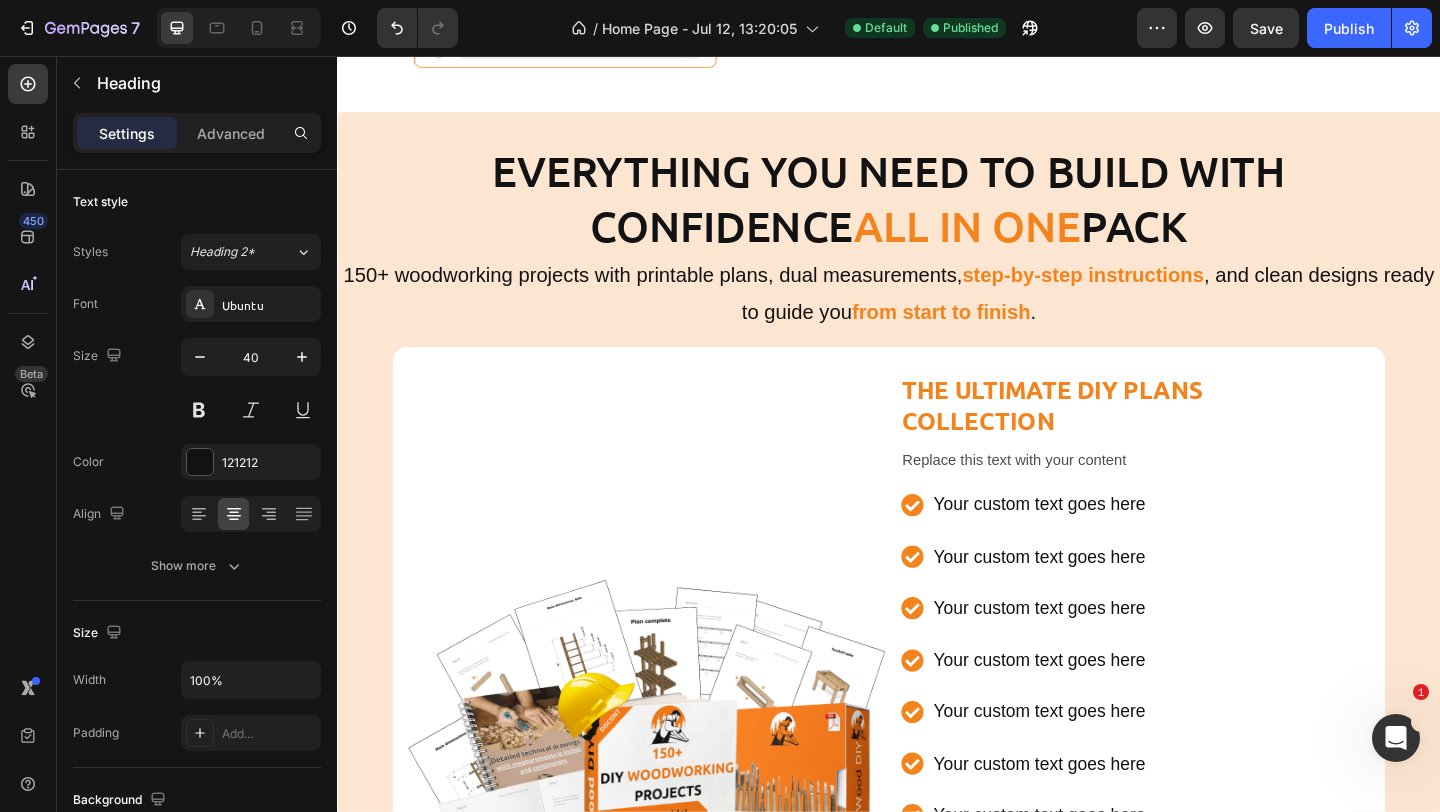 click on "Image" at bounding box center [675, 828] 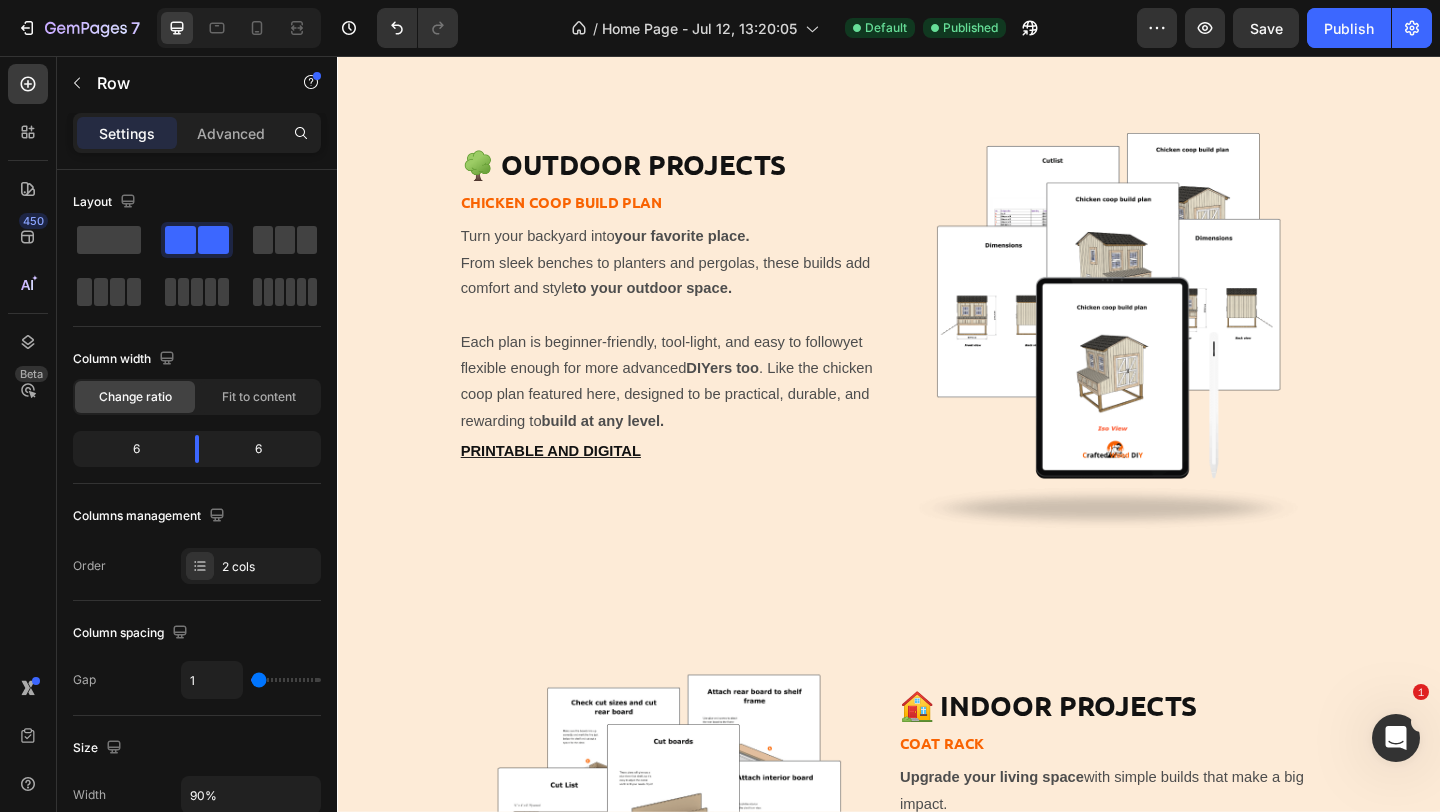 scroll, scrollTop: 5427, scrollLeft: 0, axis: vertical 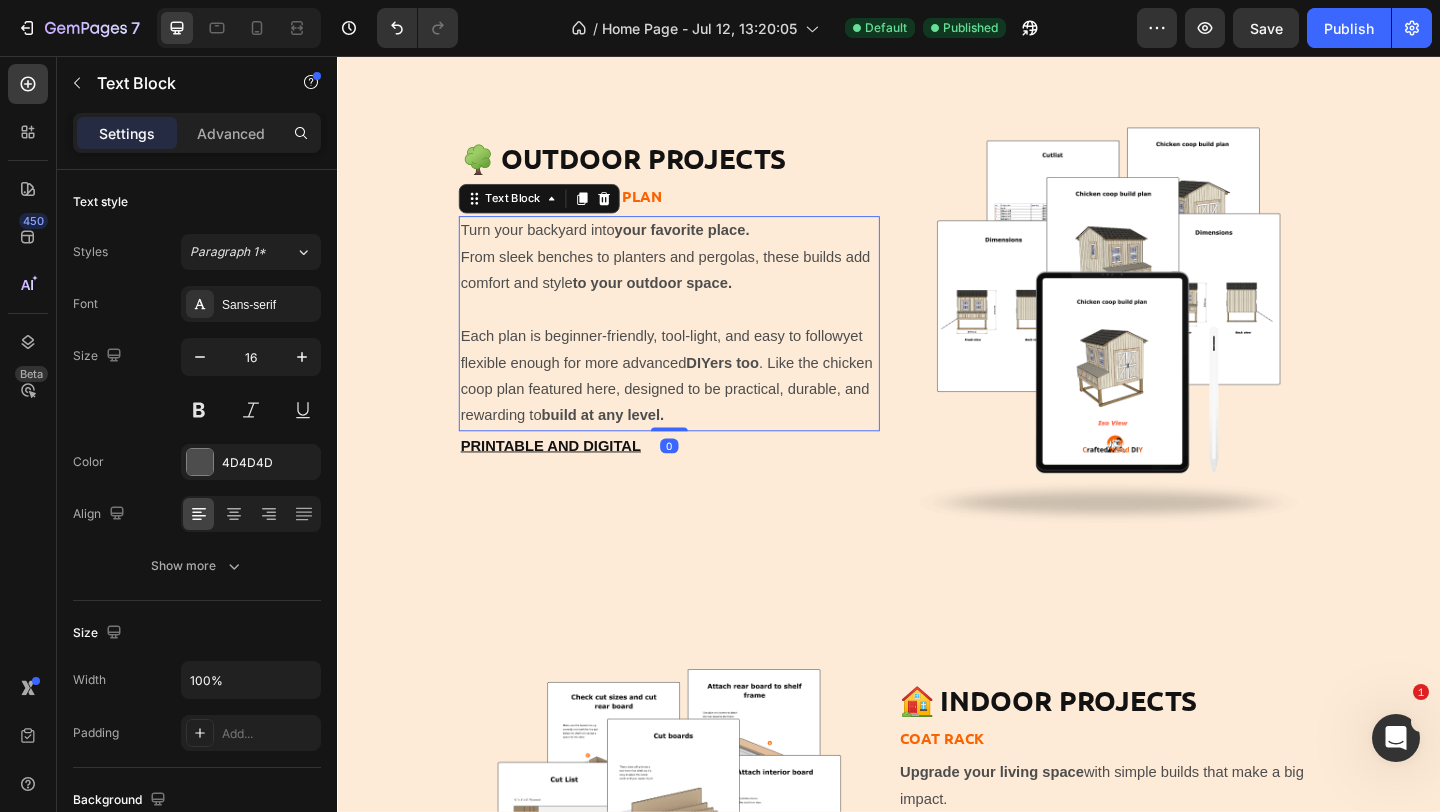 click on "Each plan is beginner-friendly, tool-light, and easy to followyet flexible enough for more advanced  DIYers too . Like the chicken coop plan featured here, designed to be practical, durable, and rewarding to  build at any level." at bounding box center [698, 404] 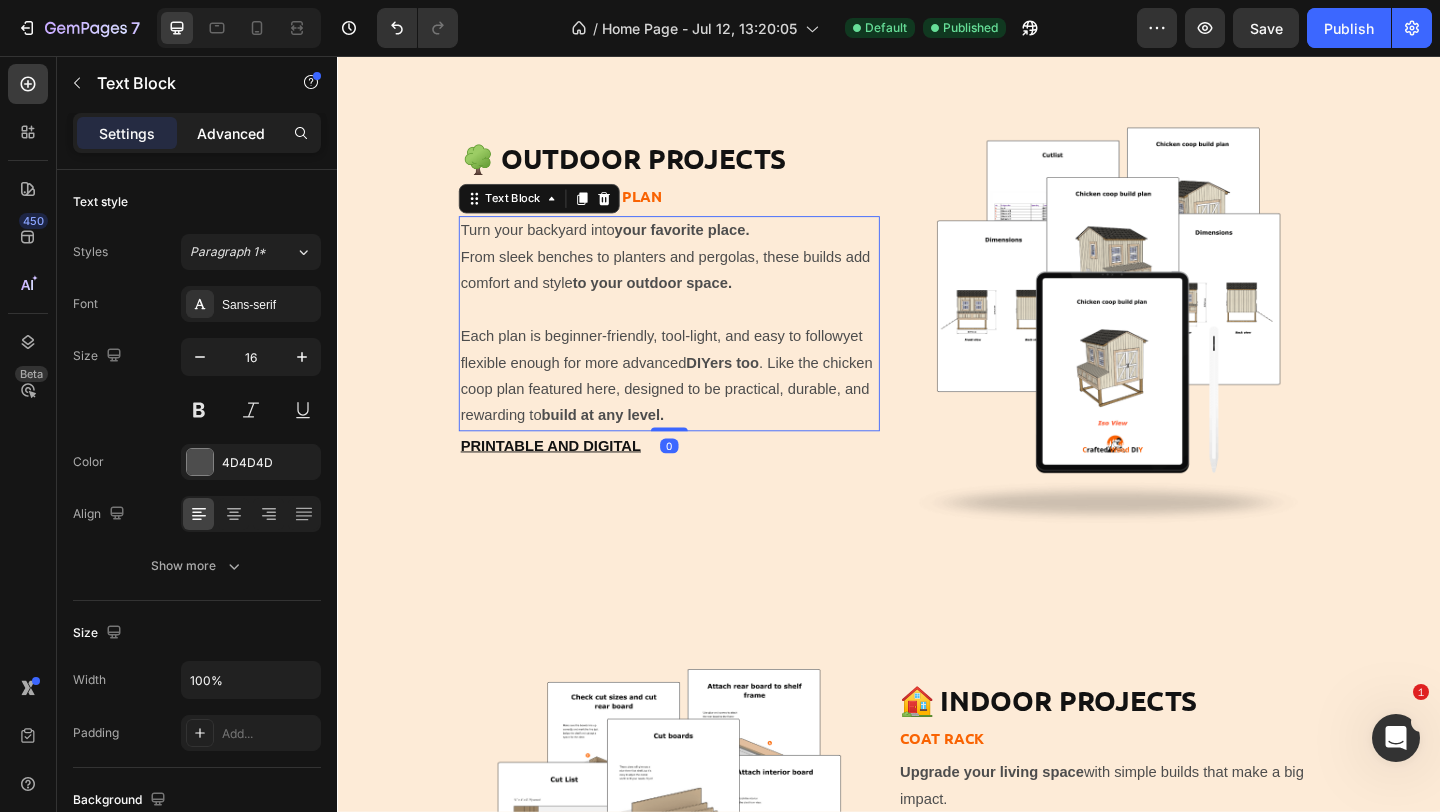 click on "Advanced" at bounding box center (231, 133) 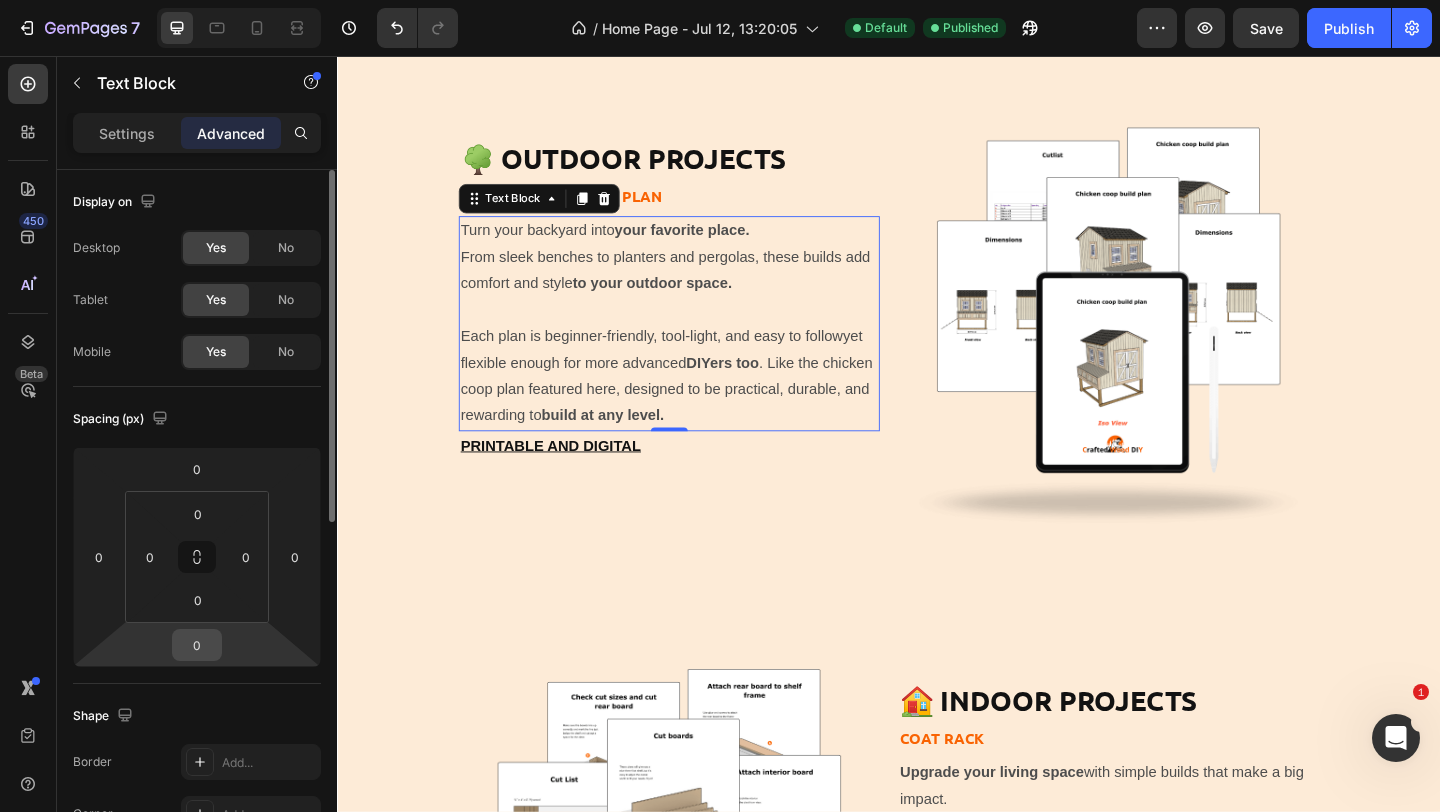 click on "0" at bounding box center [197, 645] 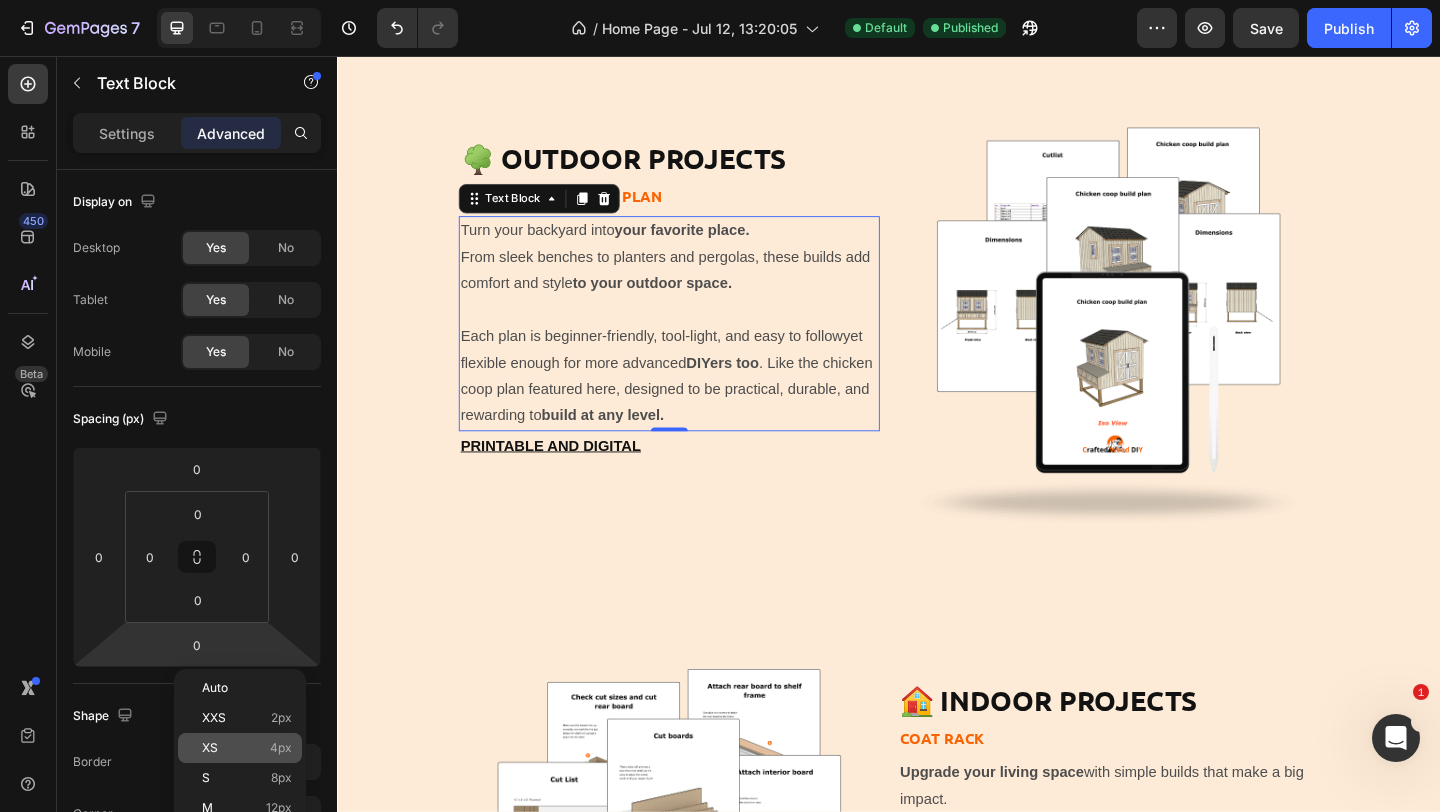 click on "XS" at bounding box center [210, 748] 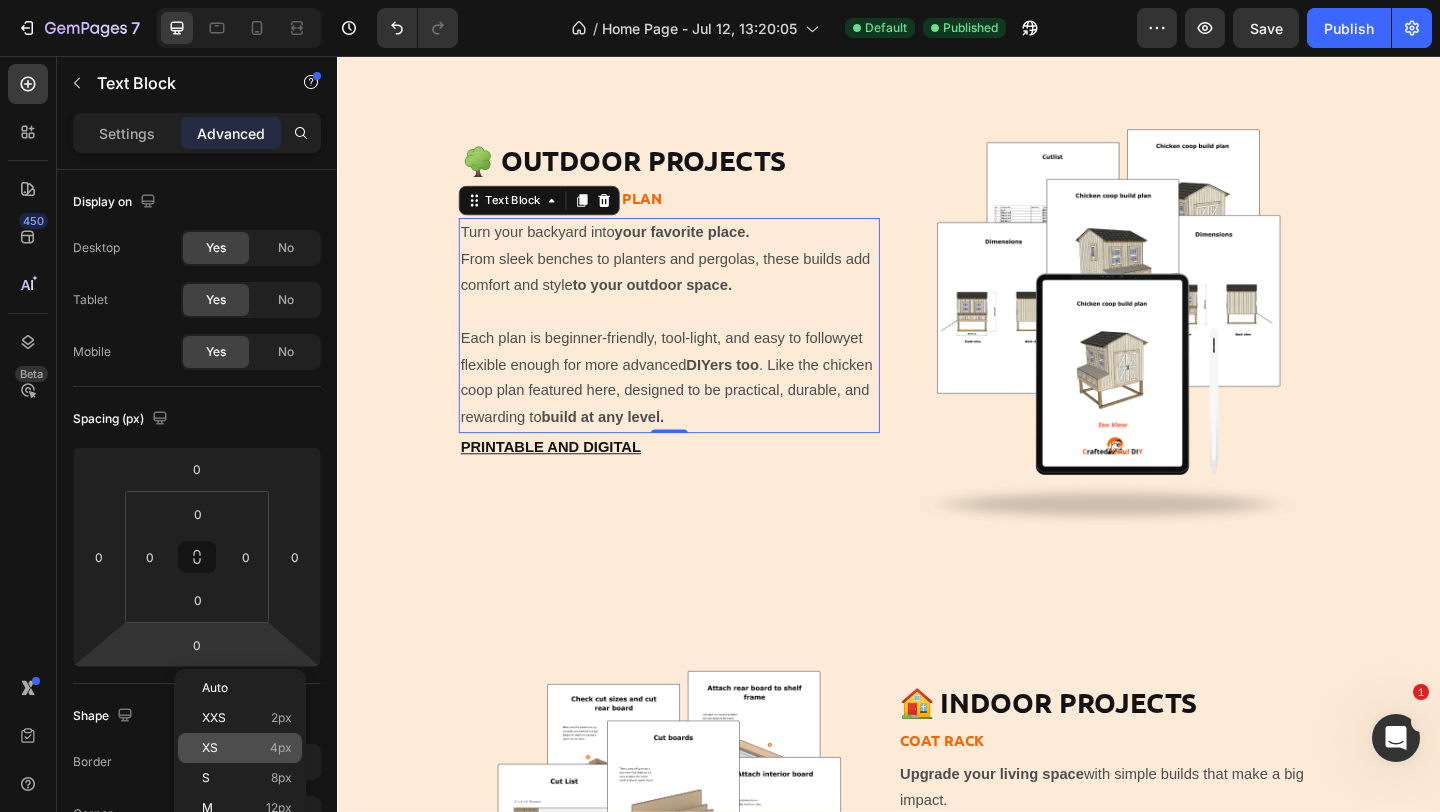 type on "4" 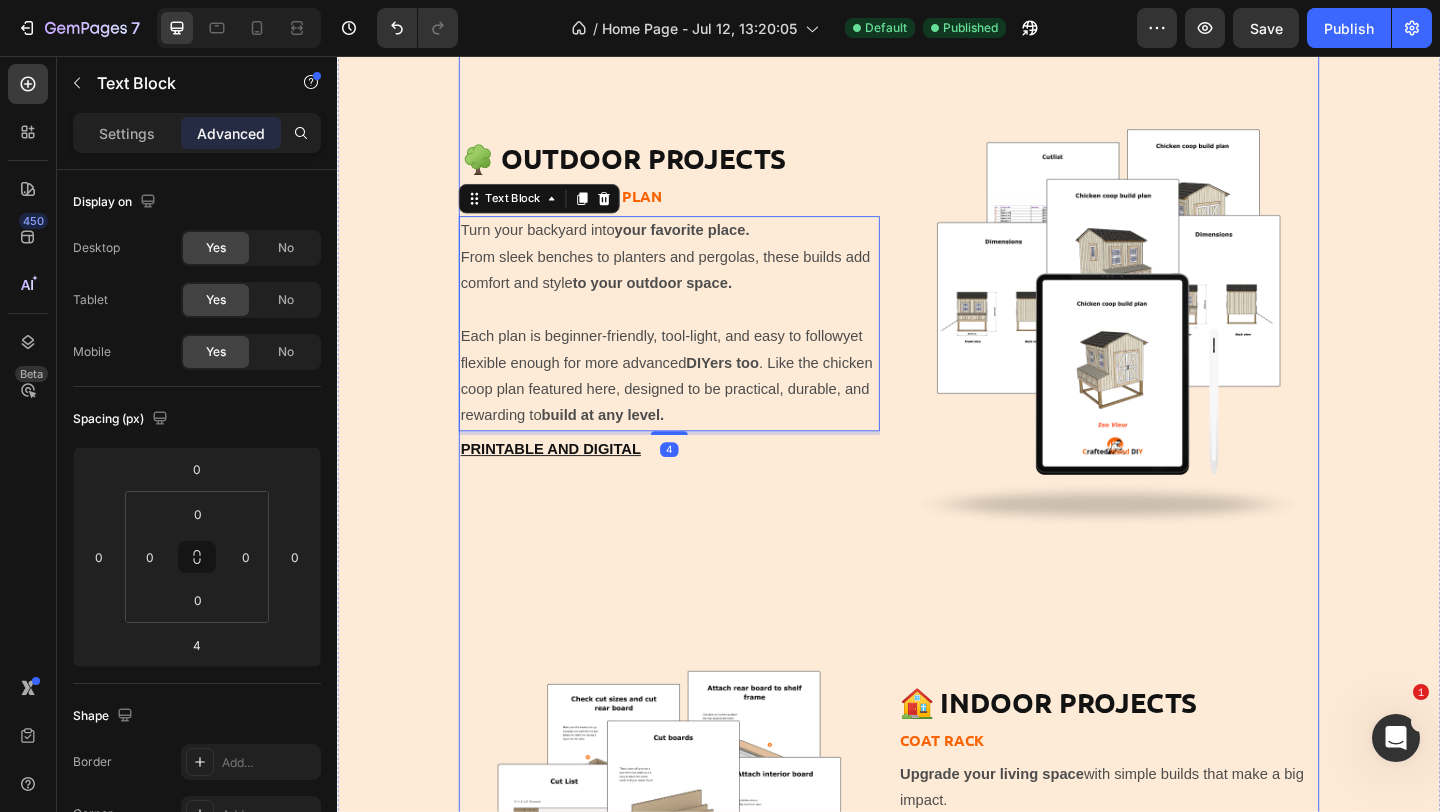 click on "Build what matters. Text Block From quick upgrades to weekend builds our plans help you create things you’ll use and be proud of Heading Explore 4 handcrafted categories packed with beginner-friendly ideas and pro-level results. Text Block 🌳 Outdoor Projects Heading Chicken coop build plan Text Block Turn your backyard into  your favorite place. From sleek benches to planters and pergolas, these builds add comfort and style  to your outdoor space.    Each plan is beginner-friendly, tool-light, and easy to followyet flexible enough for more advanced  DIYers too . Like the chicken coop plan featured here, designed to be practical, durable, and rewarding to  build at any level. Text Block   4 printable and digital Text Block Image Row 🏠 Indoor Projects Heading coat rack Text Block Upgrade your living space  with simple builds that make a big impact. Whether it's smart storage or decorative details, these projects are designed to enhance  your home and your skills.    seasoned DIYers too. Text Block" at bounding box center [937, 1080] 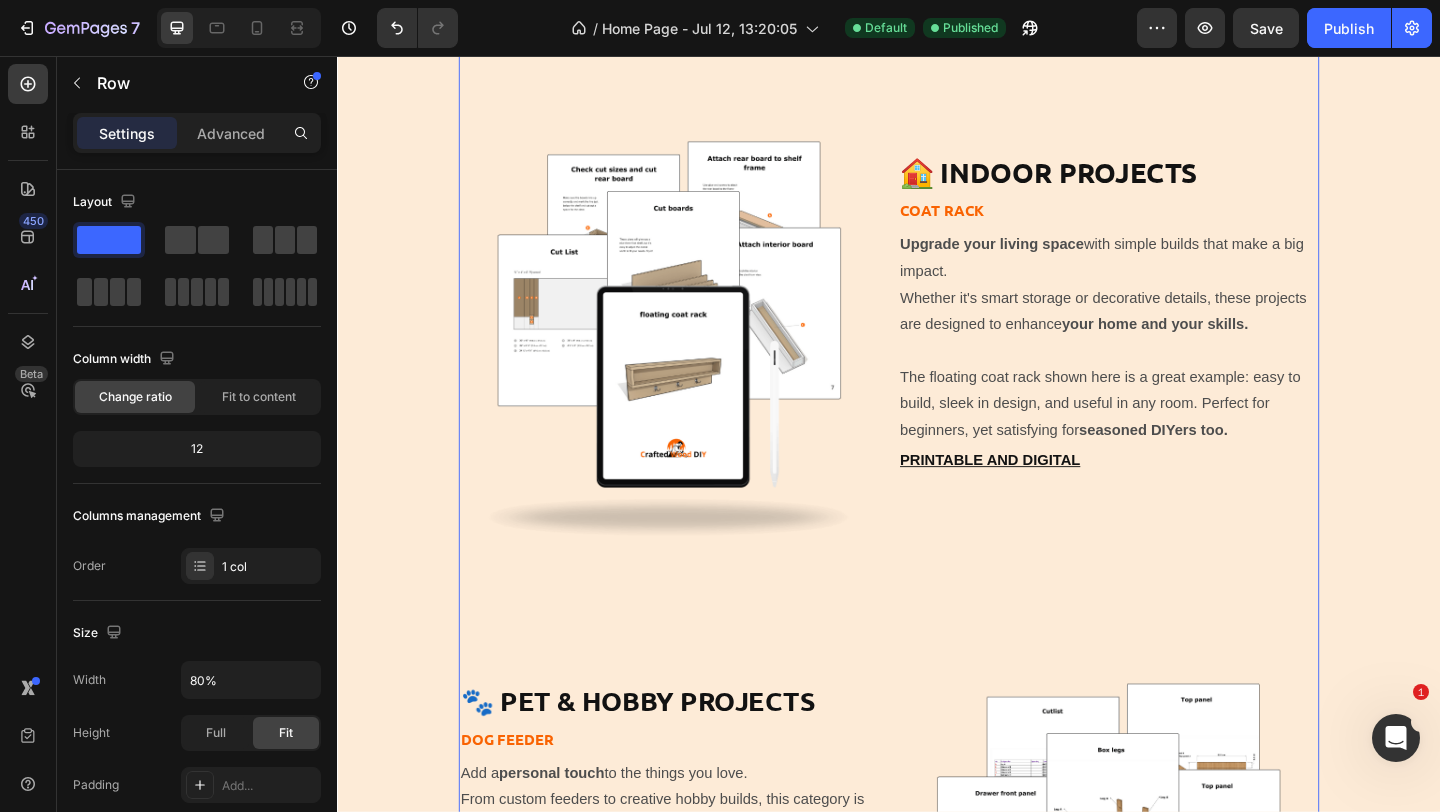 scroll, scrollTop: 6120, scrollLeft: 0, axis: vertical 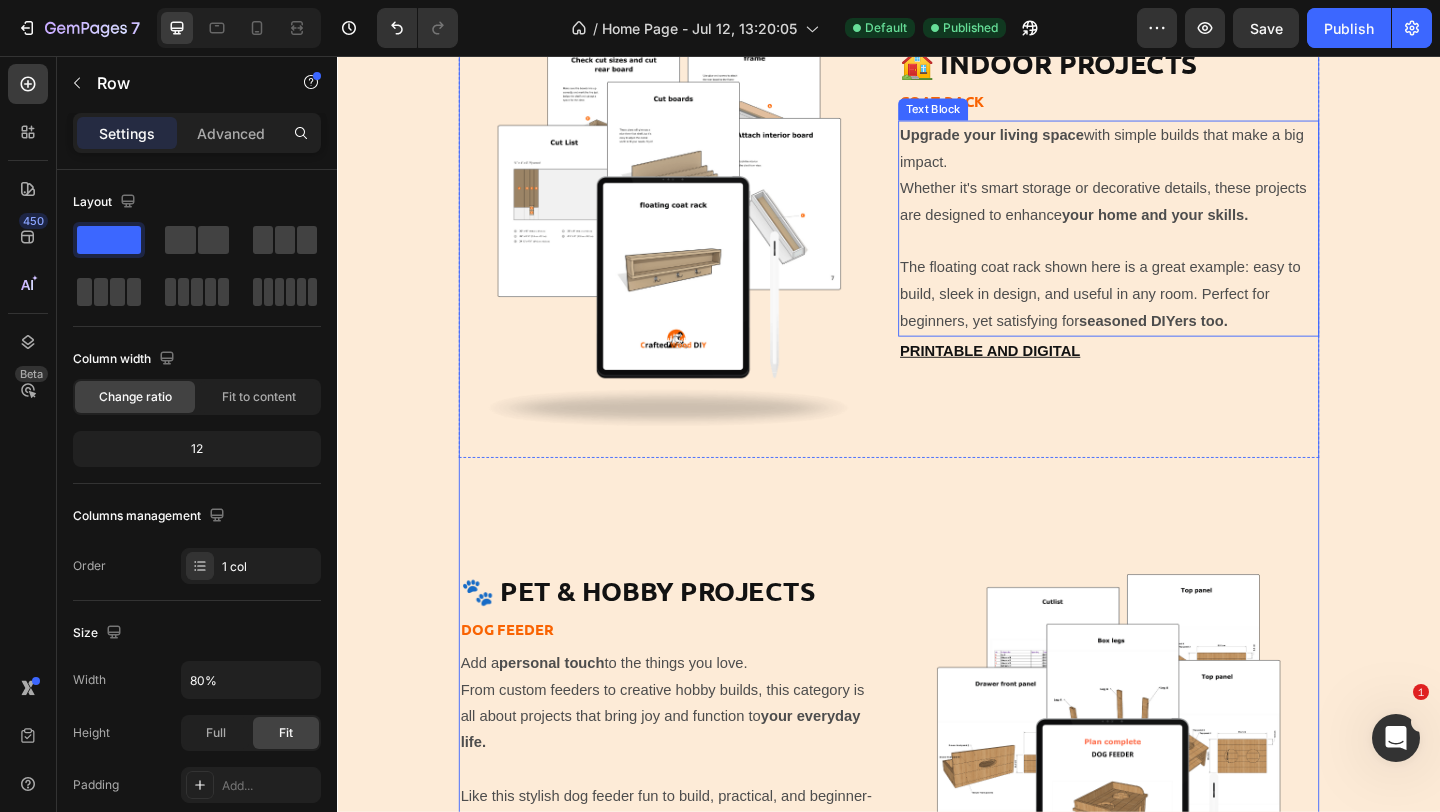 click on "The floating coat rack shown here is a great example: easy to build, sleek in design, and useful in any room. Perfect for beginners, yet satisfying for  seasoned DIYers too." at bounding box center [1176, 315] 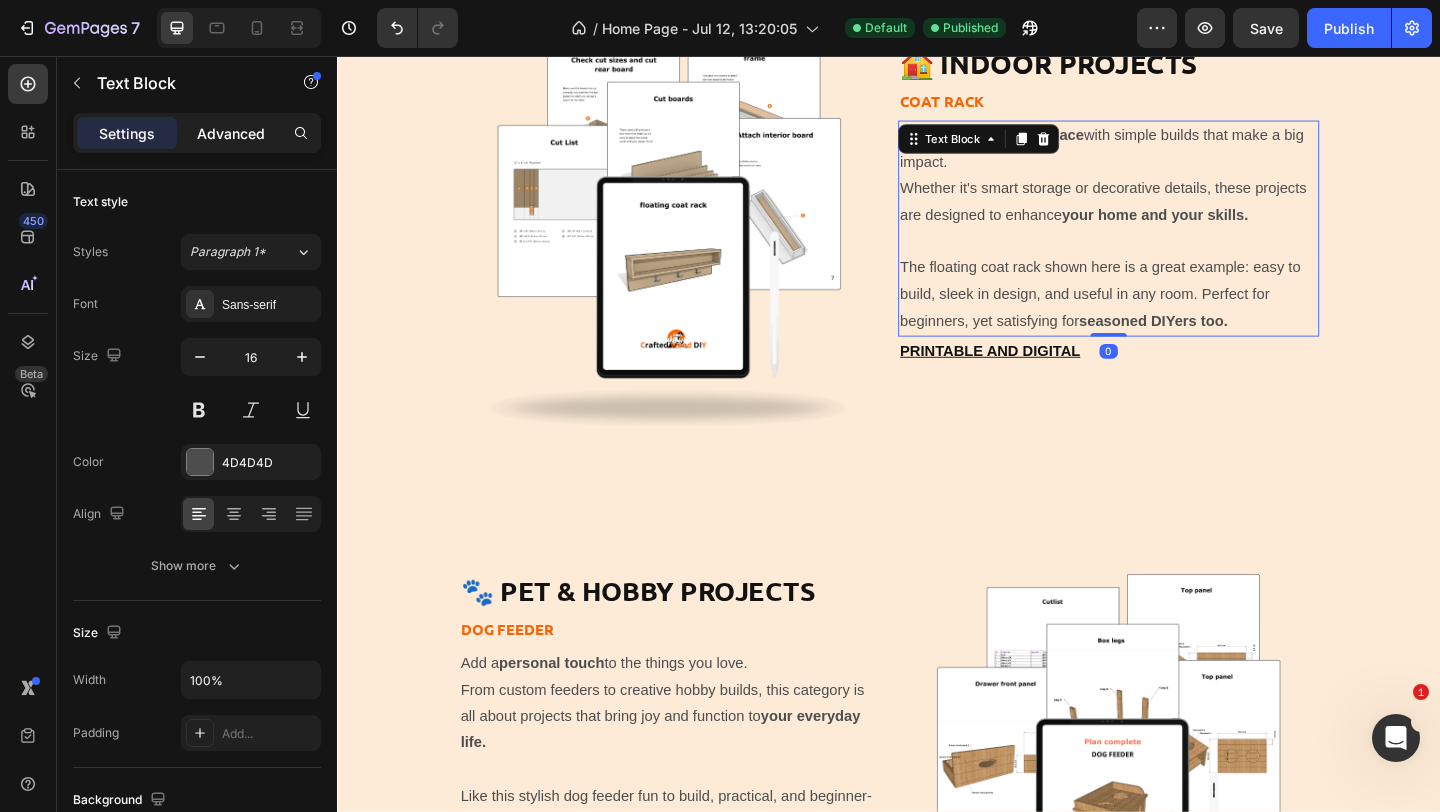 click on "Advanced" at bounding box center (231, 133) 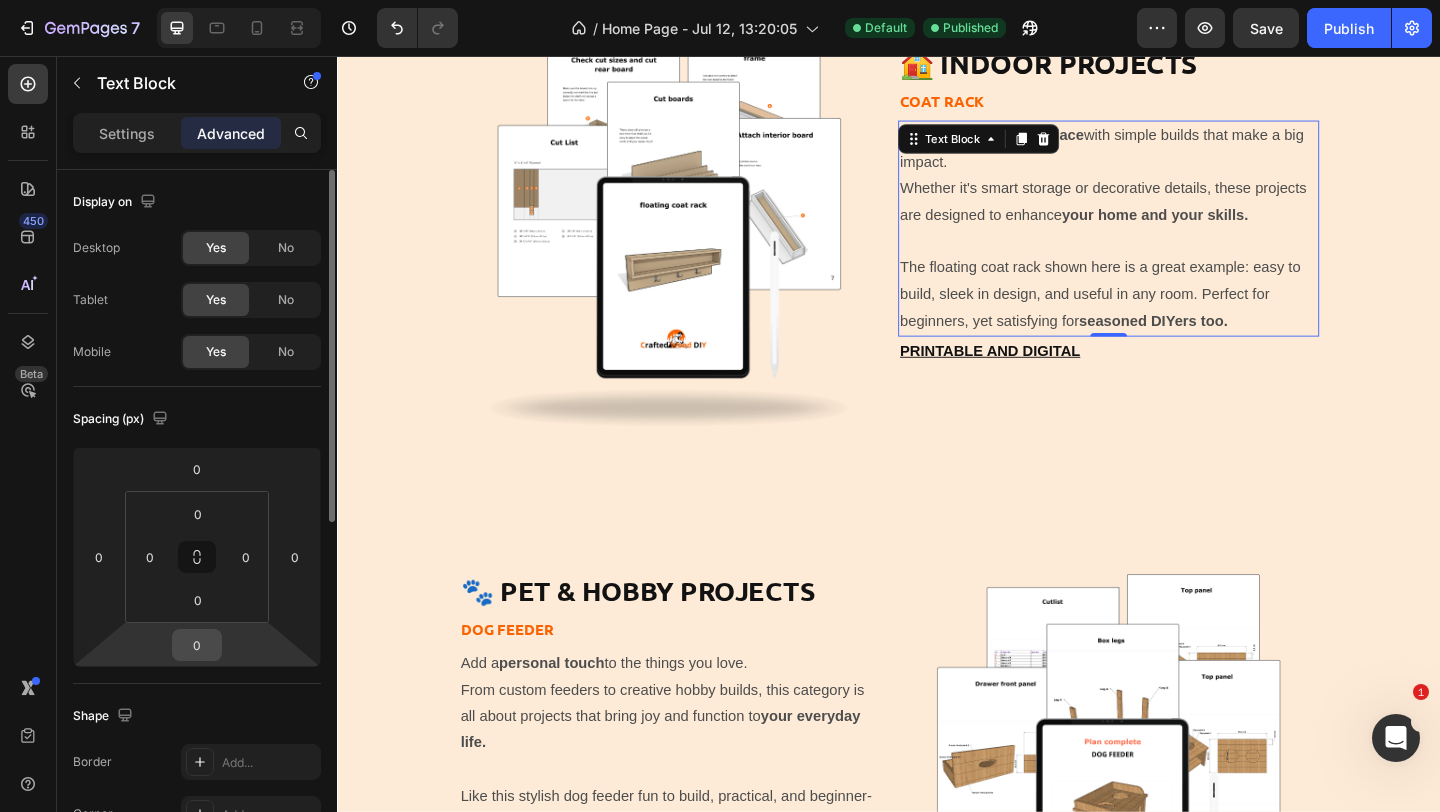 click on "0" at bounding box center [197, 645] 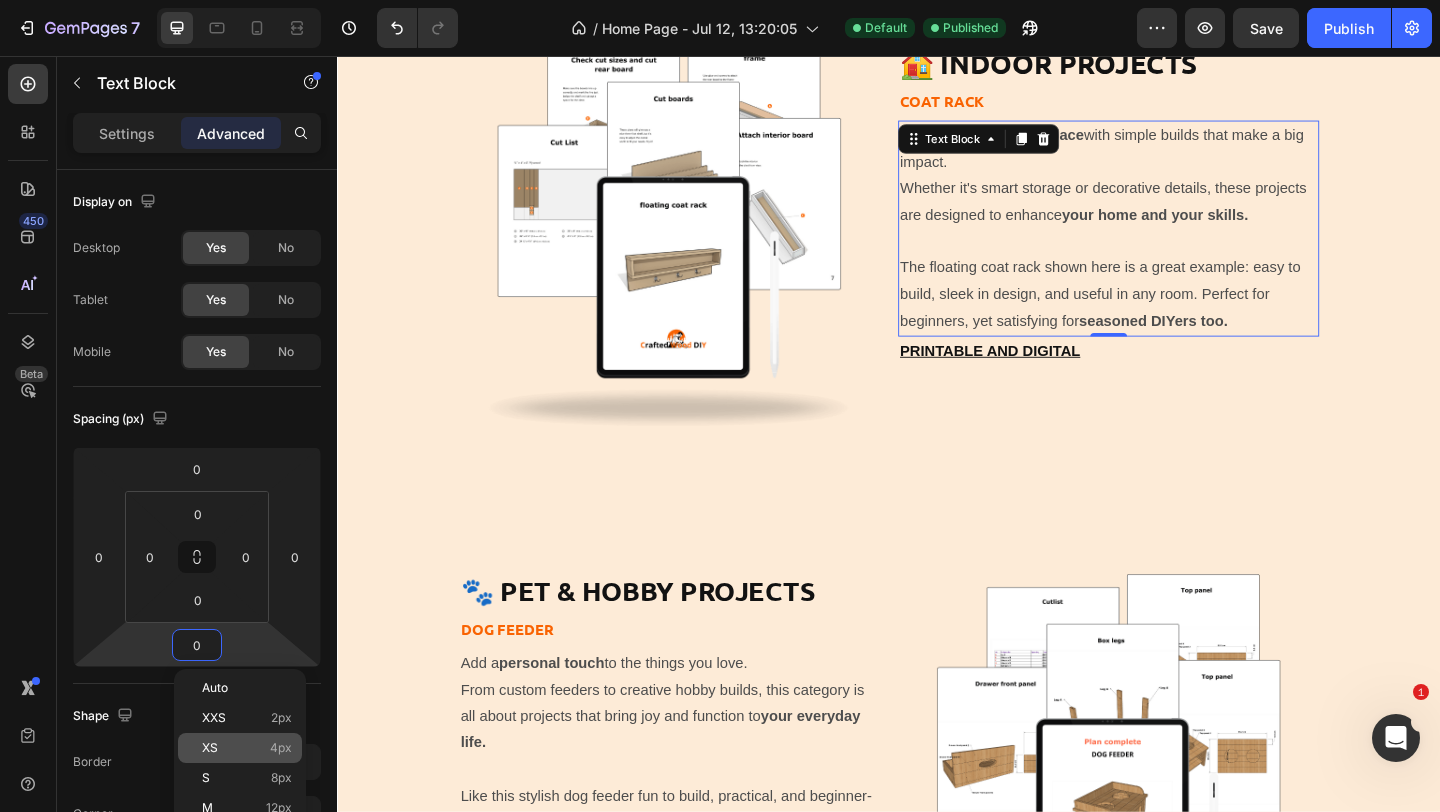 click on "XS 4px" at bounding box center [247, 748] 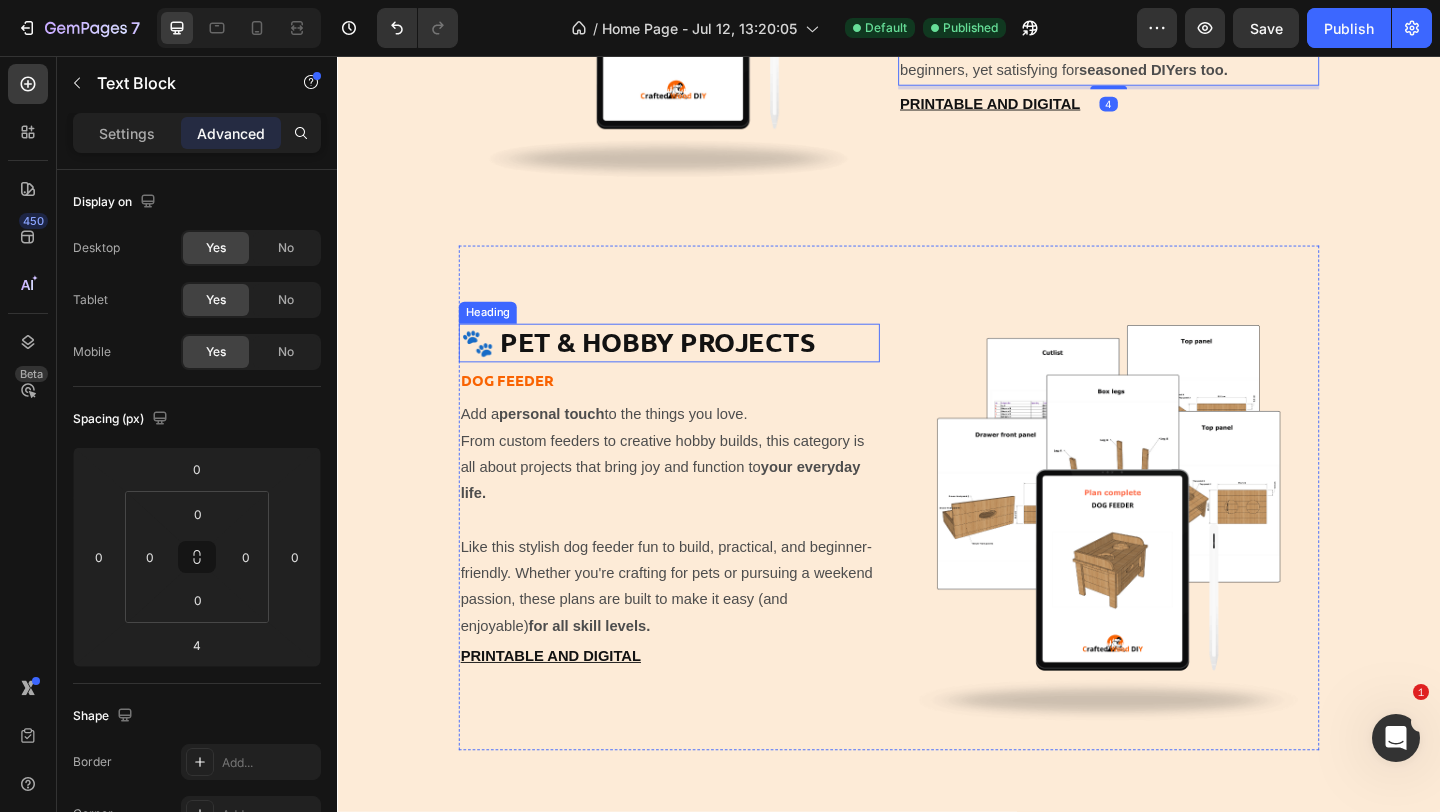 scroll, scrollTop: 6514, scrollLeft: 0, axis: vertical 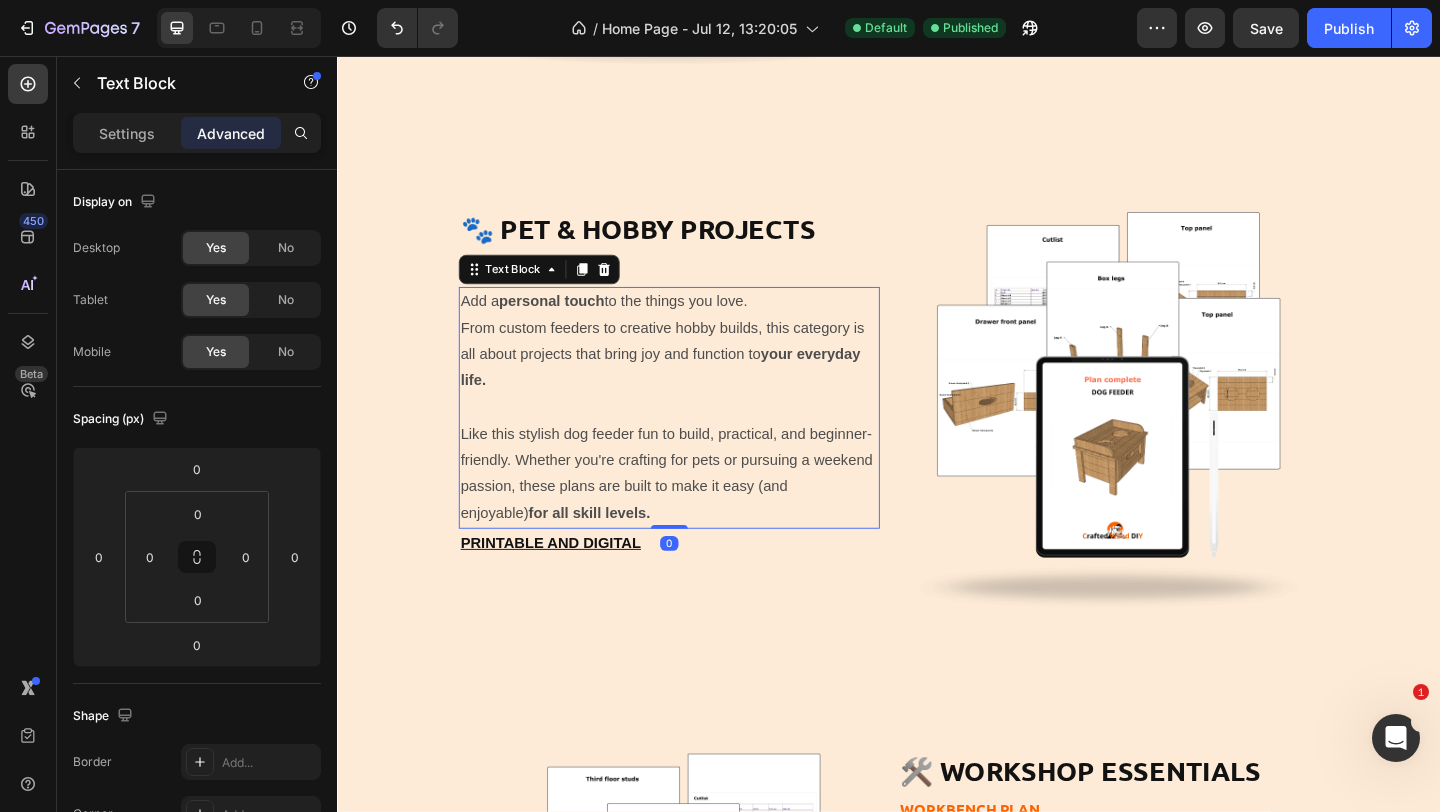 click at bounding box center (698, 438) 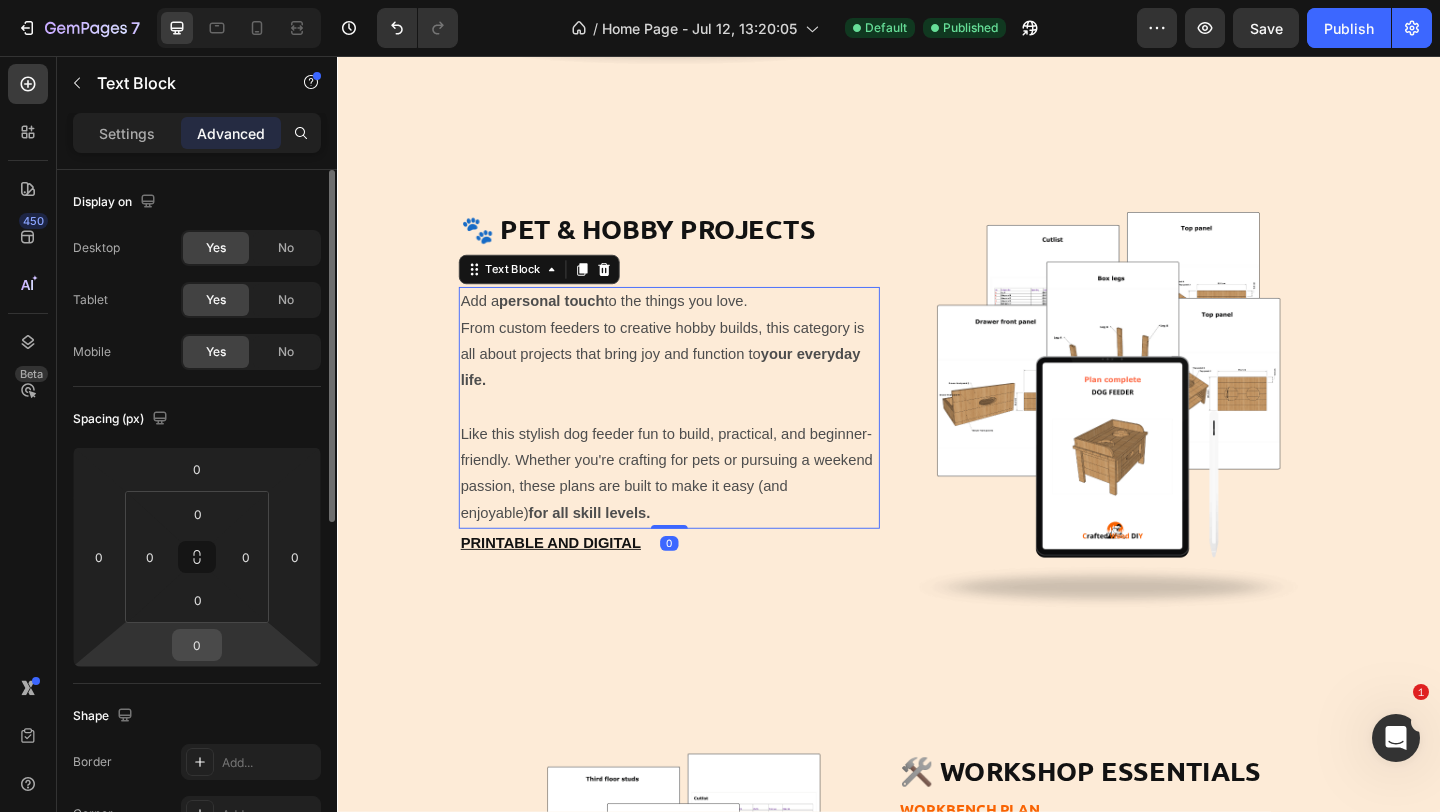 click on "0" at bounding box center [197, 645] 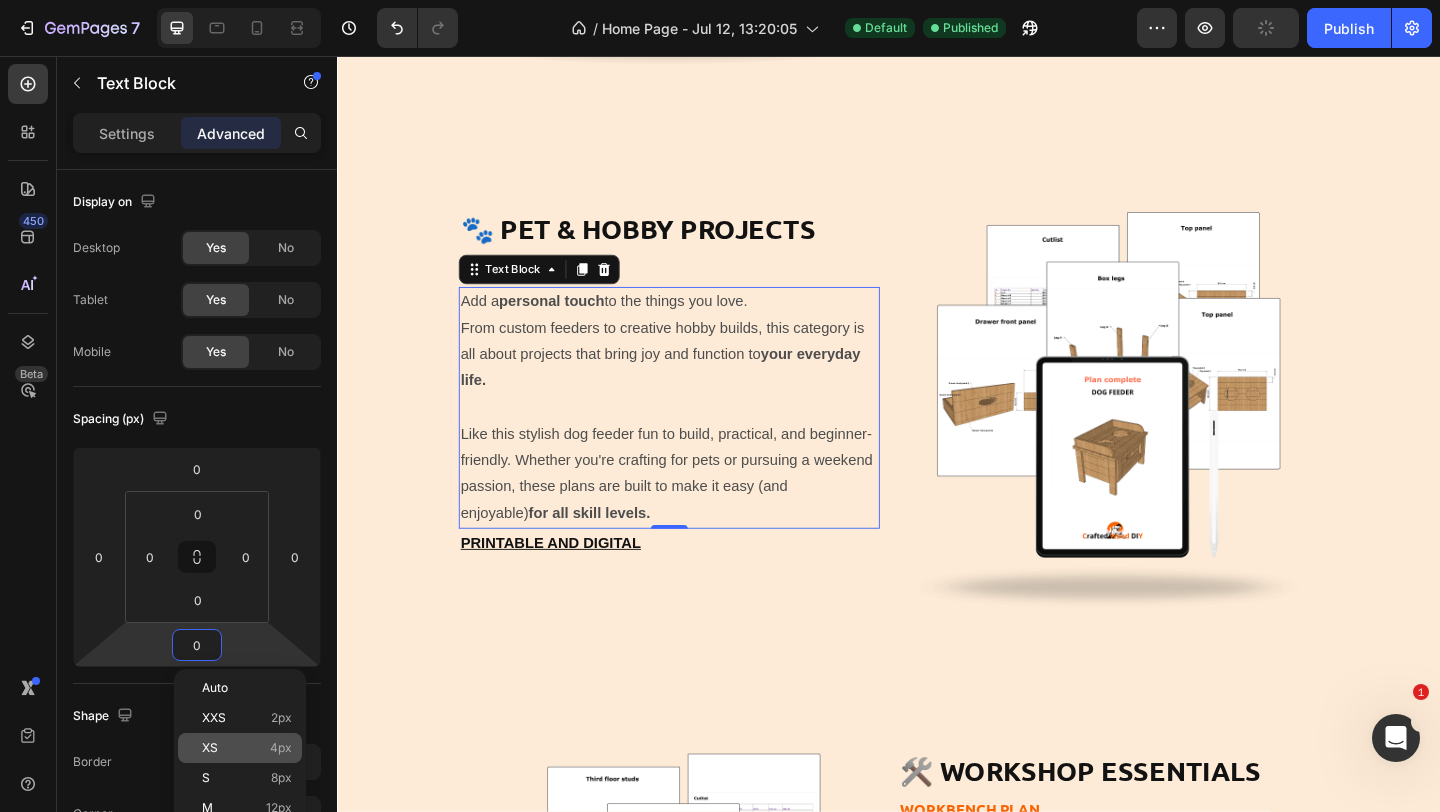 click on "XS" at bounding box center [210, 748] 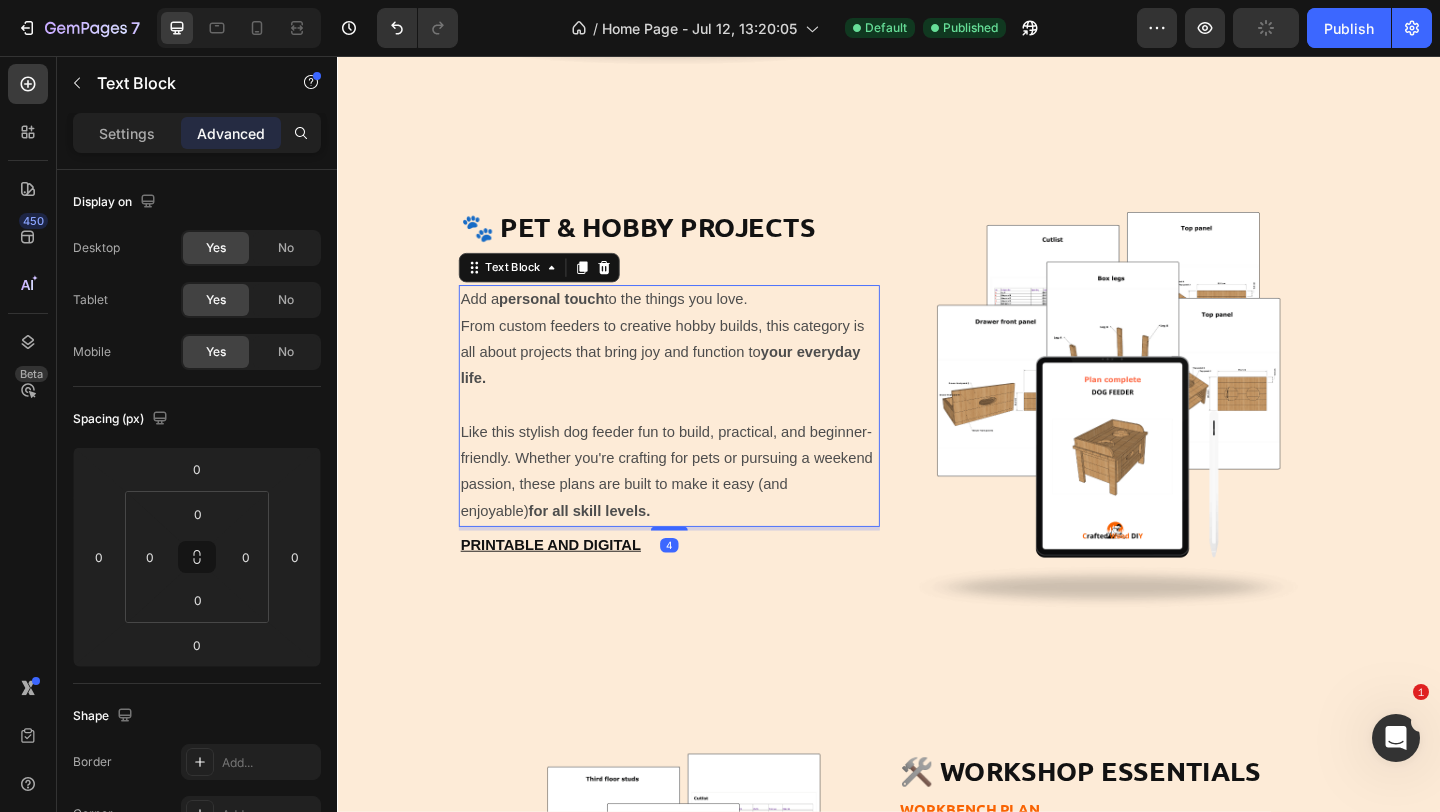 type on "4" 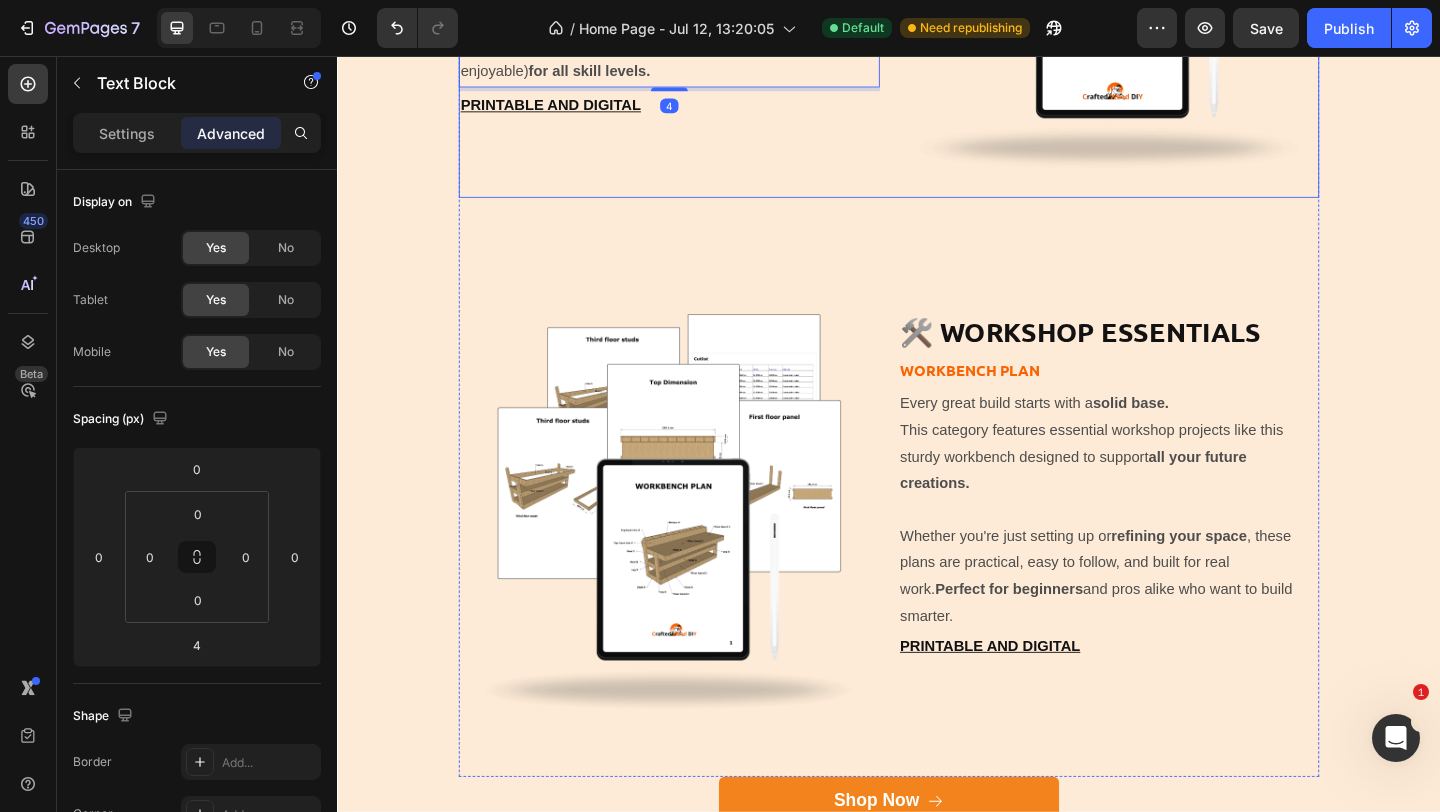 scroll, scrollTop: 7001, scrollLeft: 0, axis: vertical 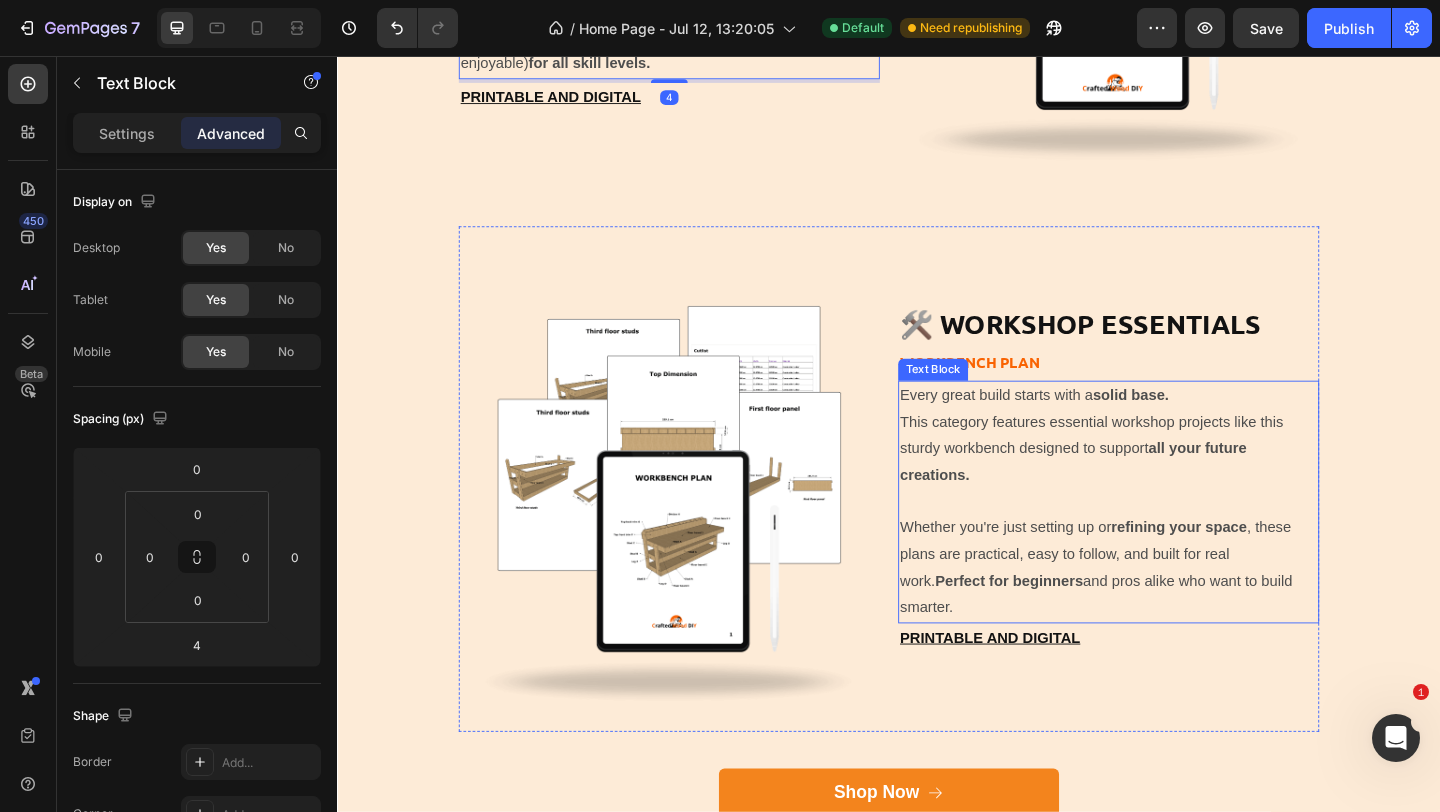 click on "Whether you're just setting up or  refining your space , these plans are practical, easy to follow, and built for real work.  Perfect for beginners  and pros alike who want to build smarter." at bounding box center (1176, 612) 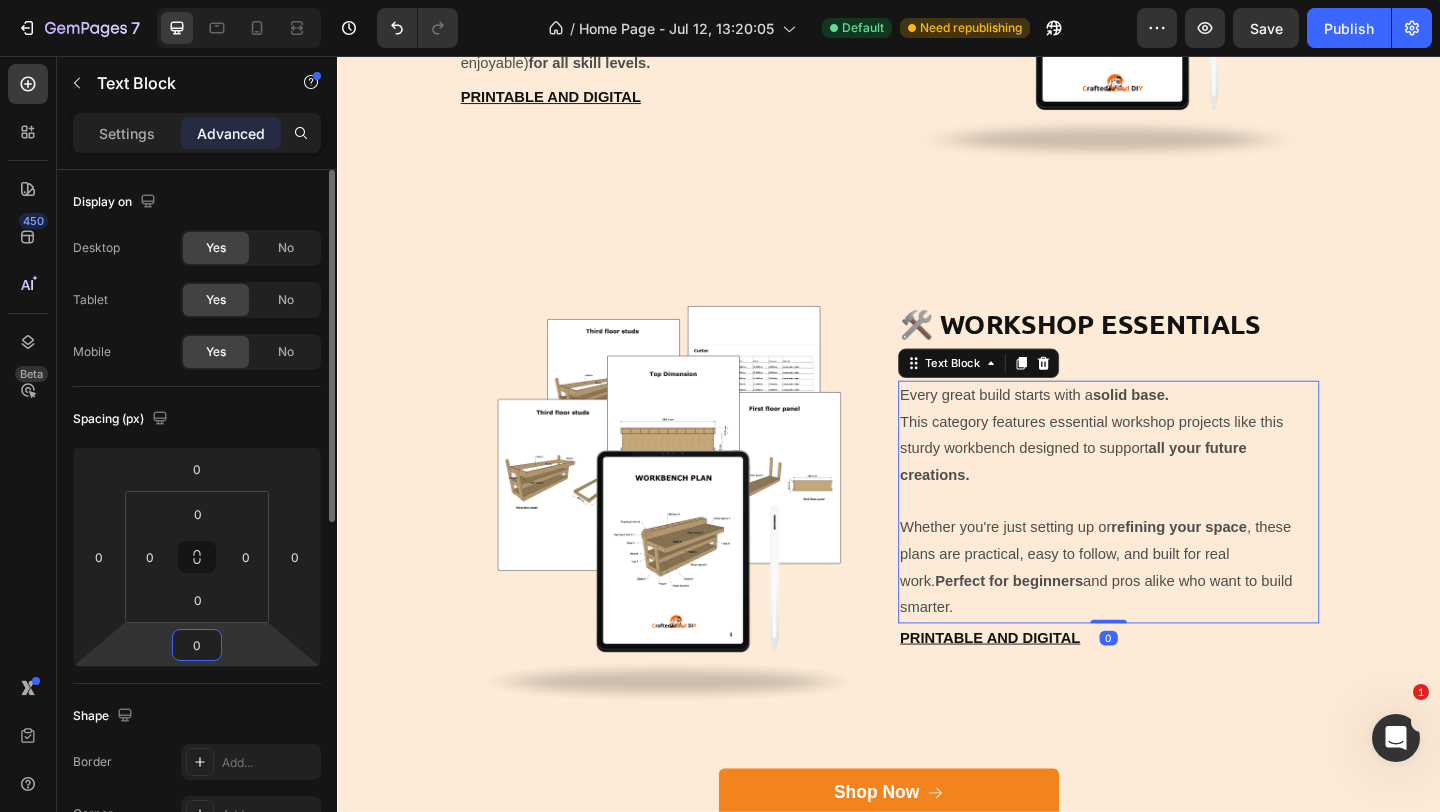 click on "0" at bounding box center (197, 645) 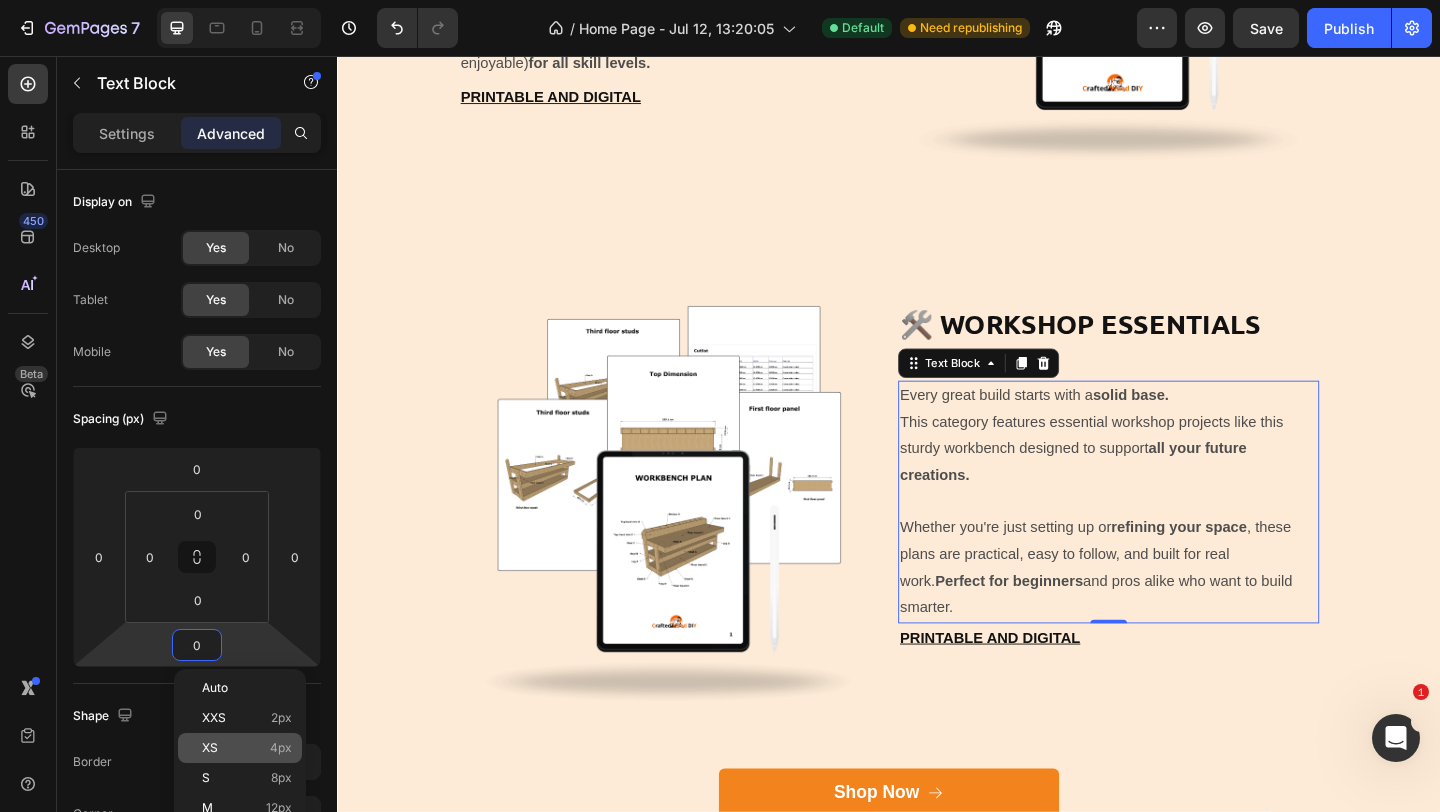 click on "XS 4px" 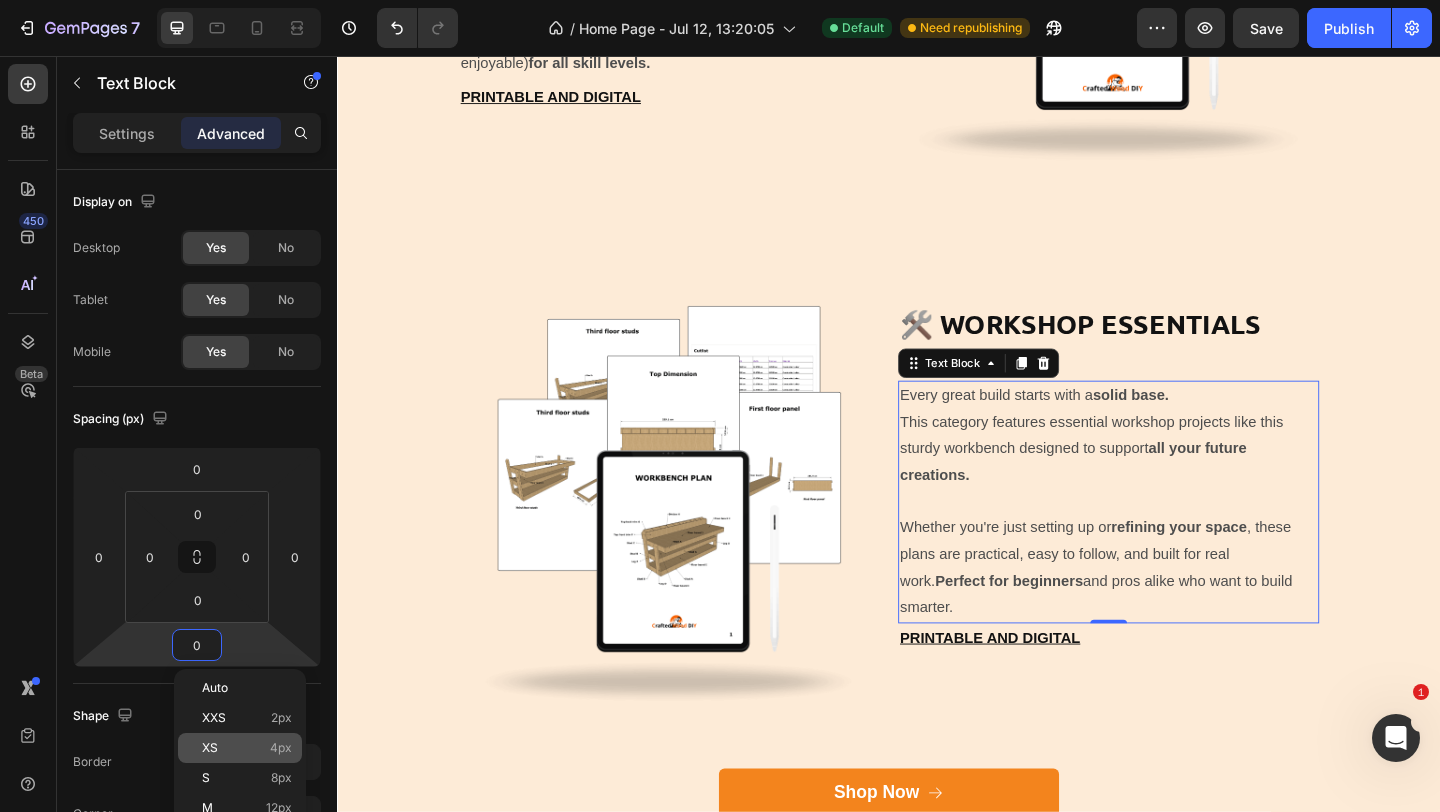 type on "4" 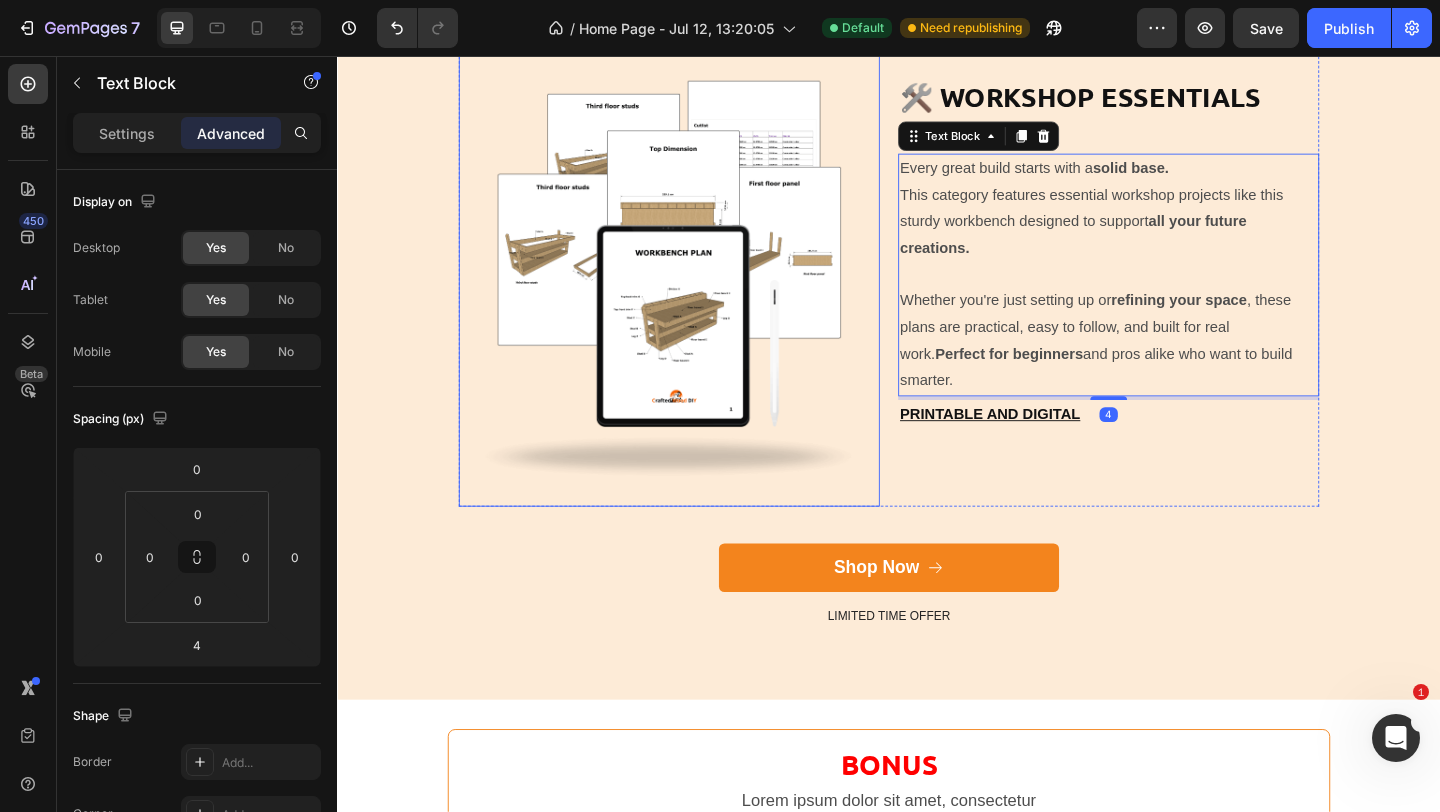 scroll, scrollTop: 7255, scrollLeft: 0, axis: vertical 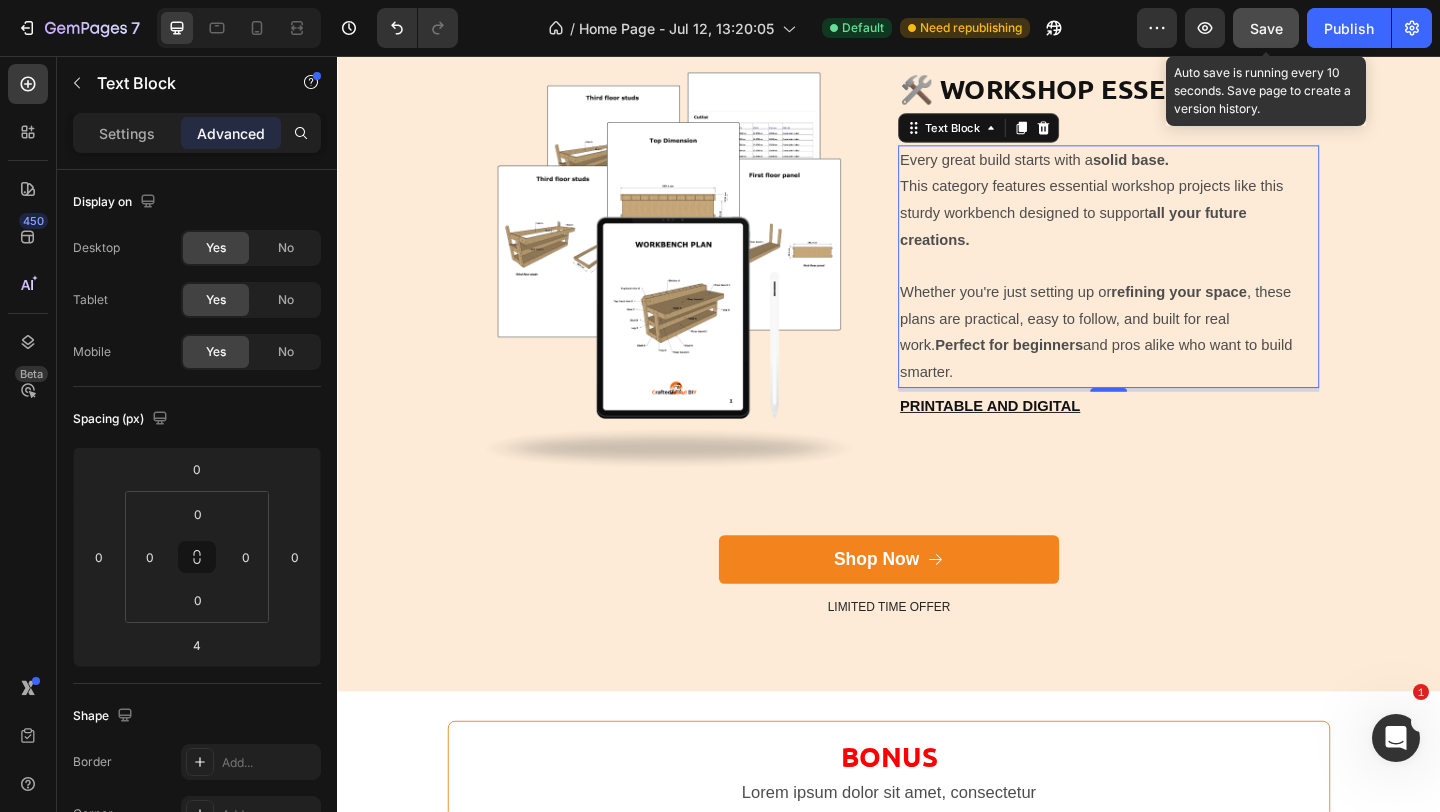 click on "Save" at bounding box center [1266, 28] 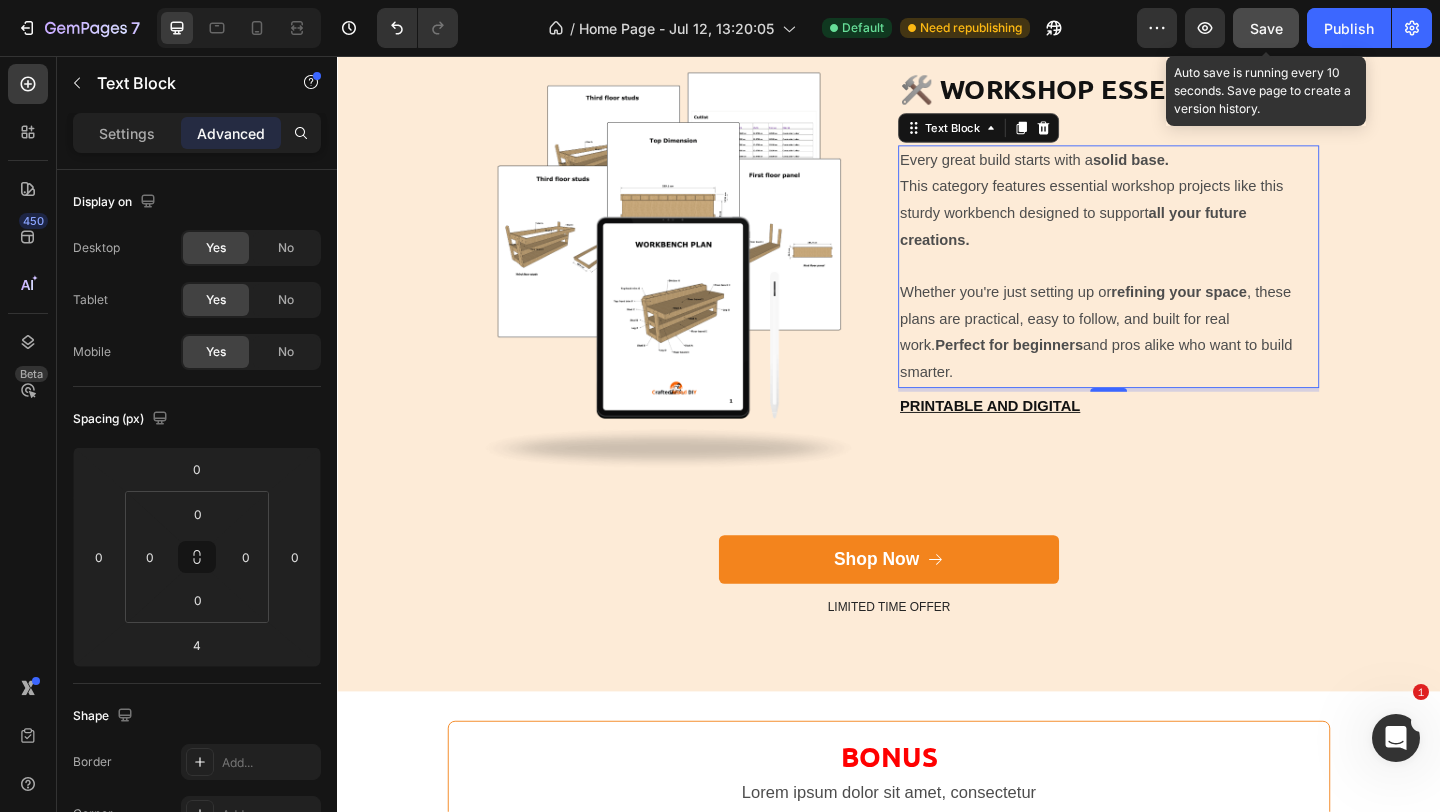 click on "Save" at bounding box center (1266, 28) 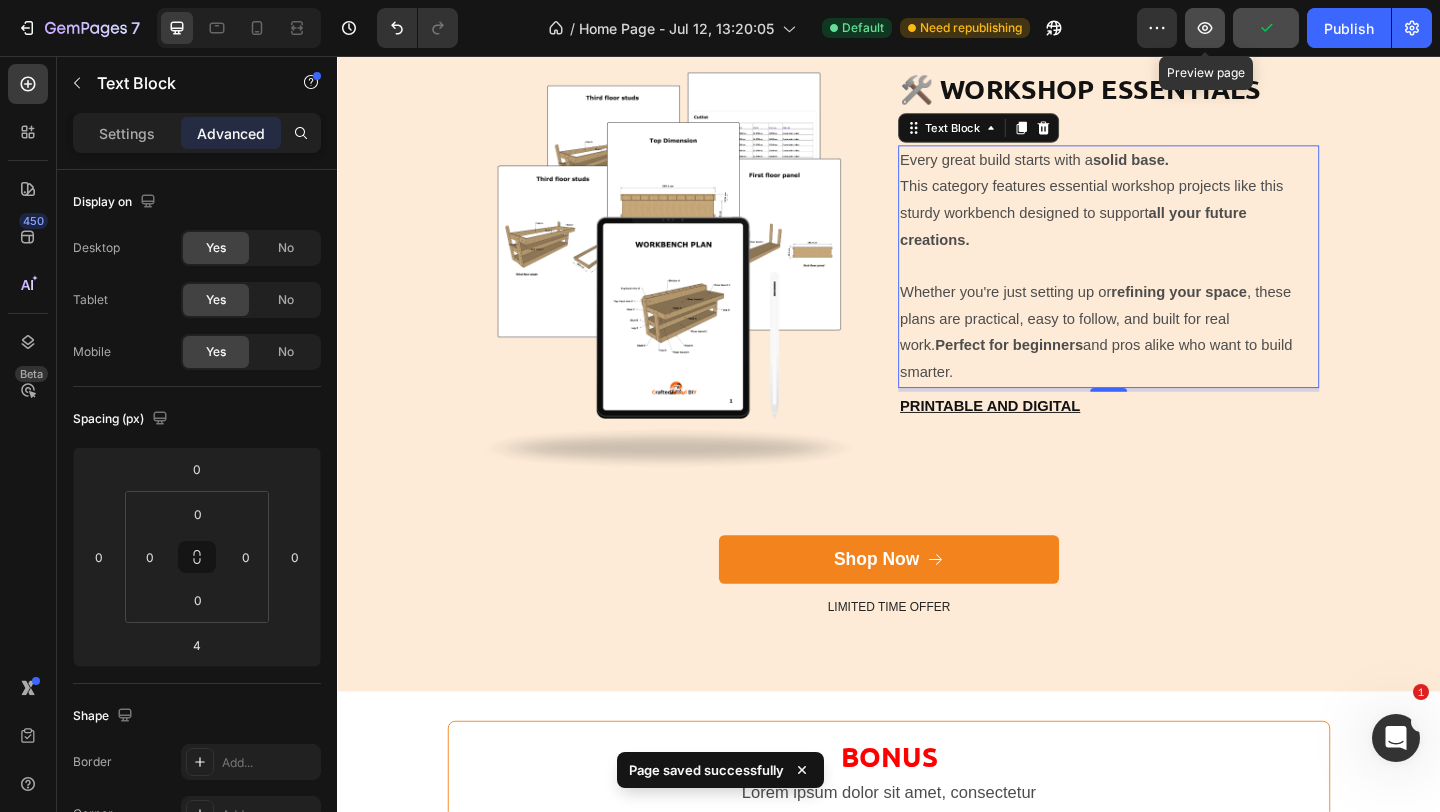 click 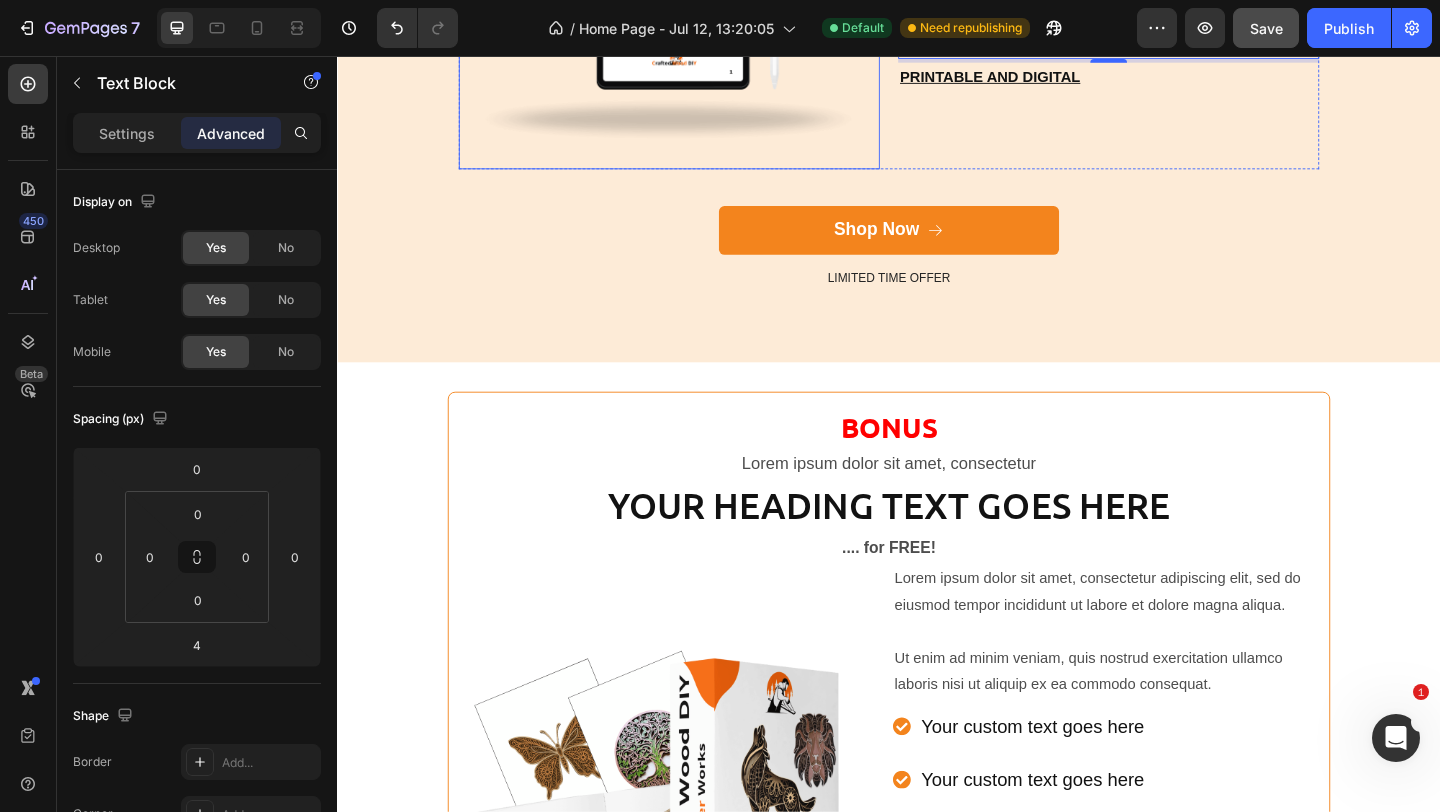 click on "Lorem ipsum dolor sit amet, consectetur" at bounding box center (937, 499) 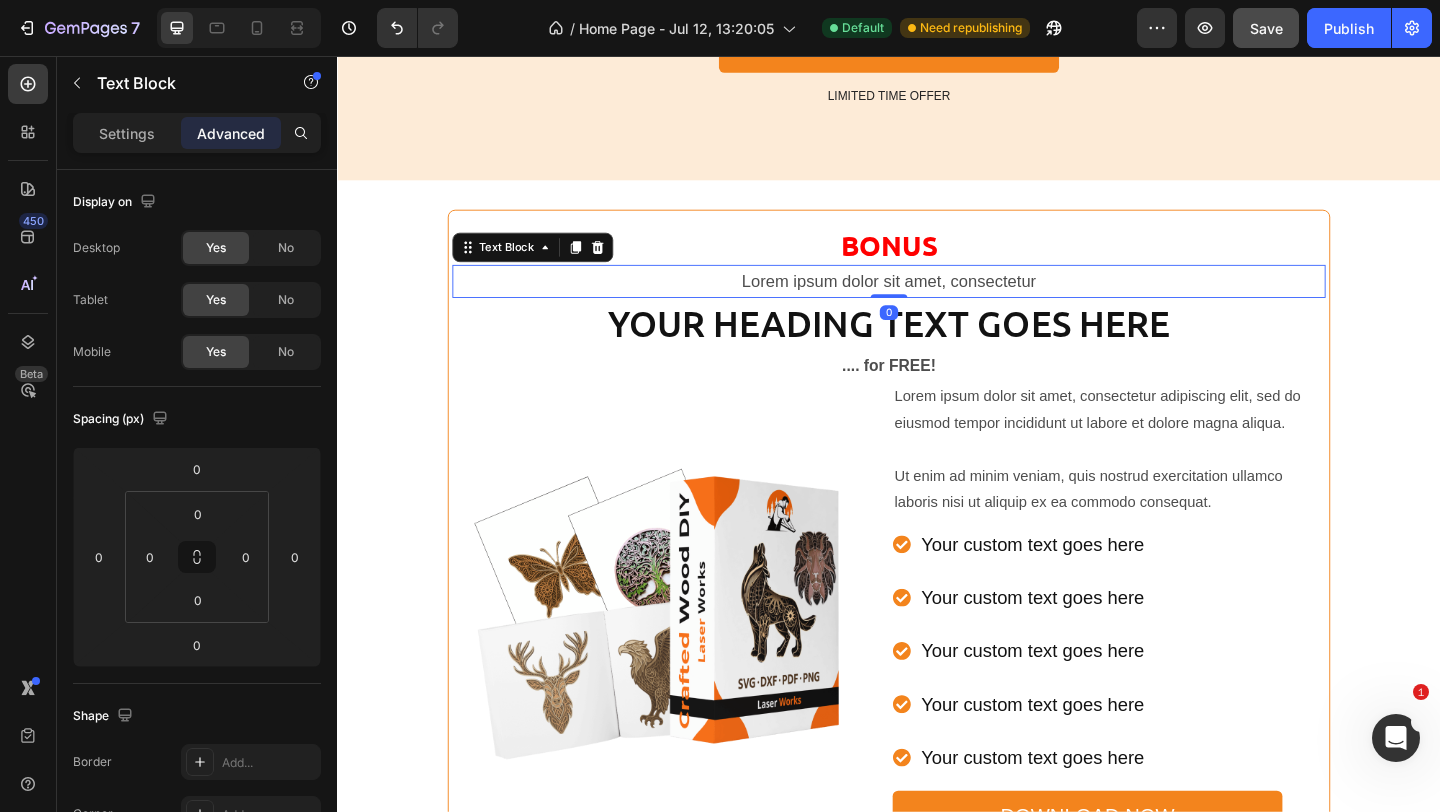 scroll, scrollTop: 7818, scrollLeft: 0, axis: vertical 